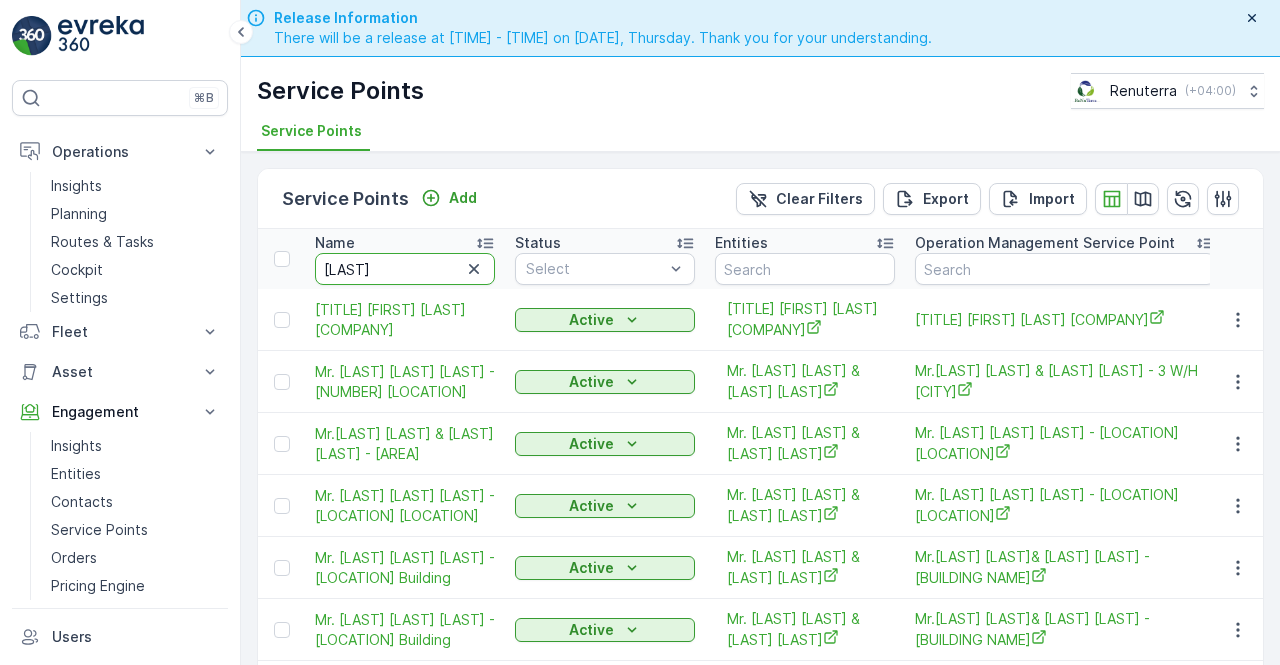 scroll, scrollTop: 0, scrollLeft: 0, axis: both 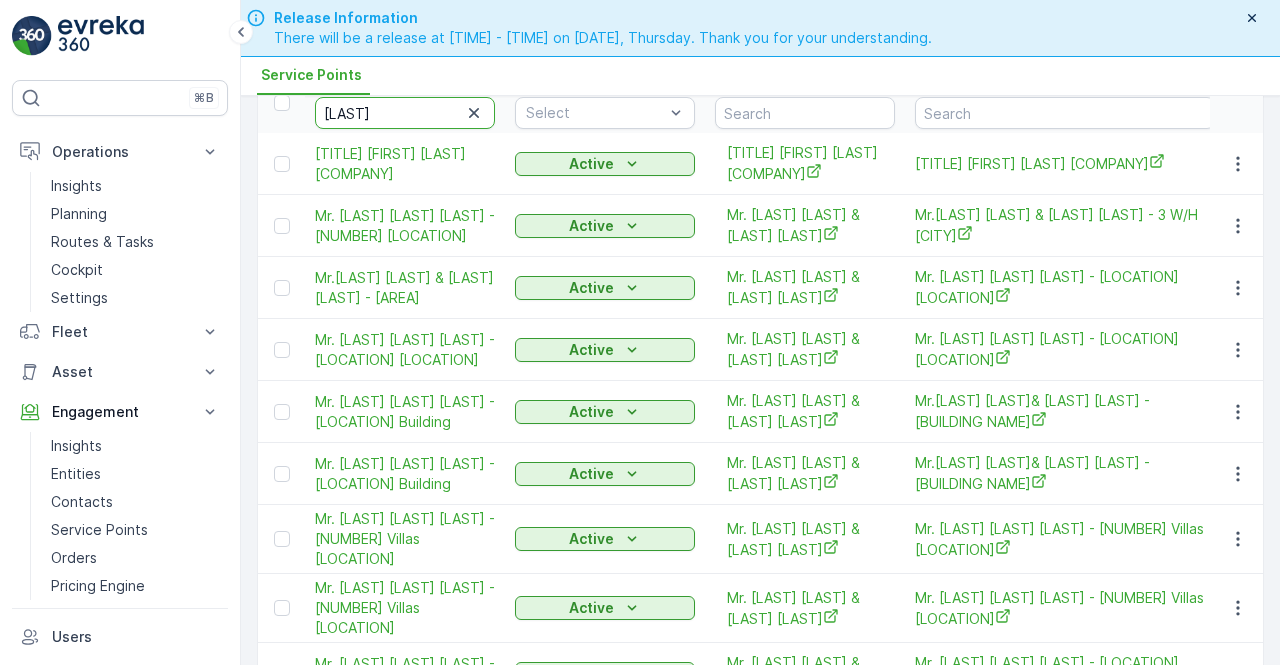 type on "g" 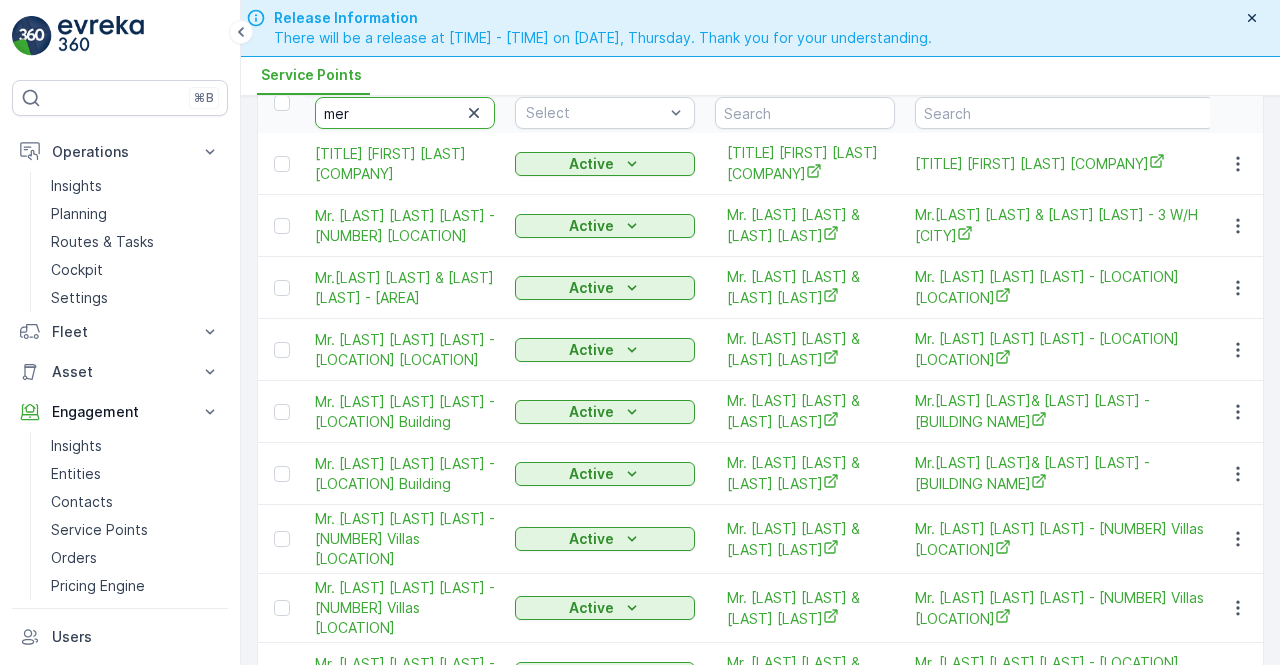 type on "[FIRST]" 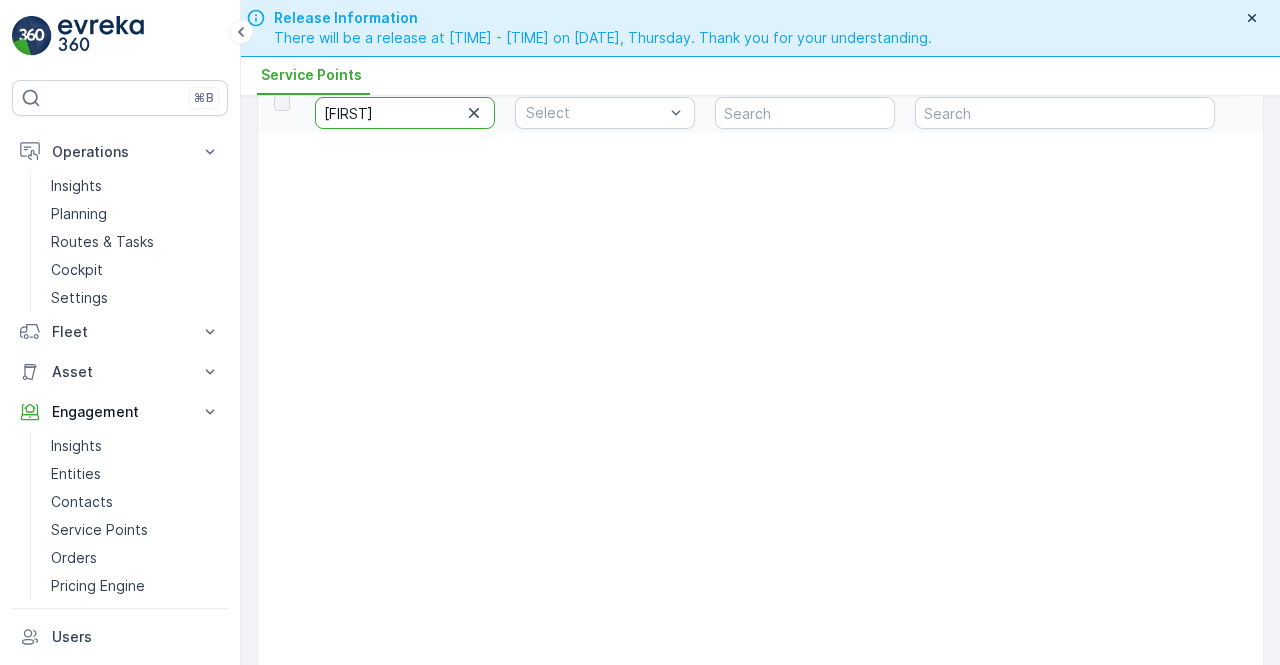 click on "mera" at bounding box center (405, 113) 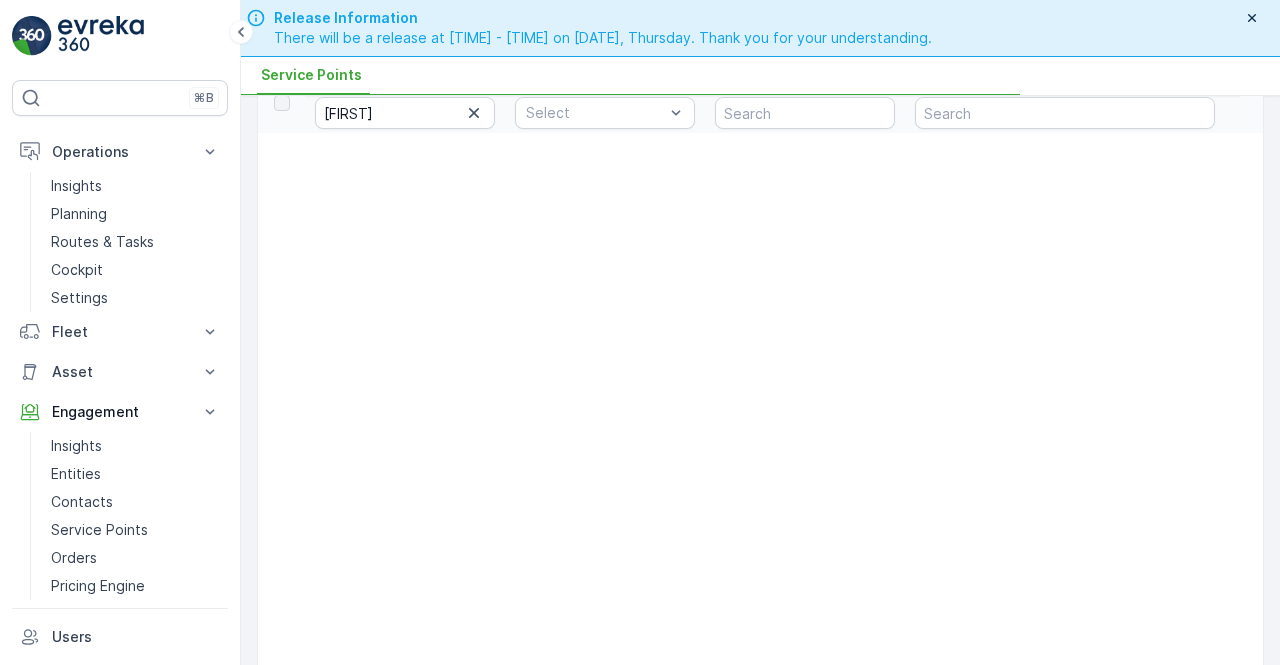 scroll, scrollTop: 0, scrollLeft: 0, axis: both 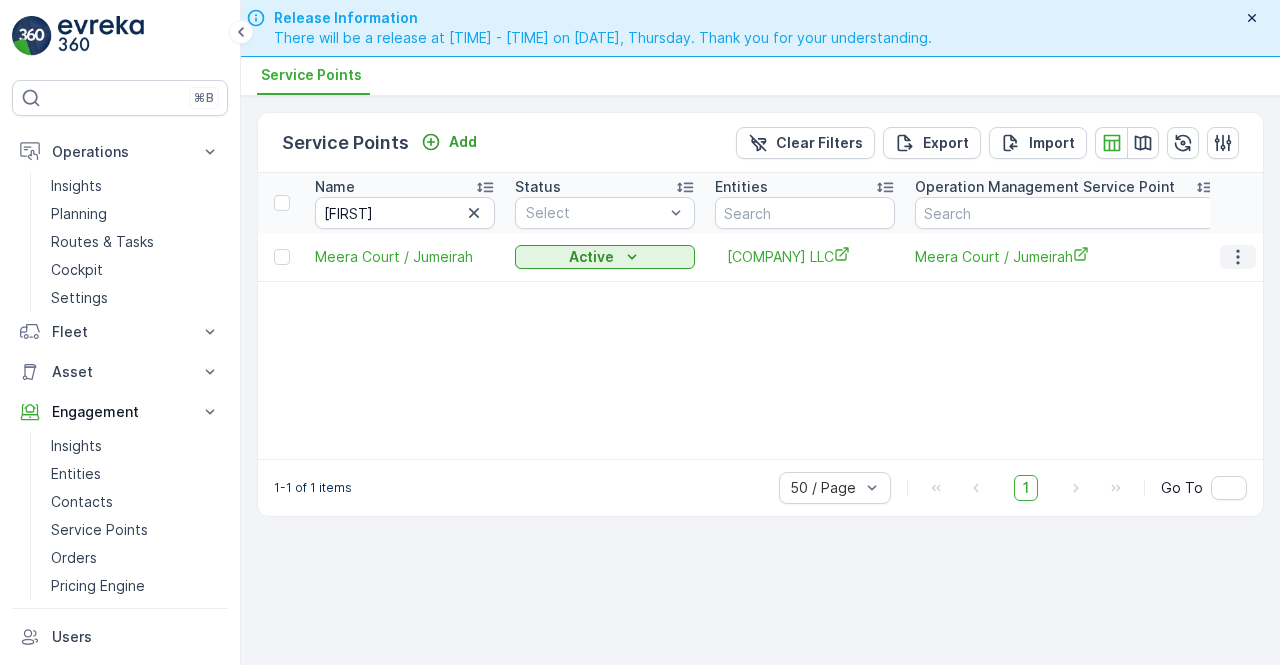click 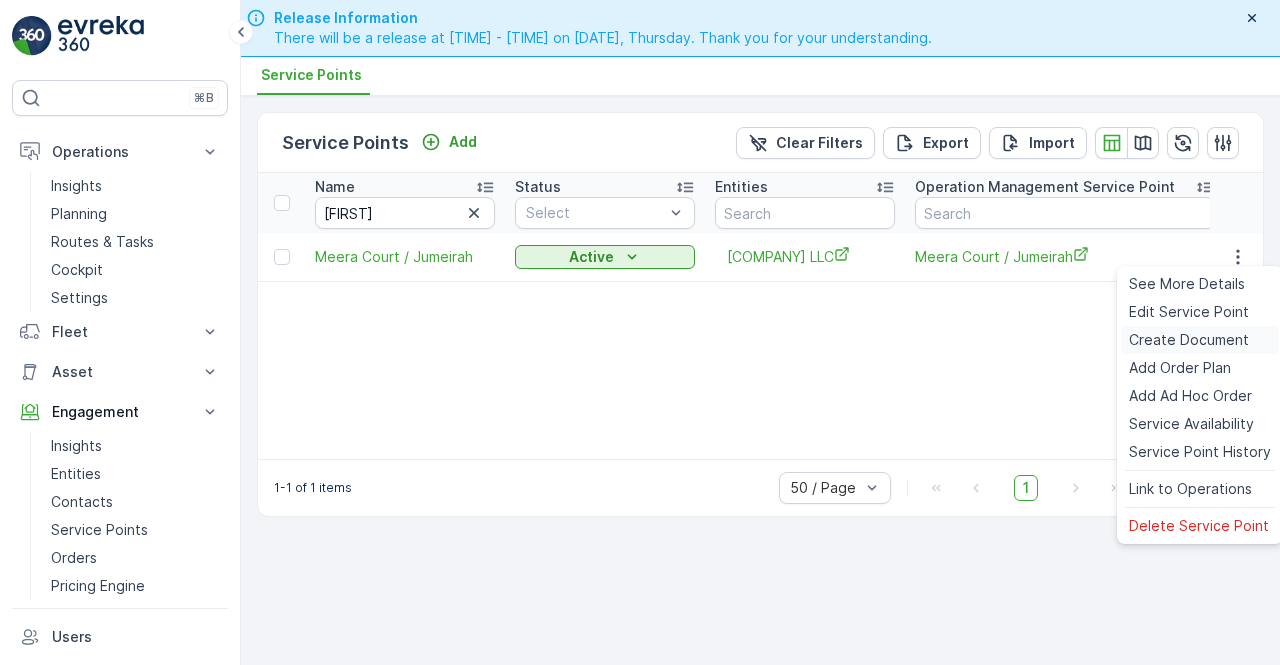 click on "Create Document" at bounding box center (1189, 340) 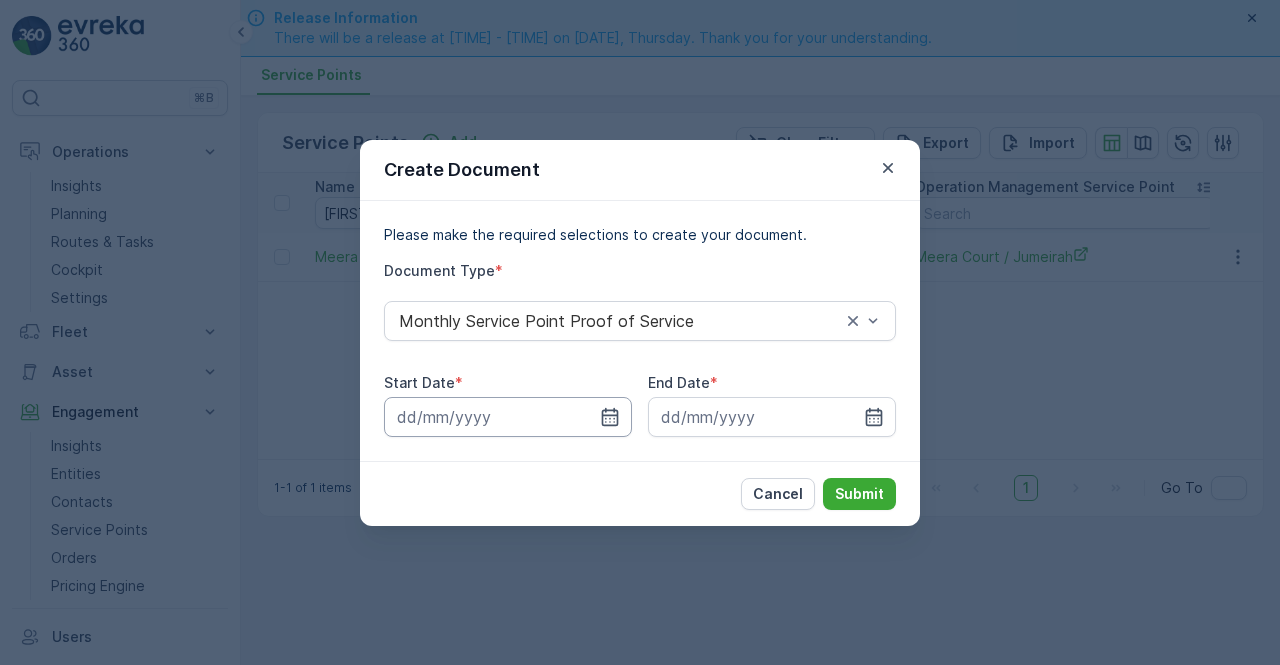 drag, startPoint x: 632, startPoint y: 416, endPoint x: 620, endPoint y: 415, distance: 12.0415945 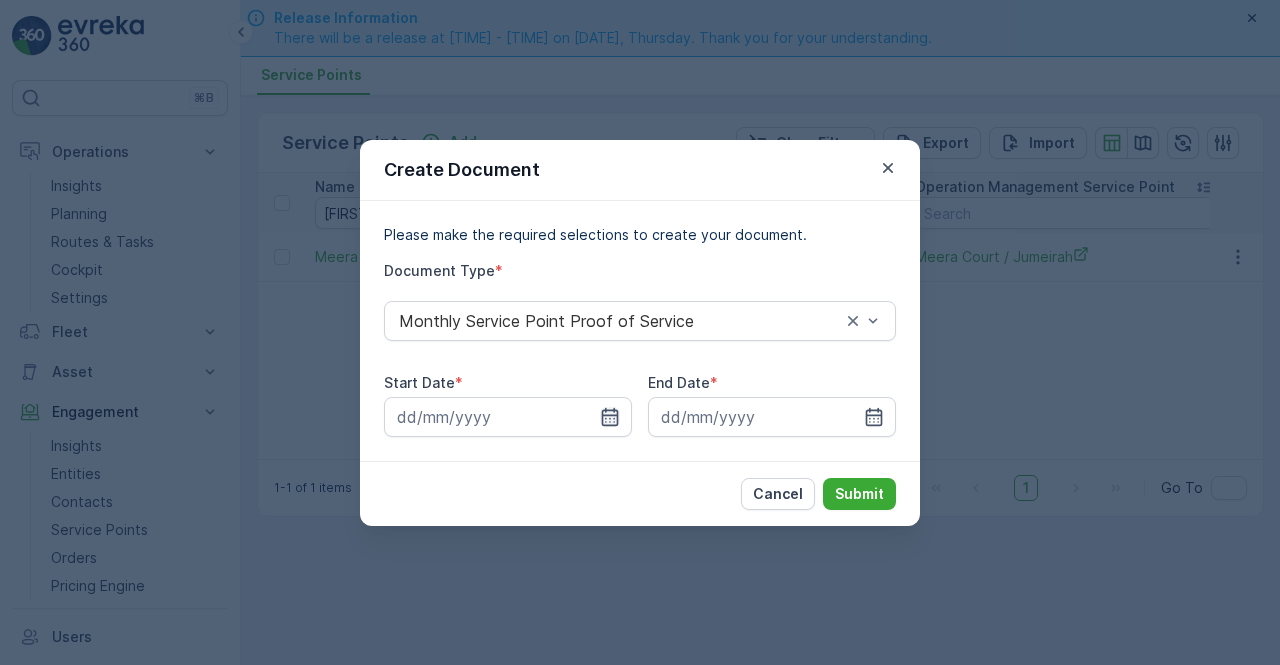 click 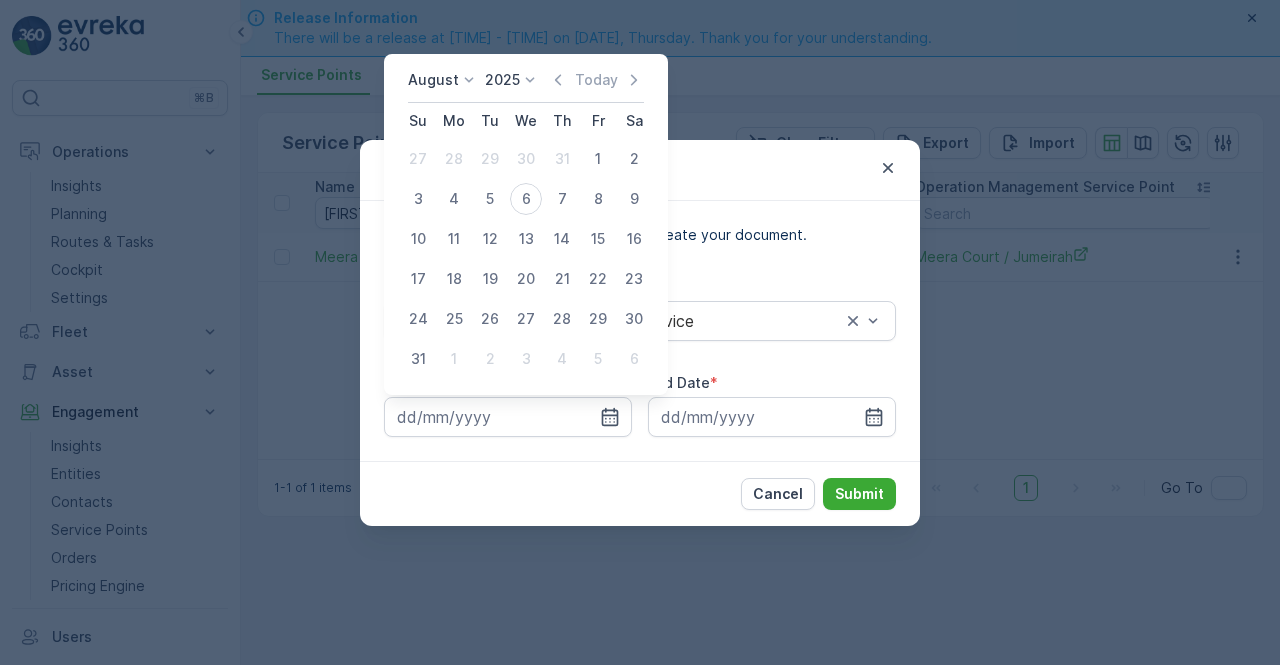 drag, startPoint x: 556, startPoint y: 81, endPoint x: 554, endPoint y: 99, distance: 18.110771 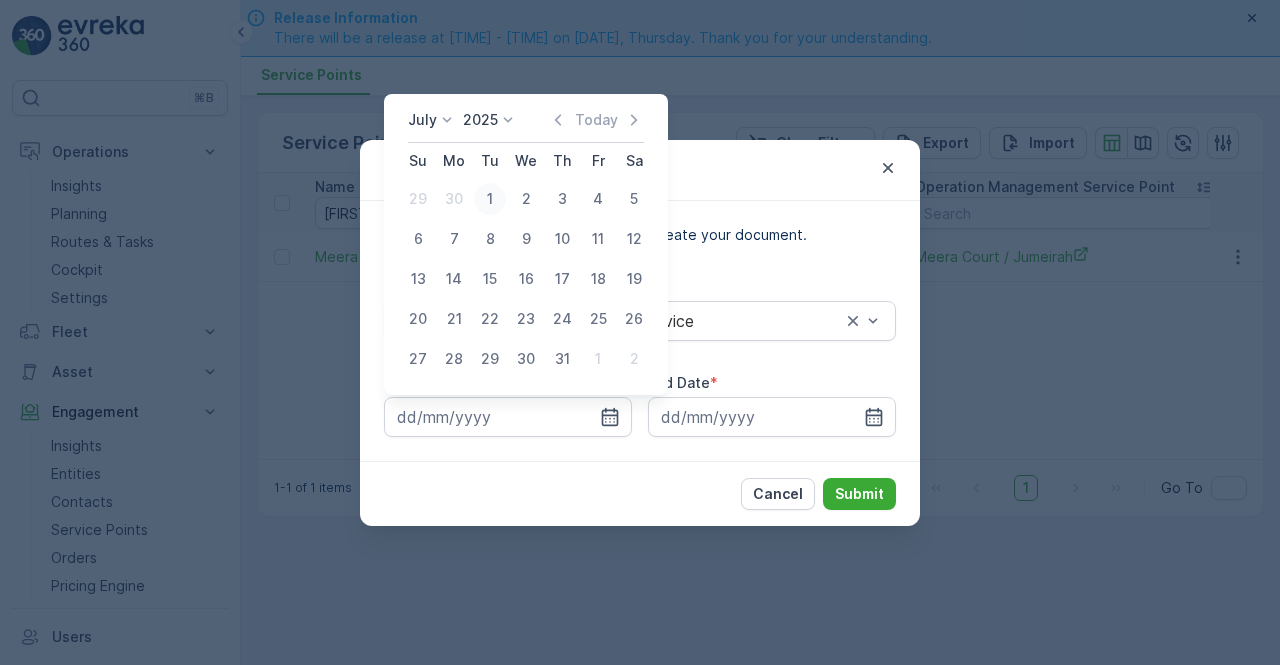 click on "1" at bounding box center [490, 199] 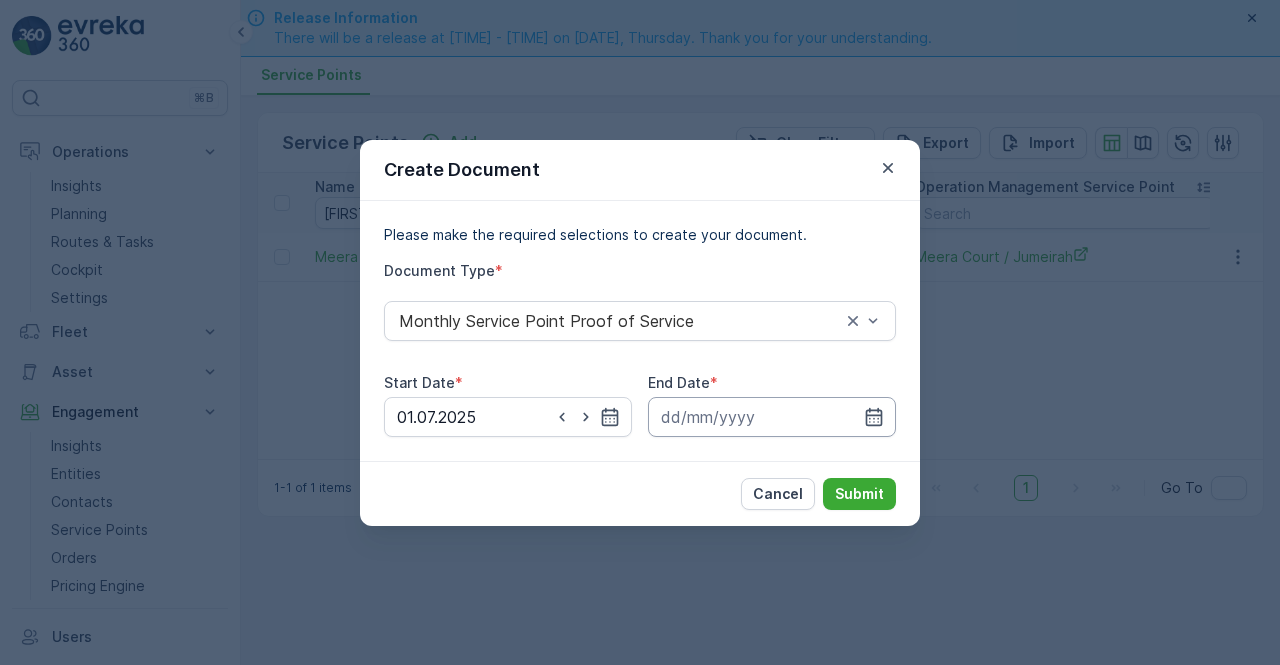 drag, startPoint x: 874, startPoint y: 409, endPoint x: 874, endPoint y: 397, distance: 12 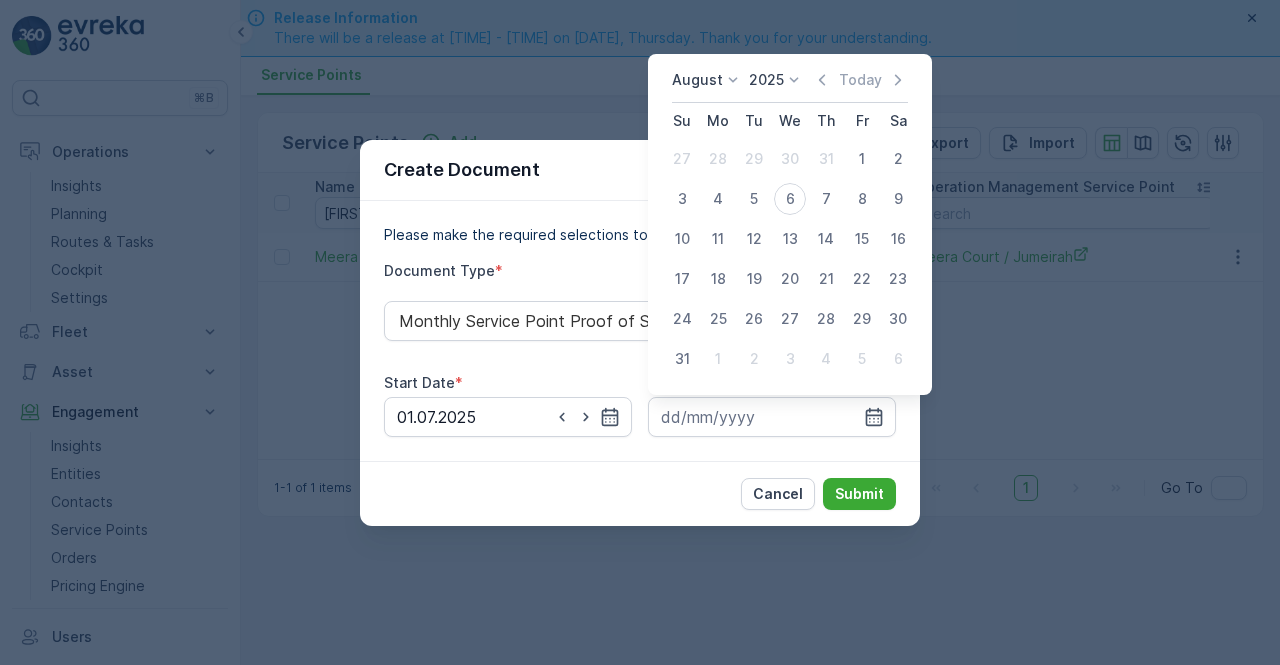 drag, startPoint x: 816, startPoint y: 81, endPoint x: 832, endPoint y: 165, distance: 85.51023 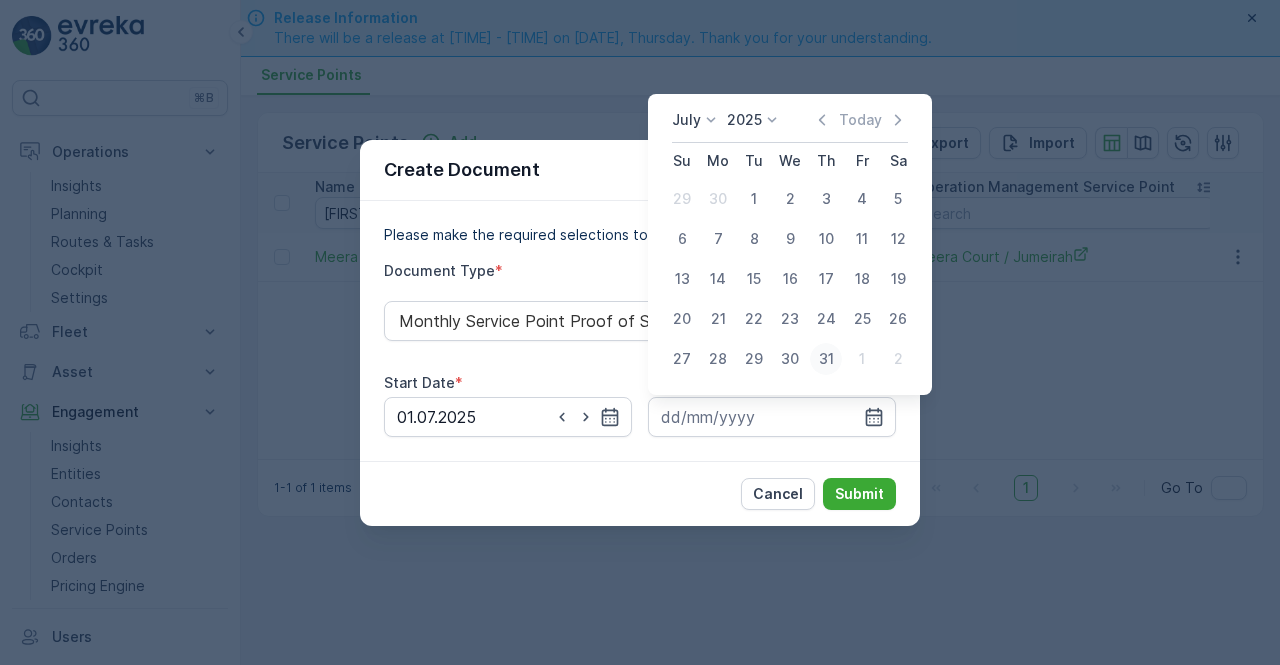 click on "31" at bounding box center [826, 359] 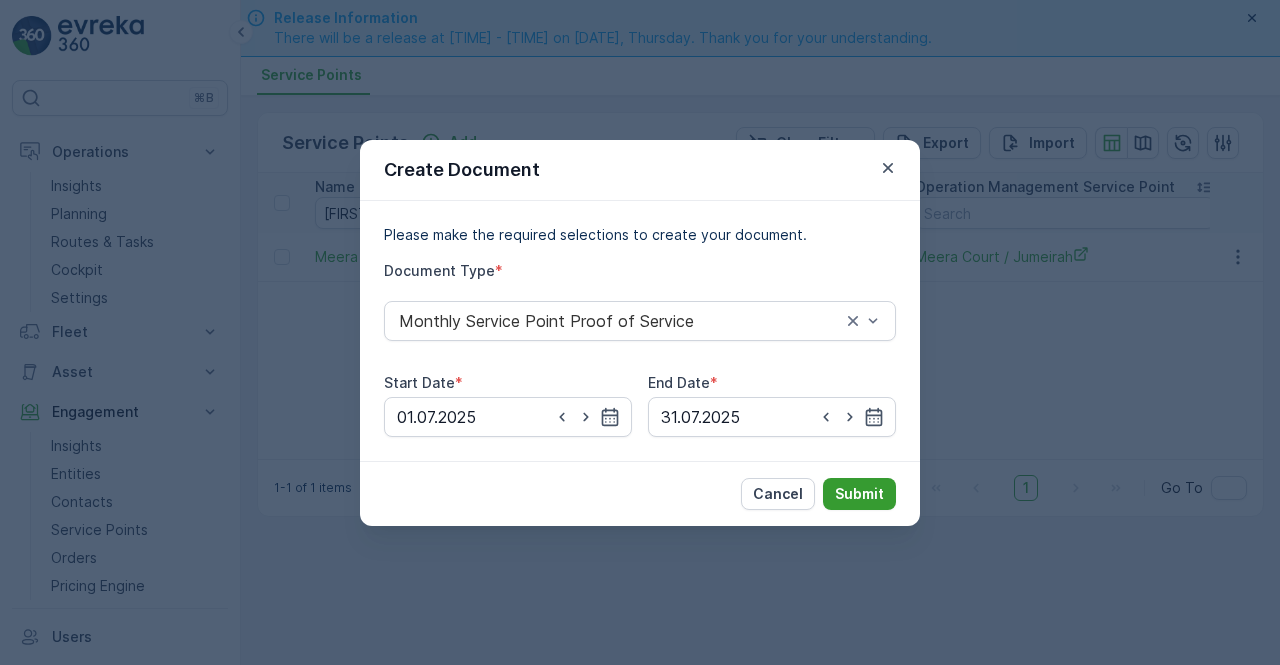 click on "Submit" at bounding box center [859, 494] 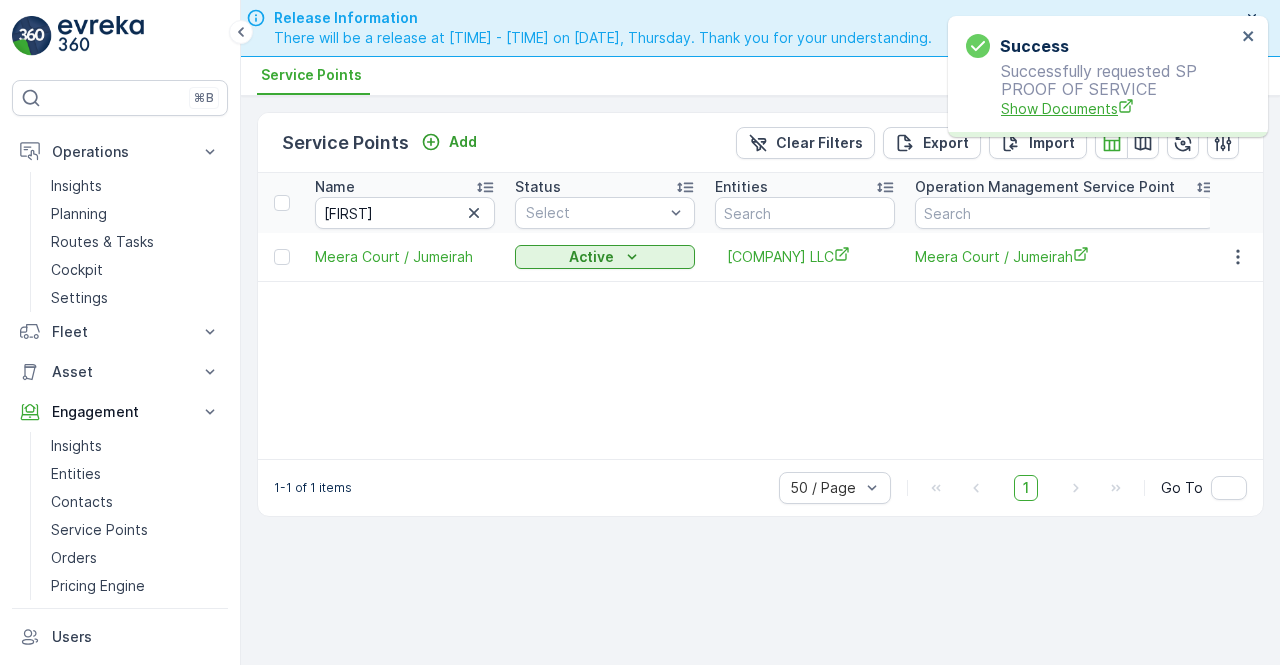 click on "Show Documents" at bounding box center (1118, 108) 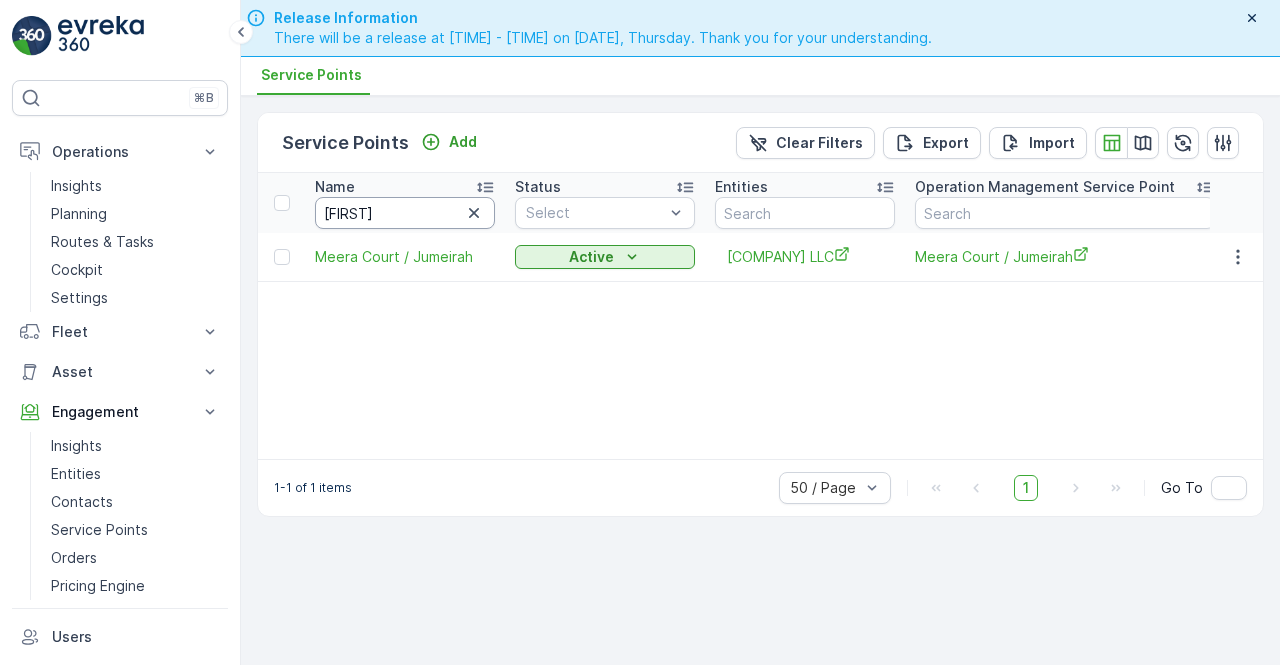 click on "meera" at bounding box center (405, 213) 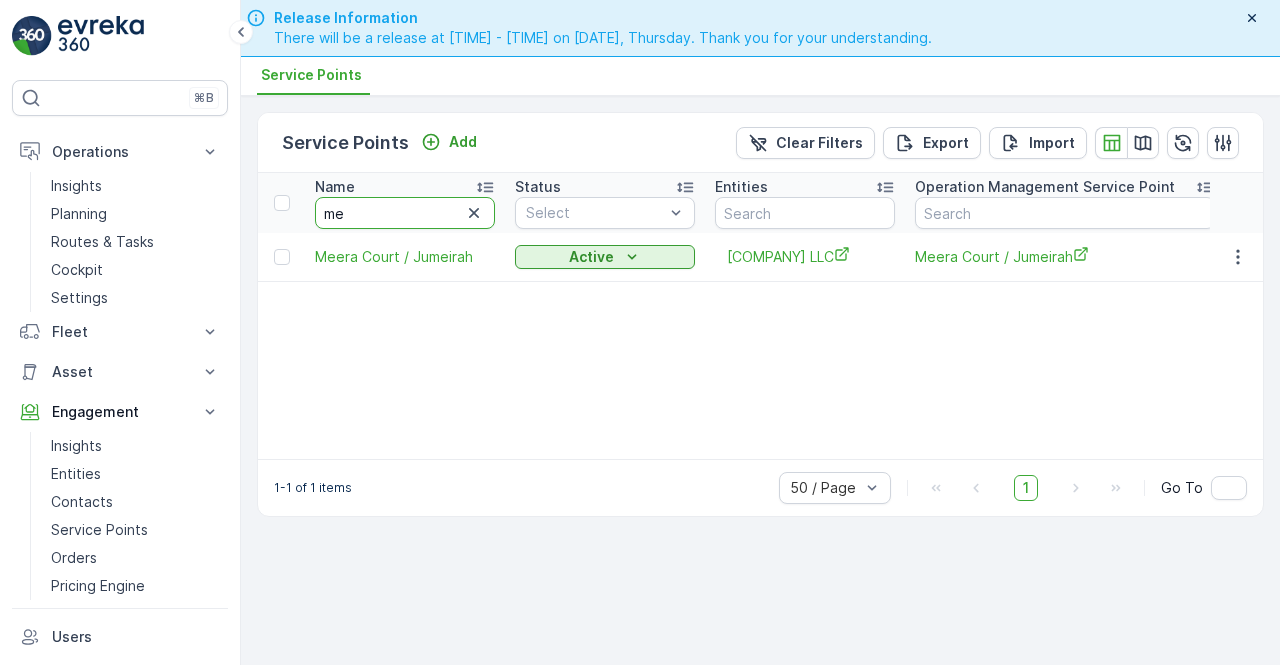 type on "m" 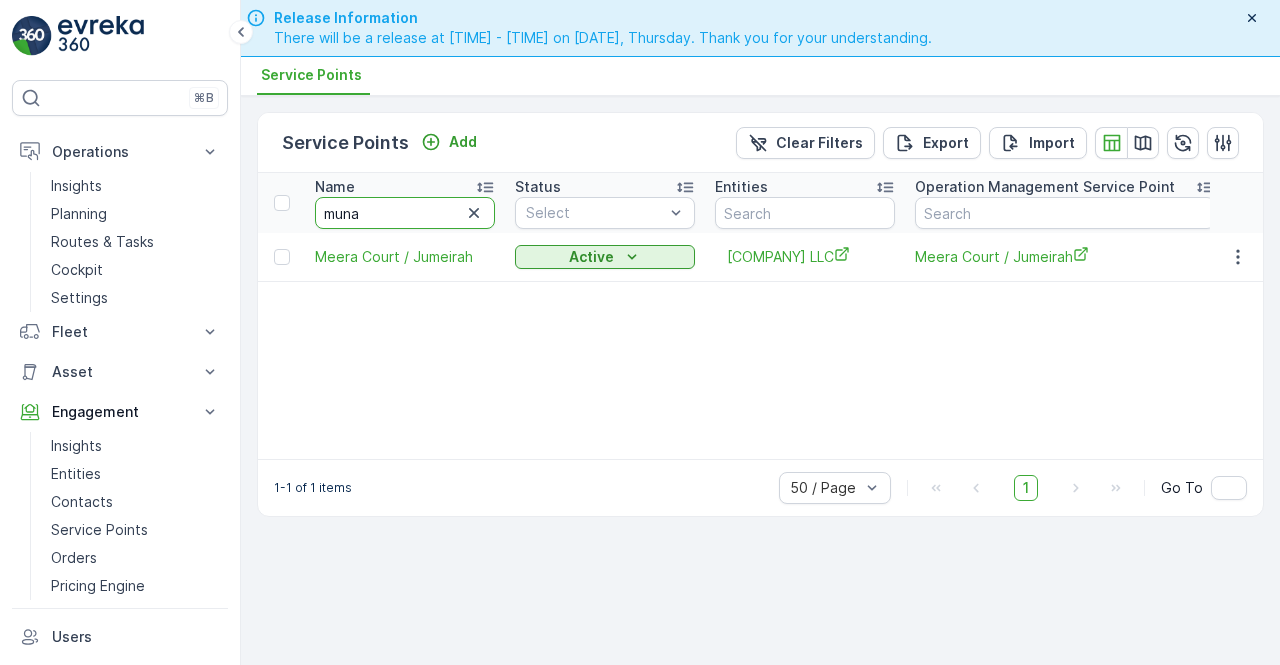 type on "muna" 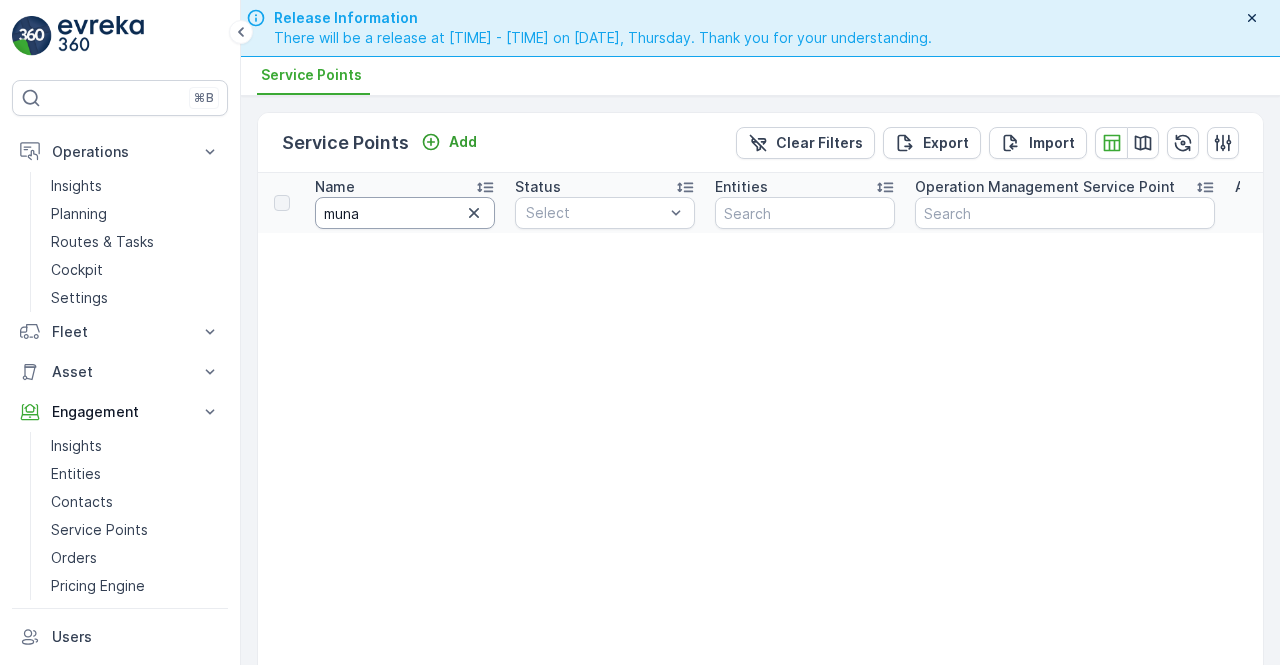 click on "muna" at bounding box center [405, 213] 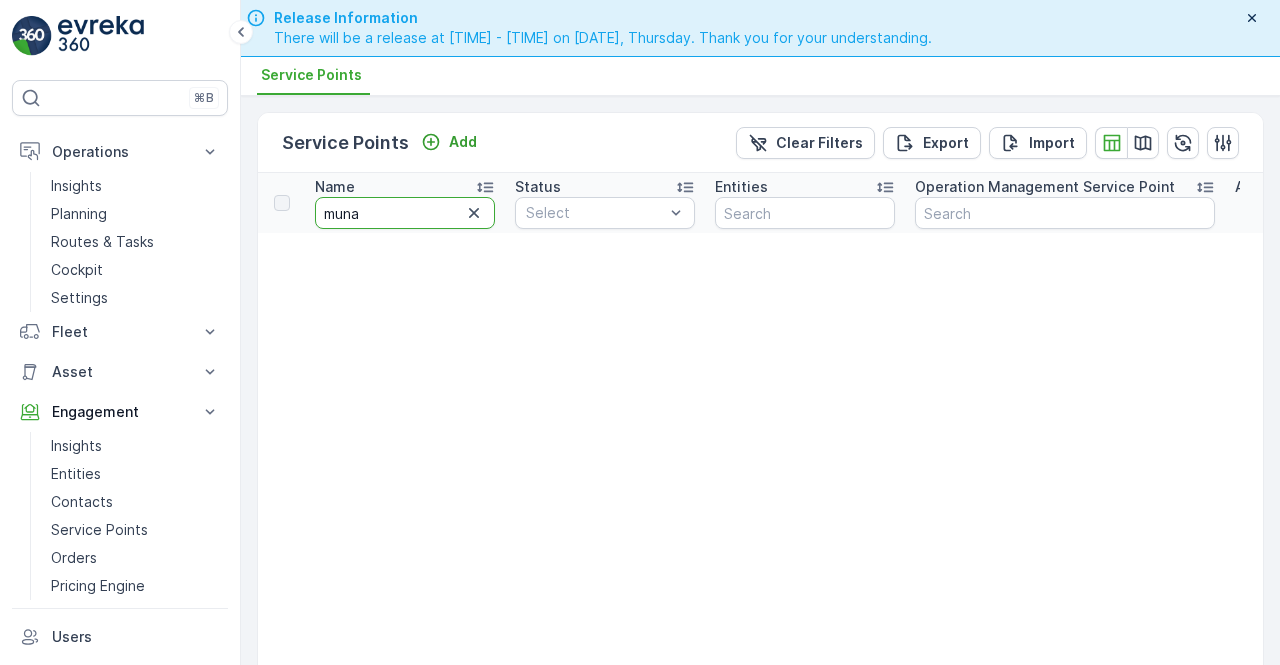 type on "muna" 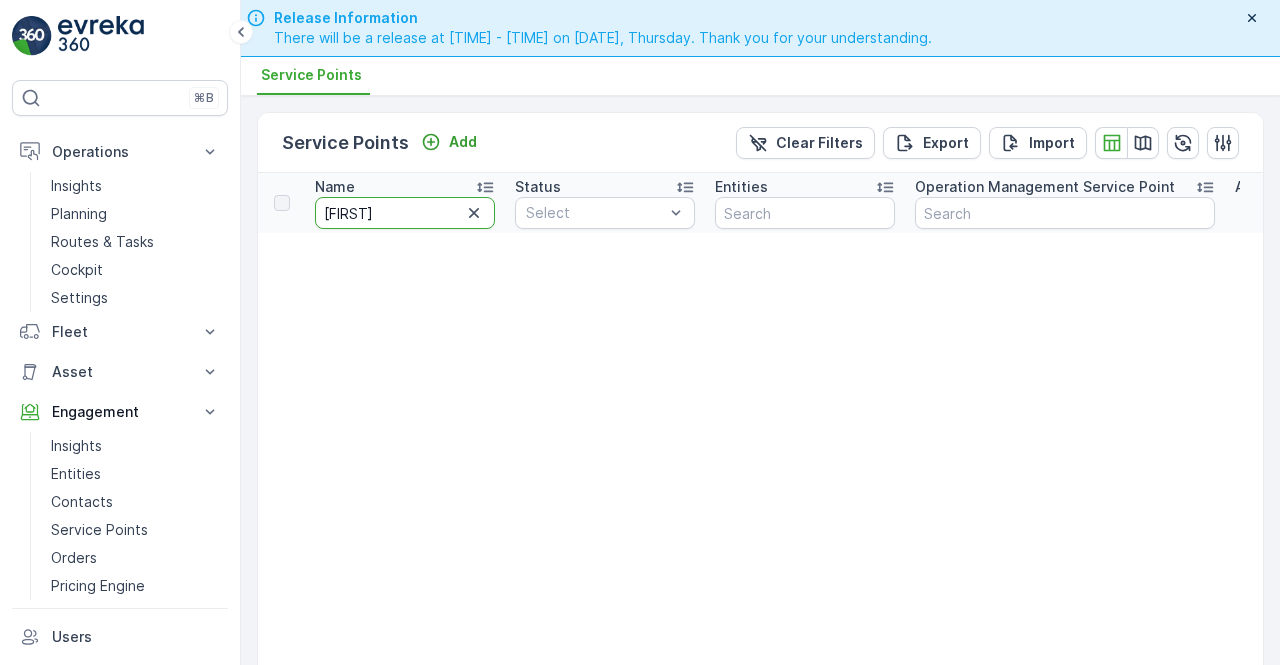 type on "mu" 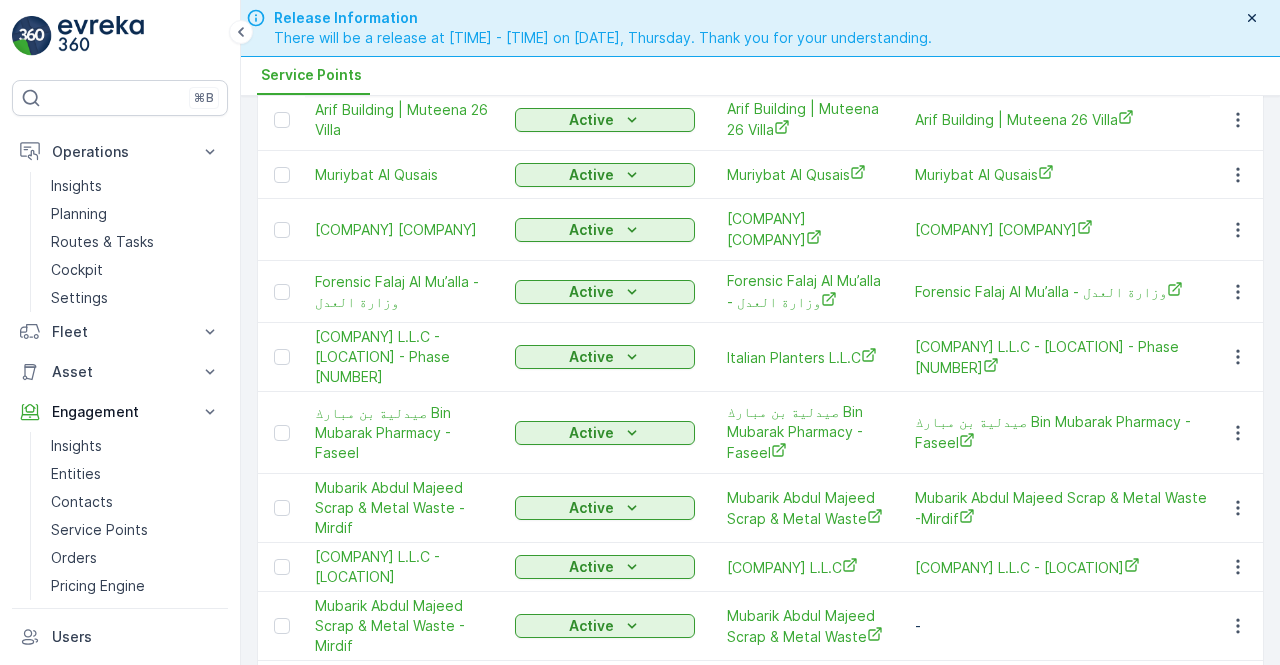scroll, scrollTop: 0, scrollLeft: 0, axis: both 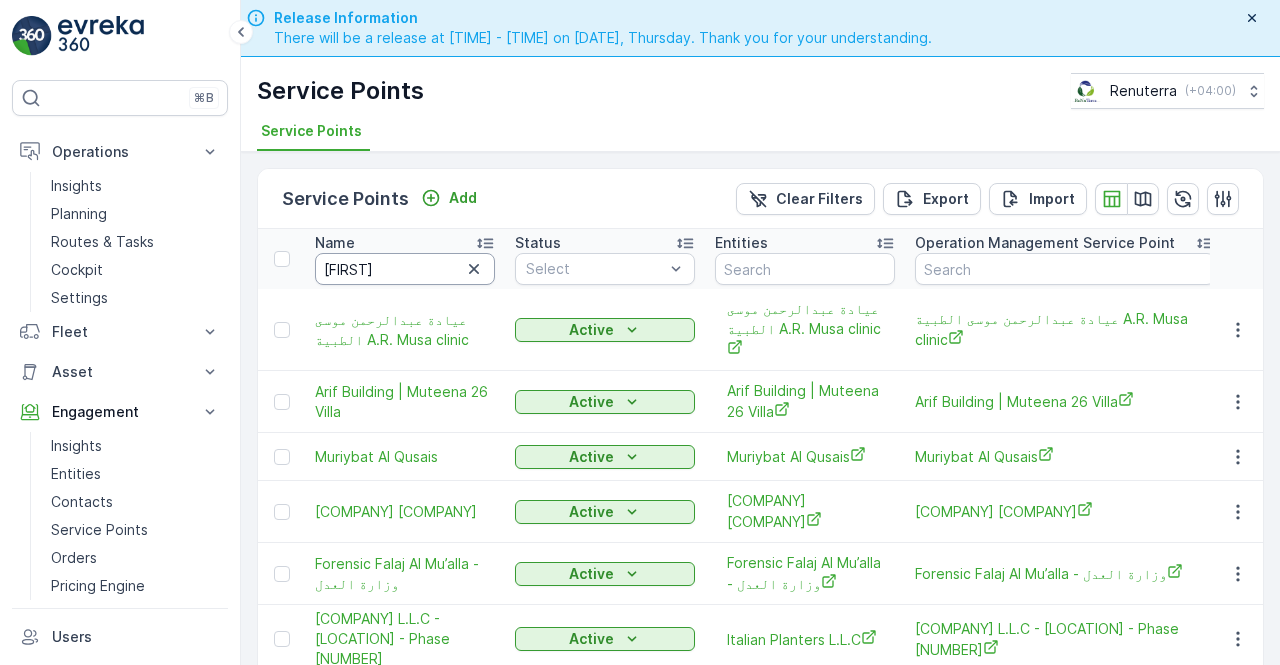 click on "mu" at bounding box center [405, 269] 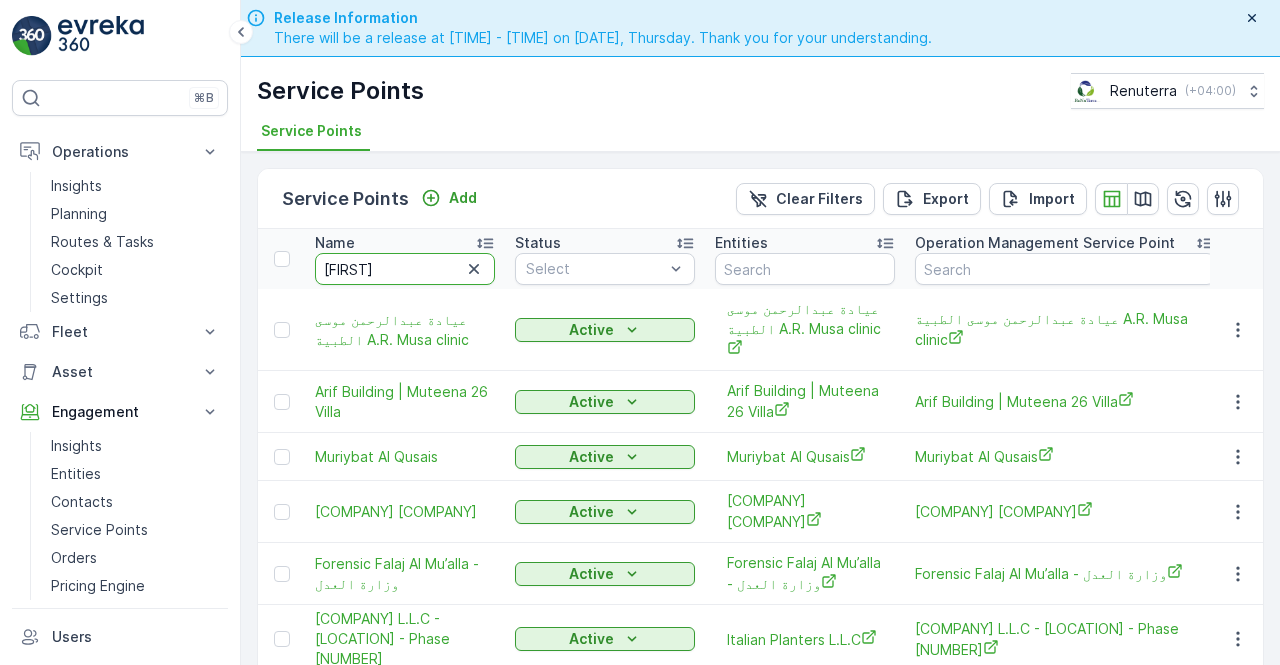 type on "m" 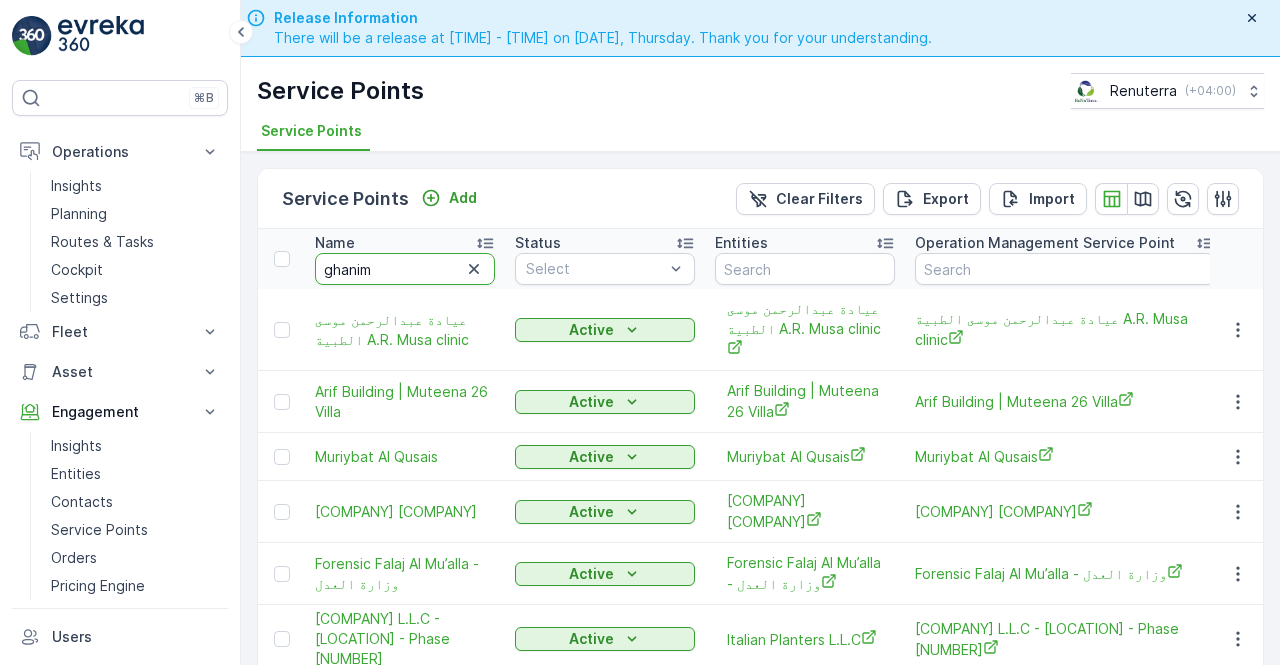 type on "ghanim" 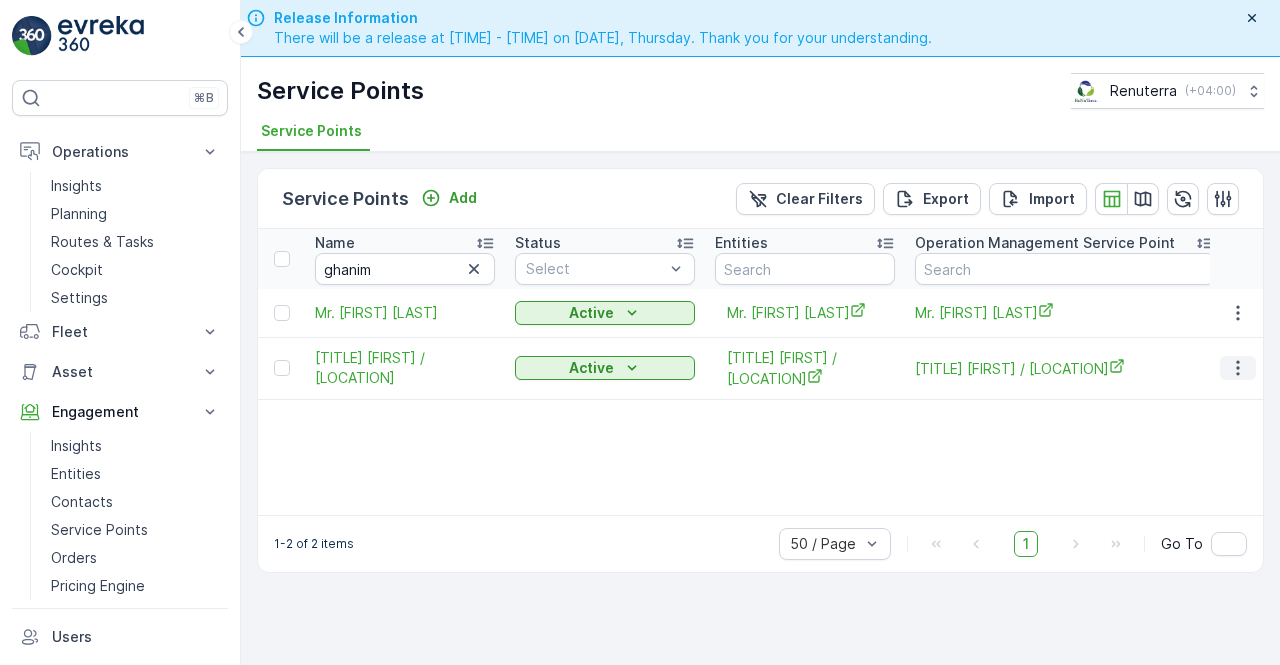 click 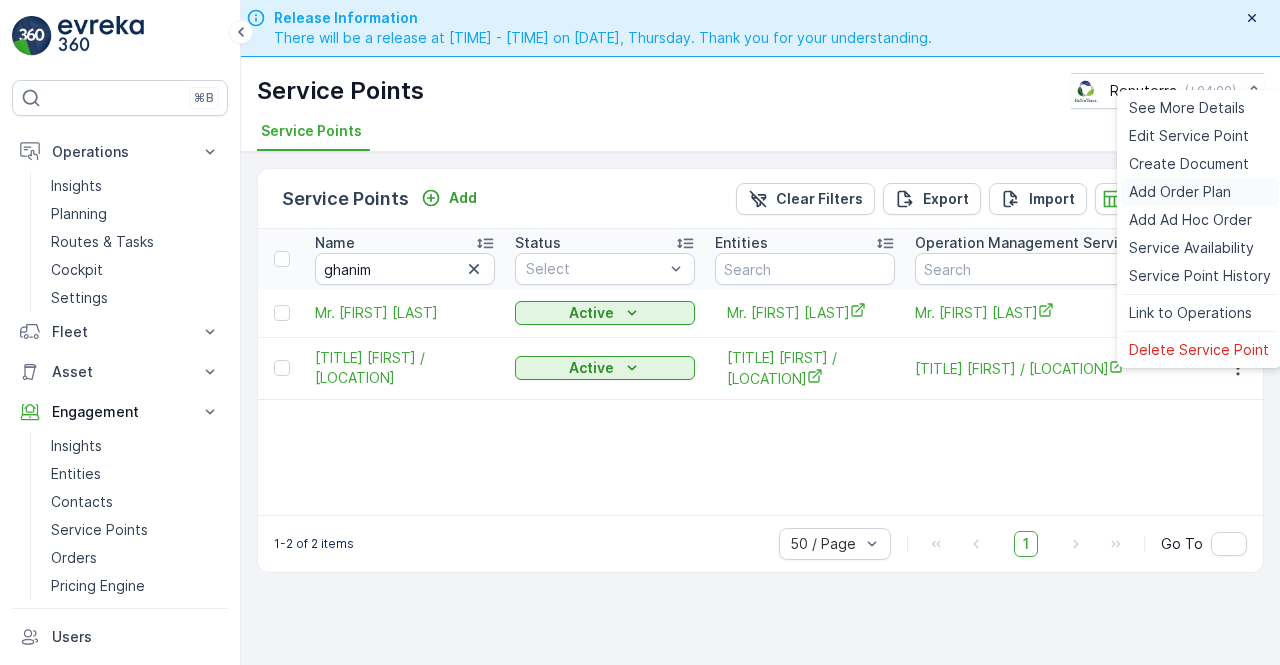 click on "Add Order Plan" at bounding box center (1180, 192) 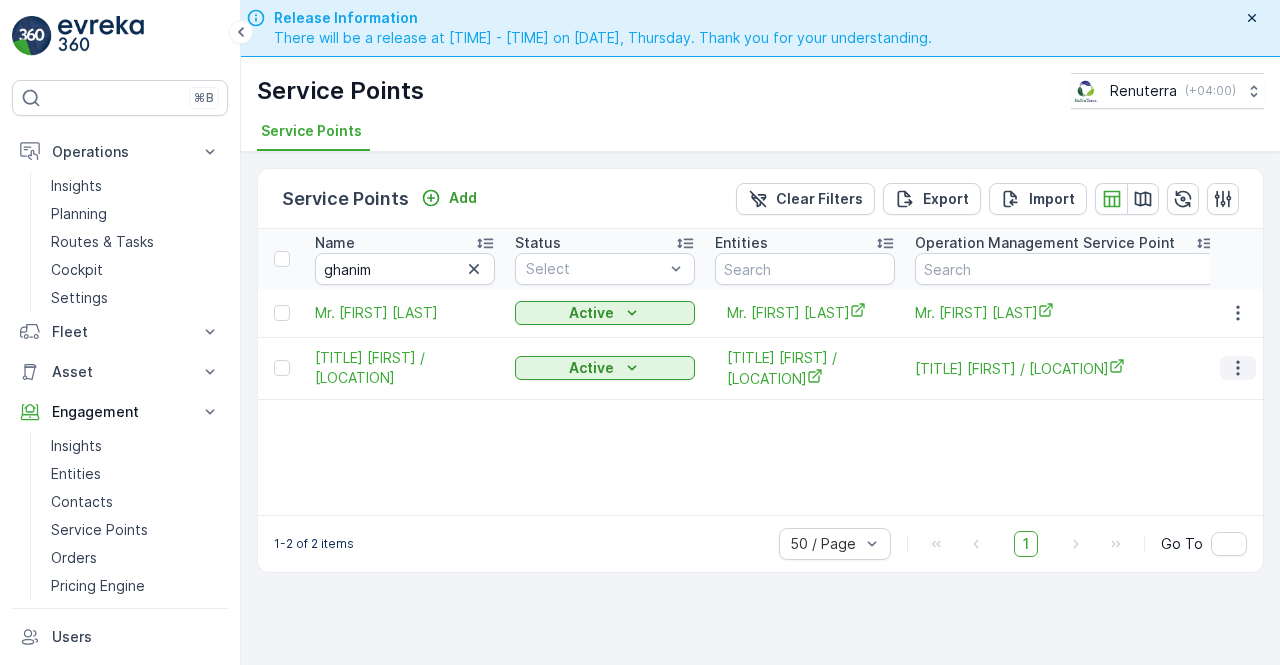 click 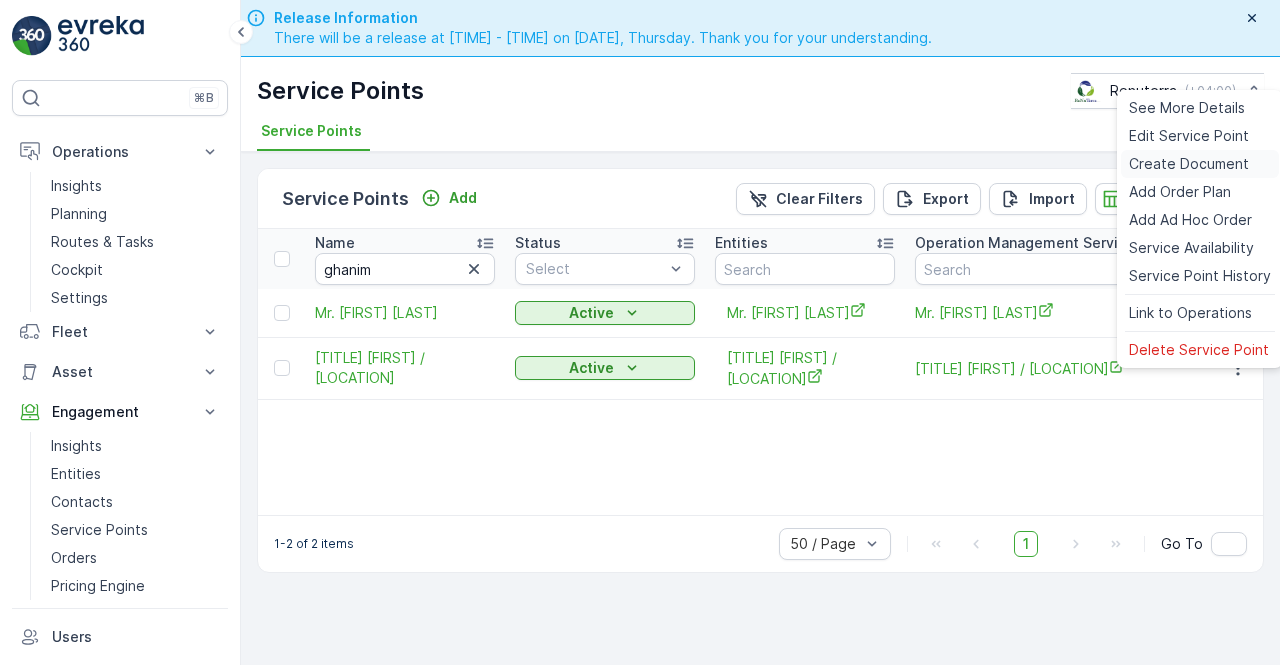 click on "Create Document" at bounding box center [1189, 164] 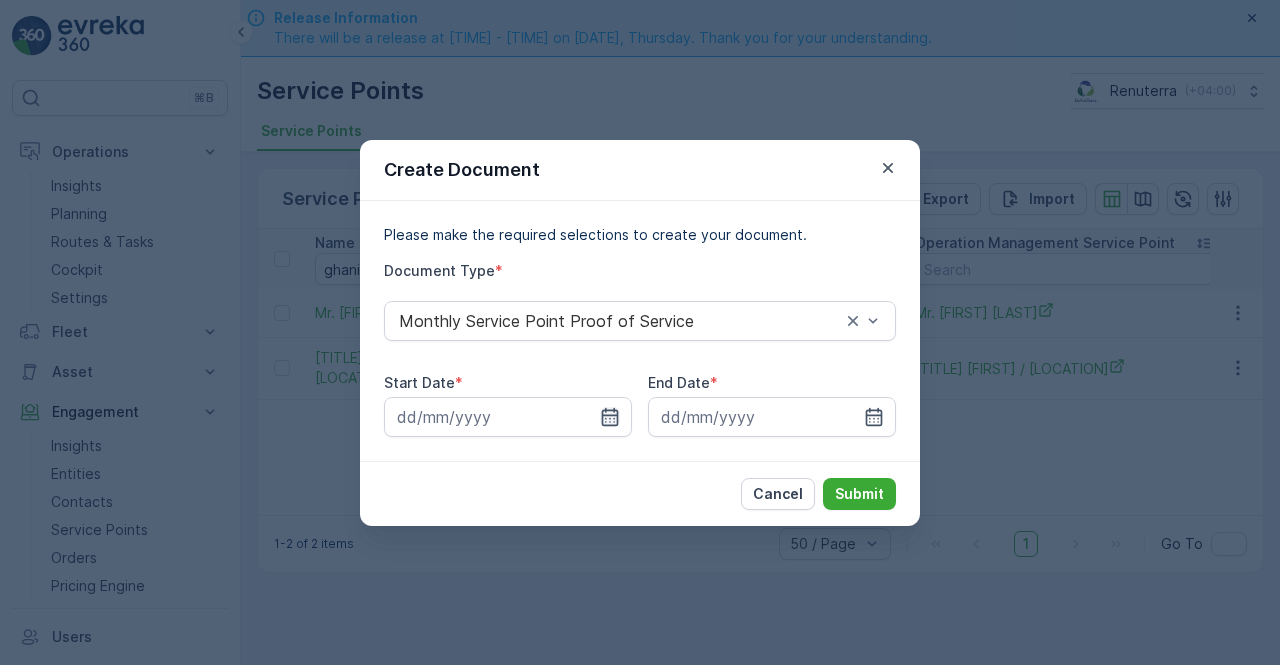 click at bounding box center [508, 417] 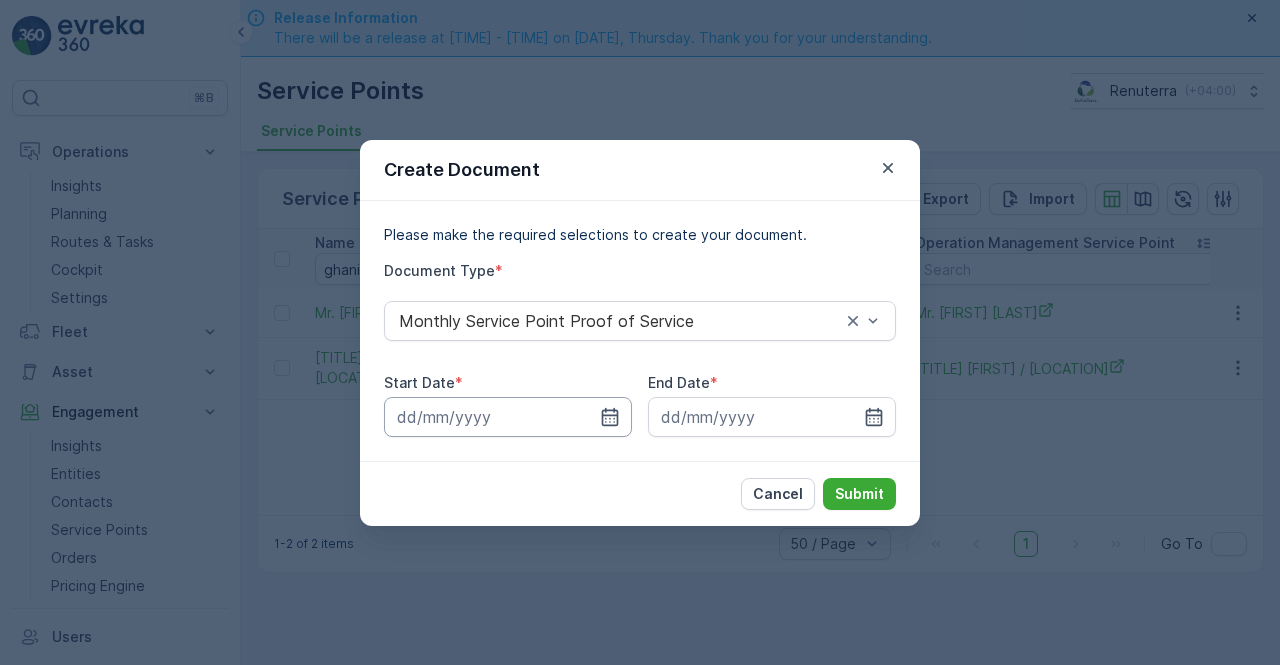 drag, startPoint x: 614, startPoint y: 414, endPoint x: 610, endPoint y: 397, distance: 17.464249 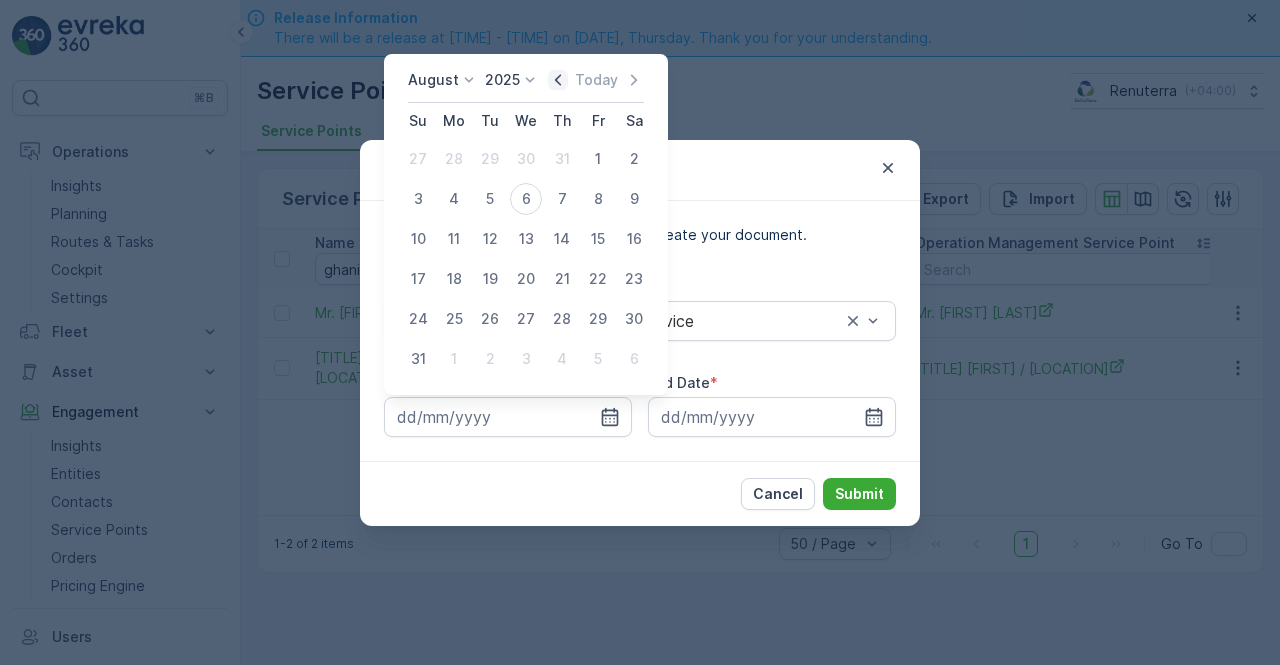 click 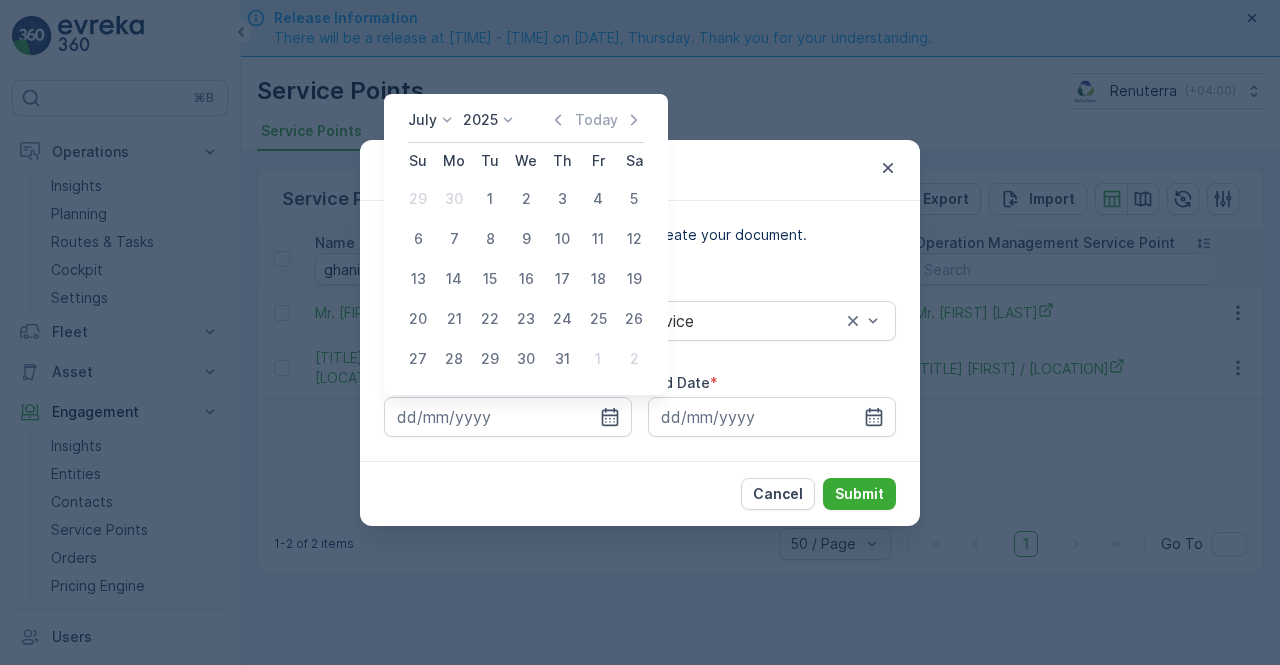 click on "1" at bounding box center (490, 199) 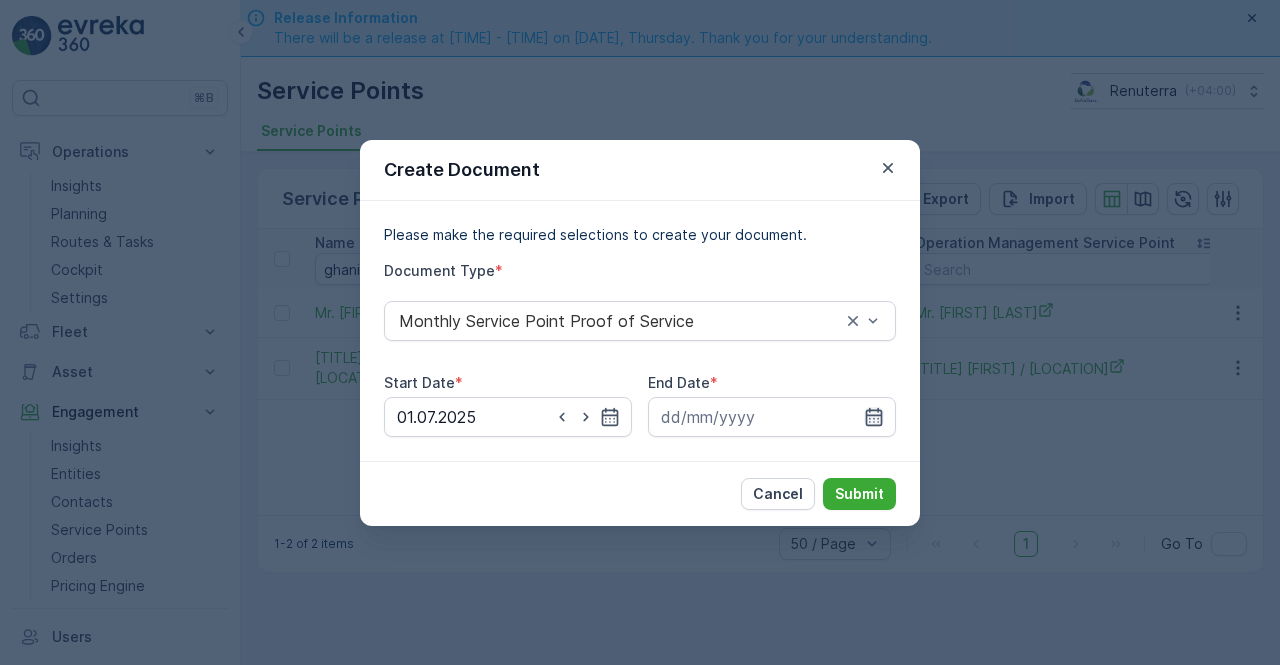 click 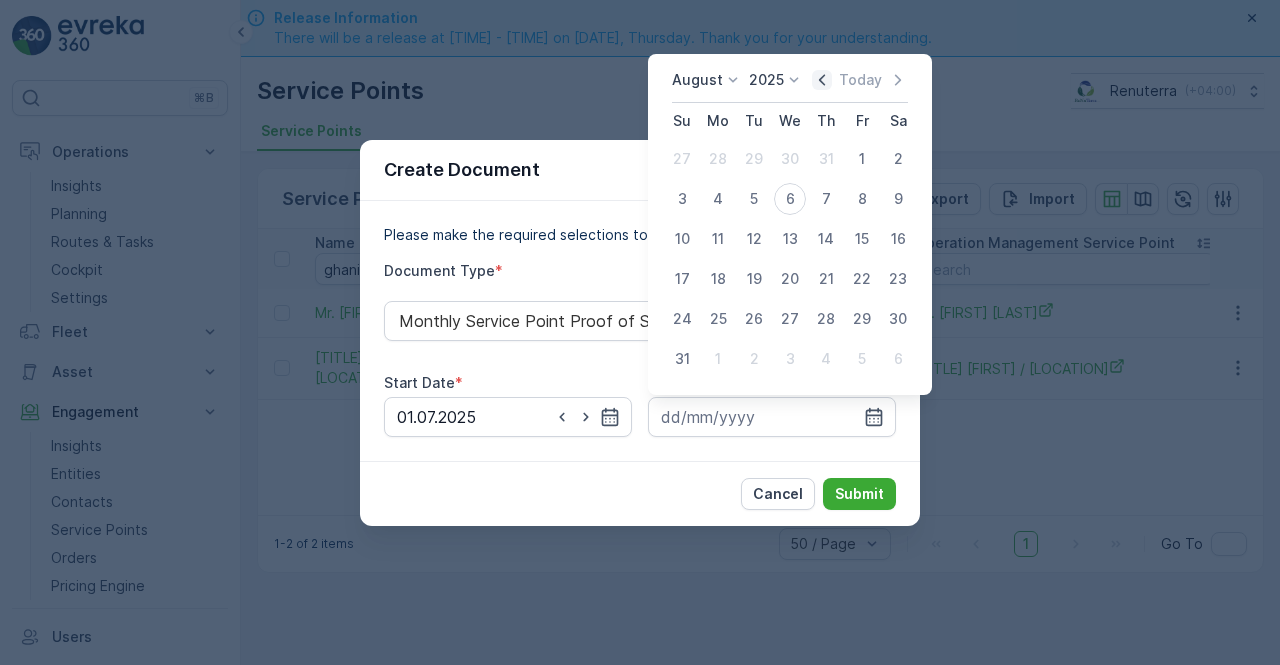 click 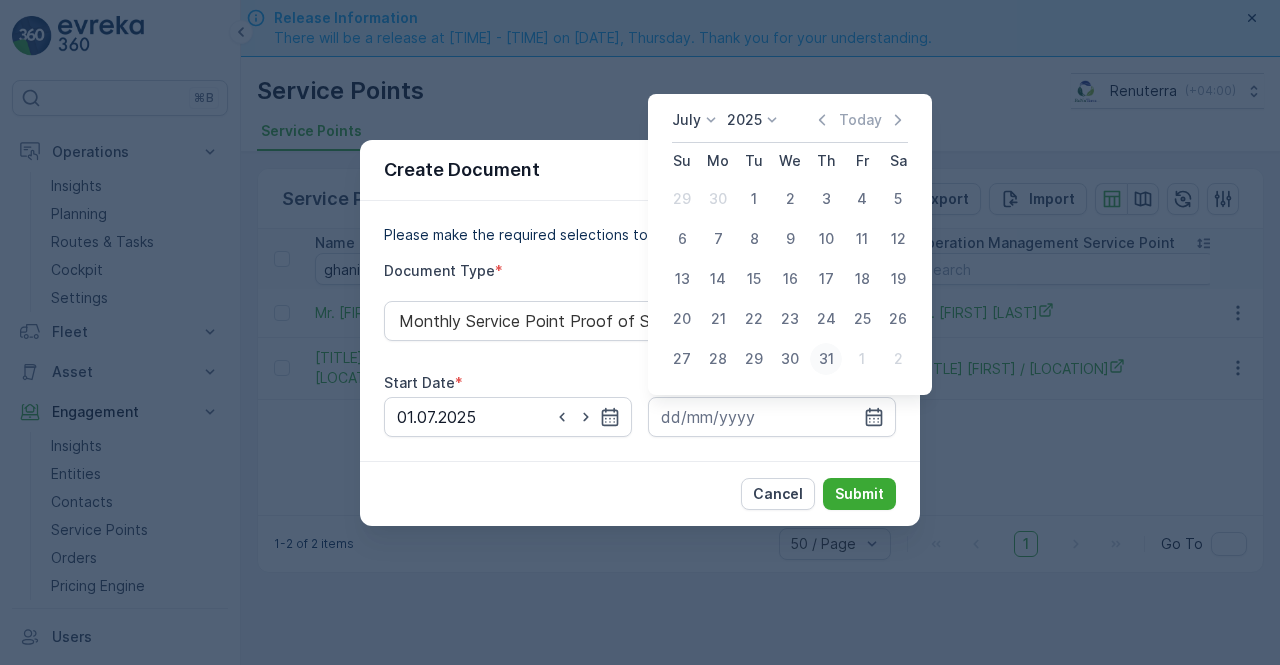 click on "31" at bounding box center (826, 359) 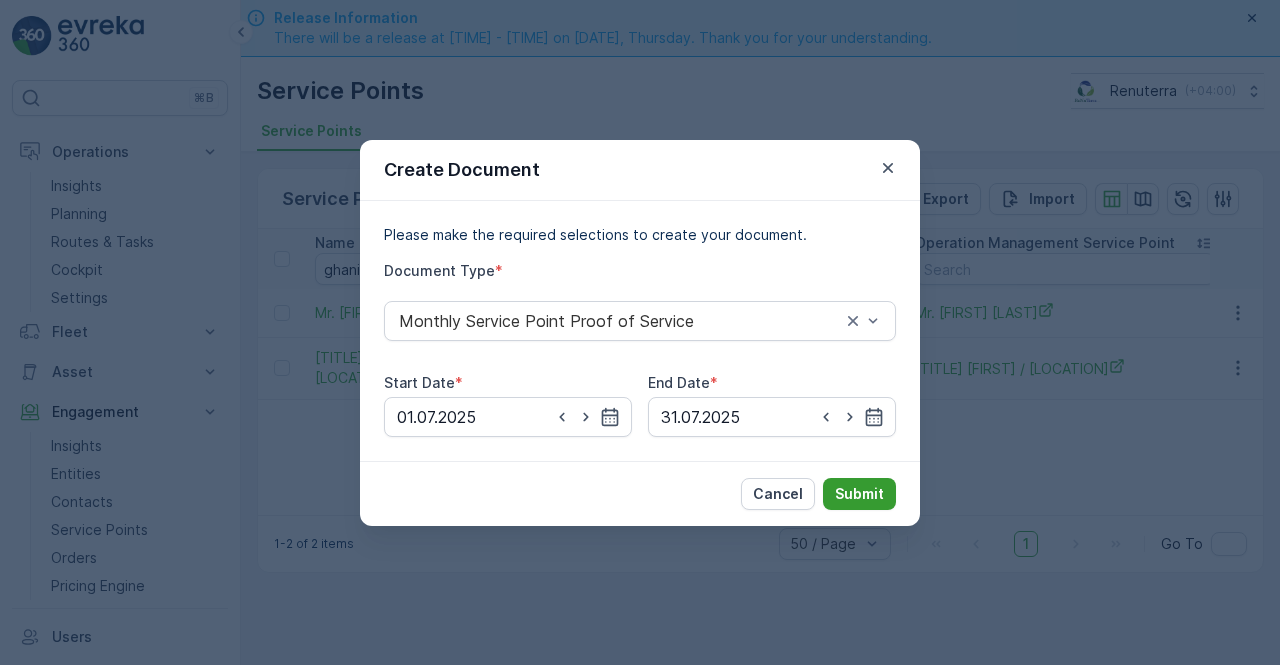 click on "Submit" at bounding box center (859, 494) 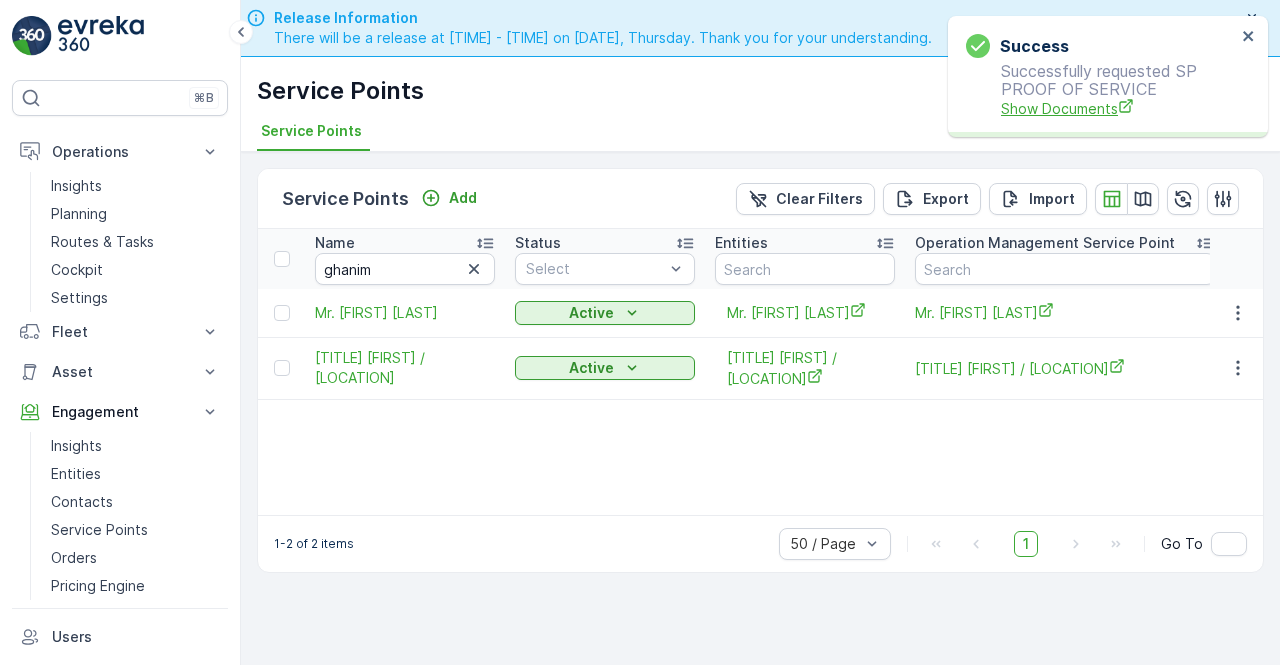 click on "Show Documents" at bounding box center [1118, 108] 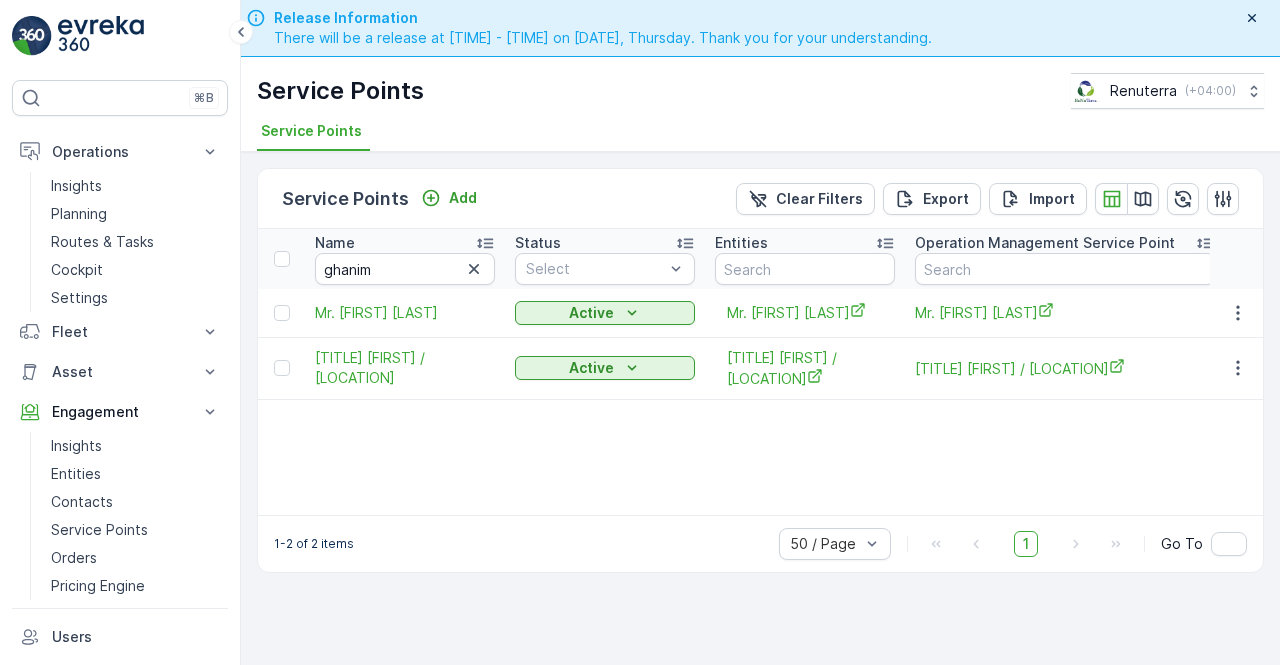 click on "ghanim" at bounding box center (405, 269) 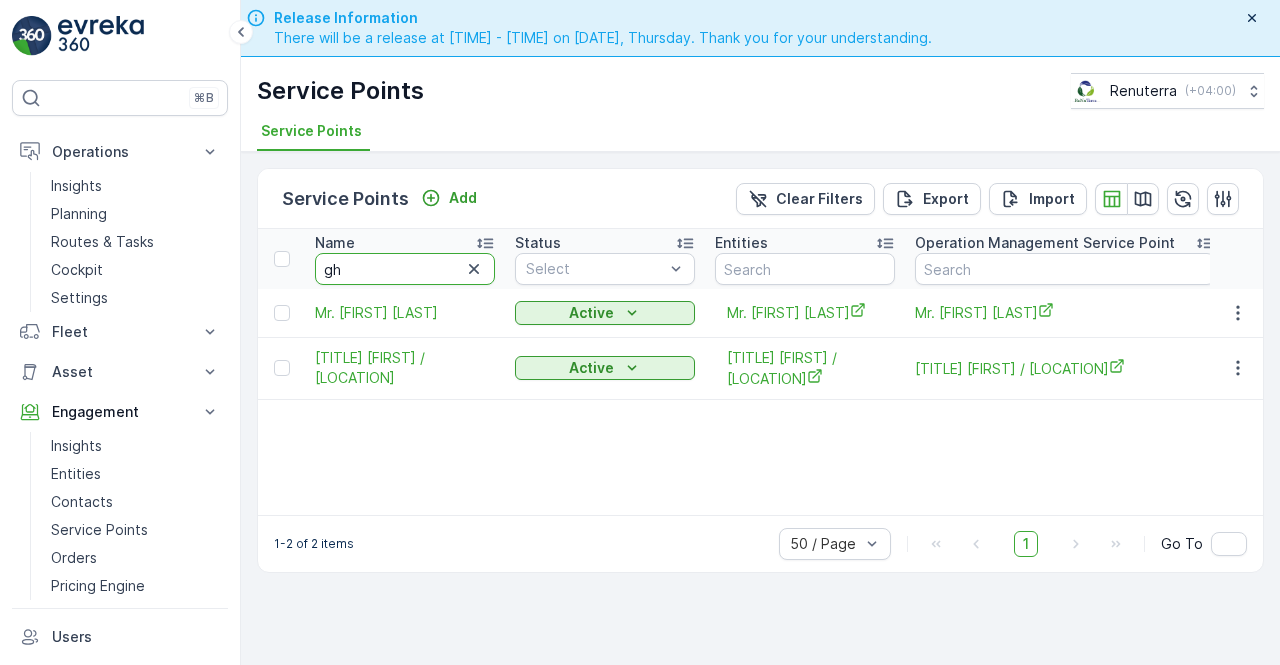 type on "g" 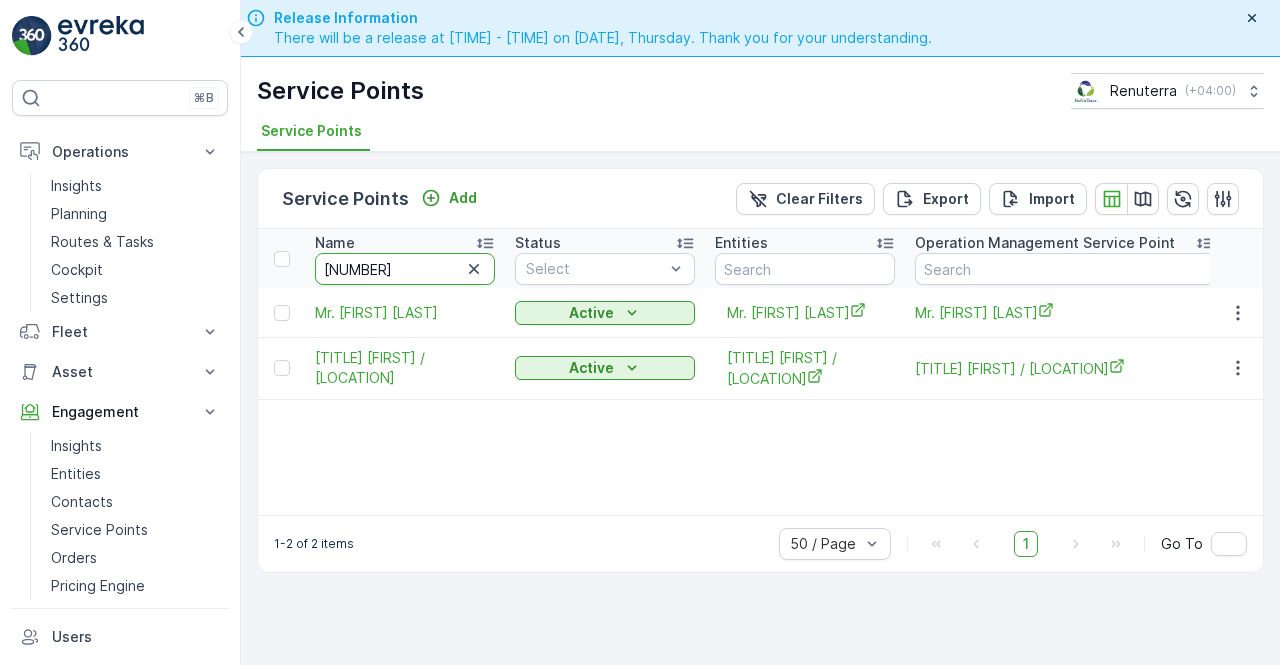 type on "846" 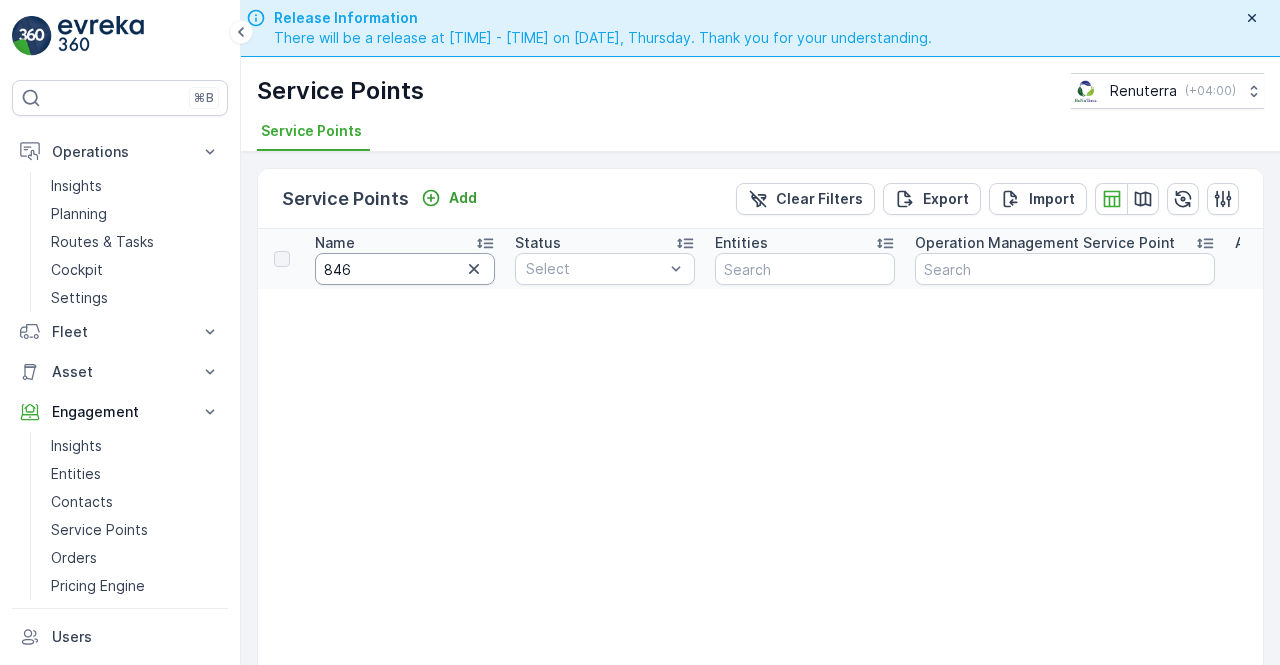 click on "846" at bounding box center [405, 269] 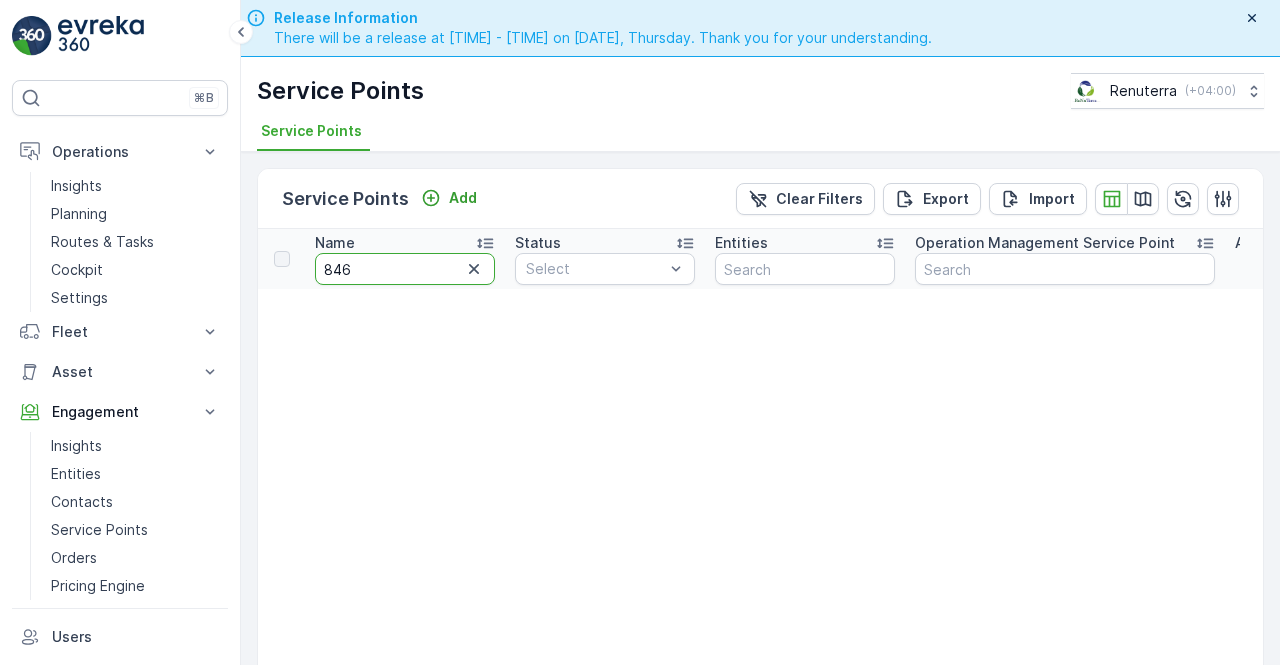 click on "846" at bounding box center (405, 269) 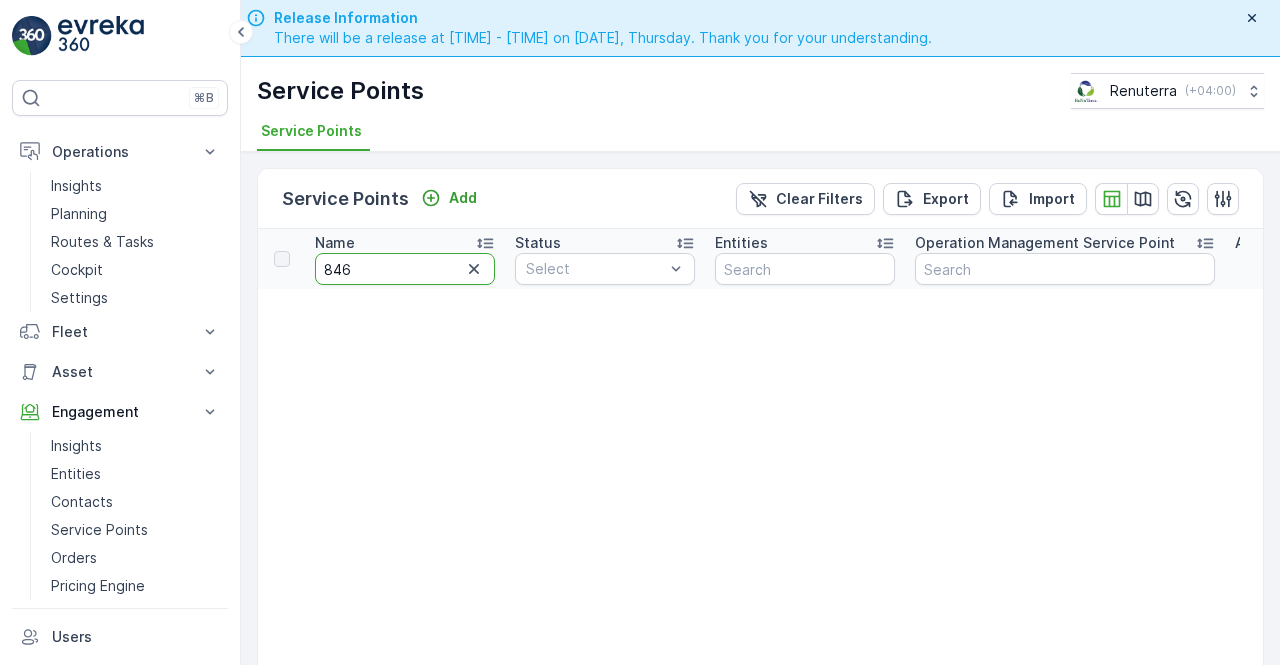 type on "b846" 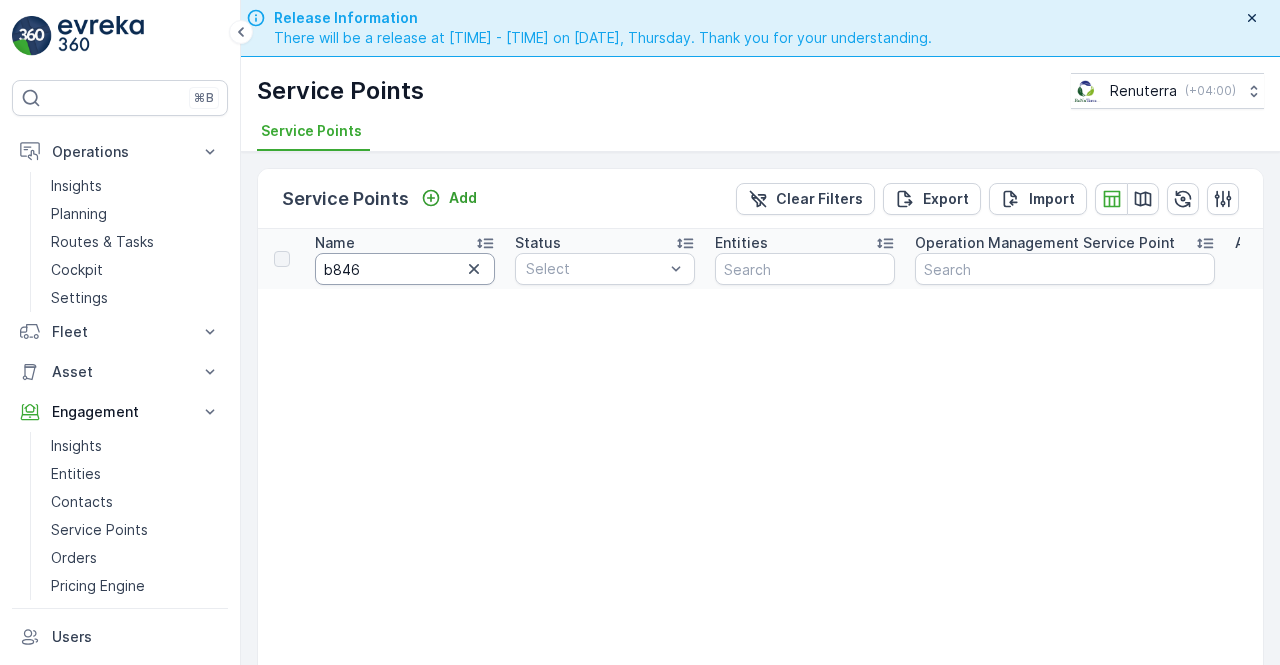 click on "b846" at bounding box center (405, 269) 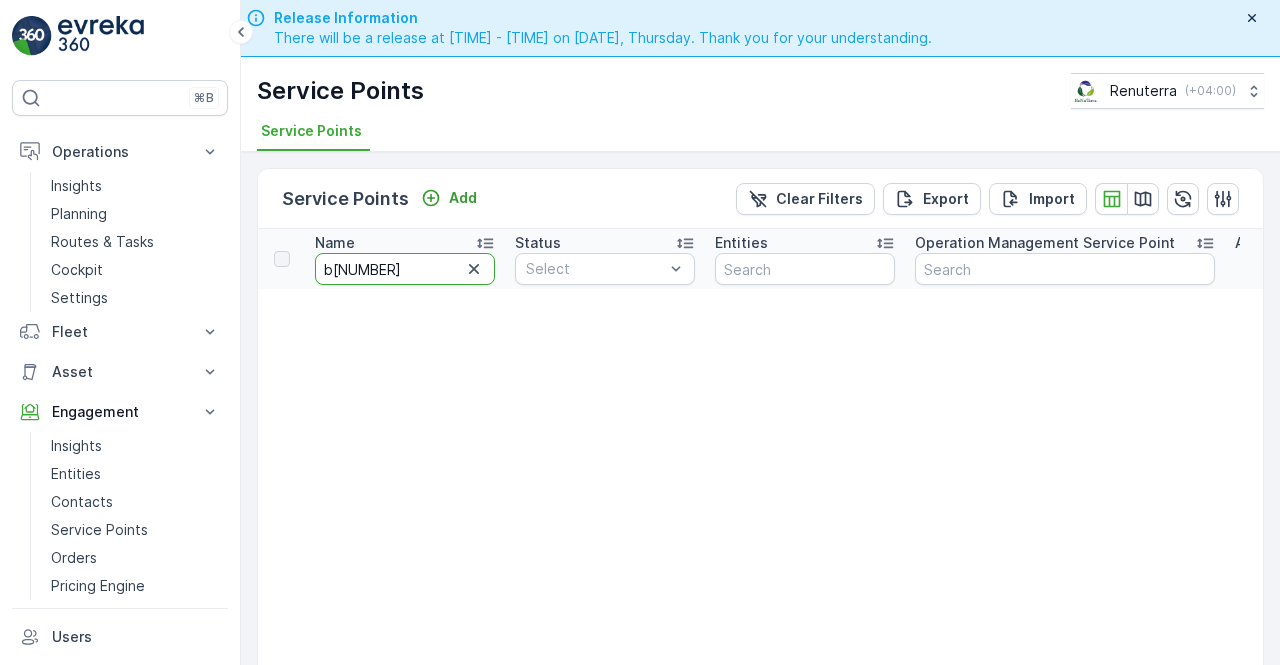 type on "b 846" 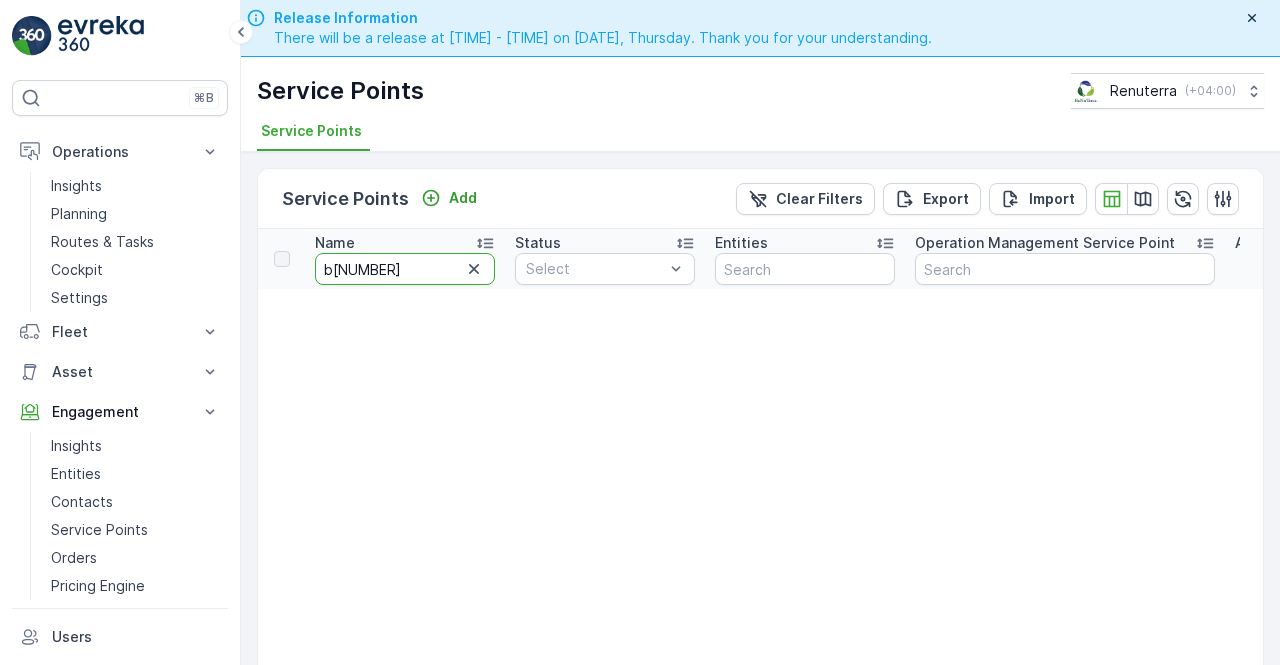 click on "b 846" at bounding box center [405, 269] 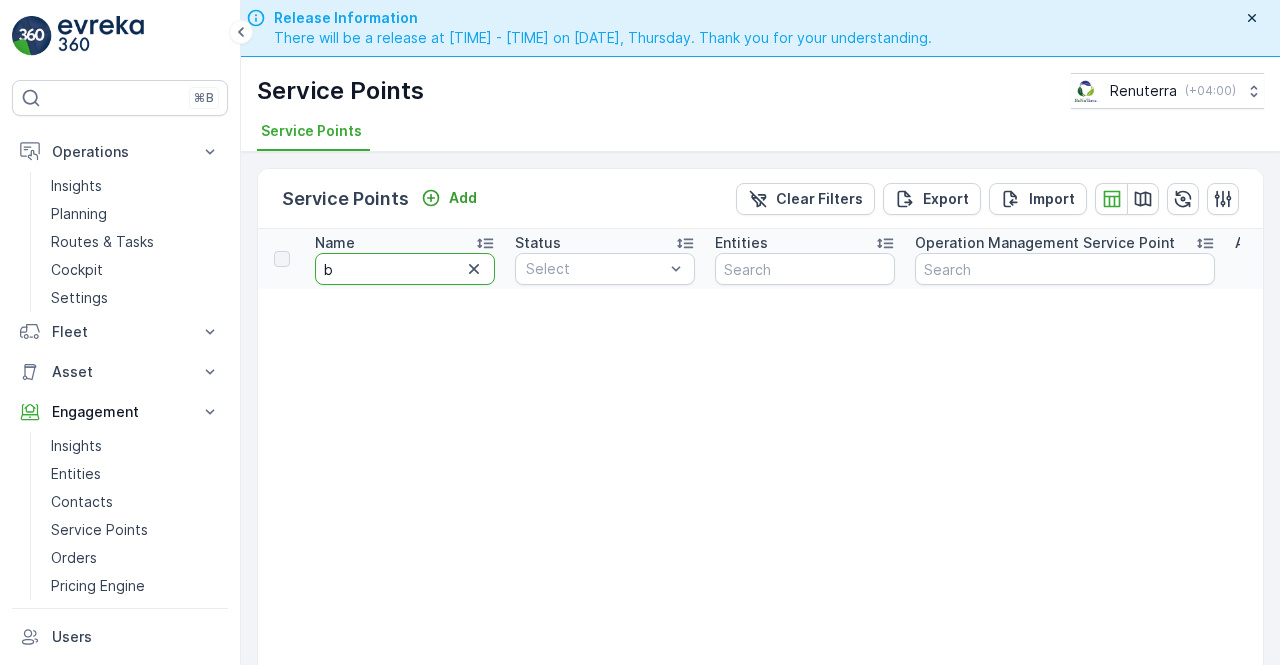 type on "b" 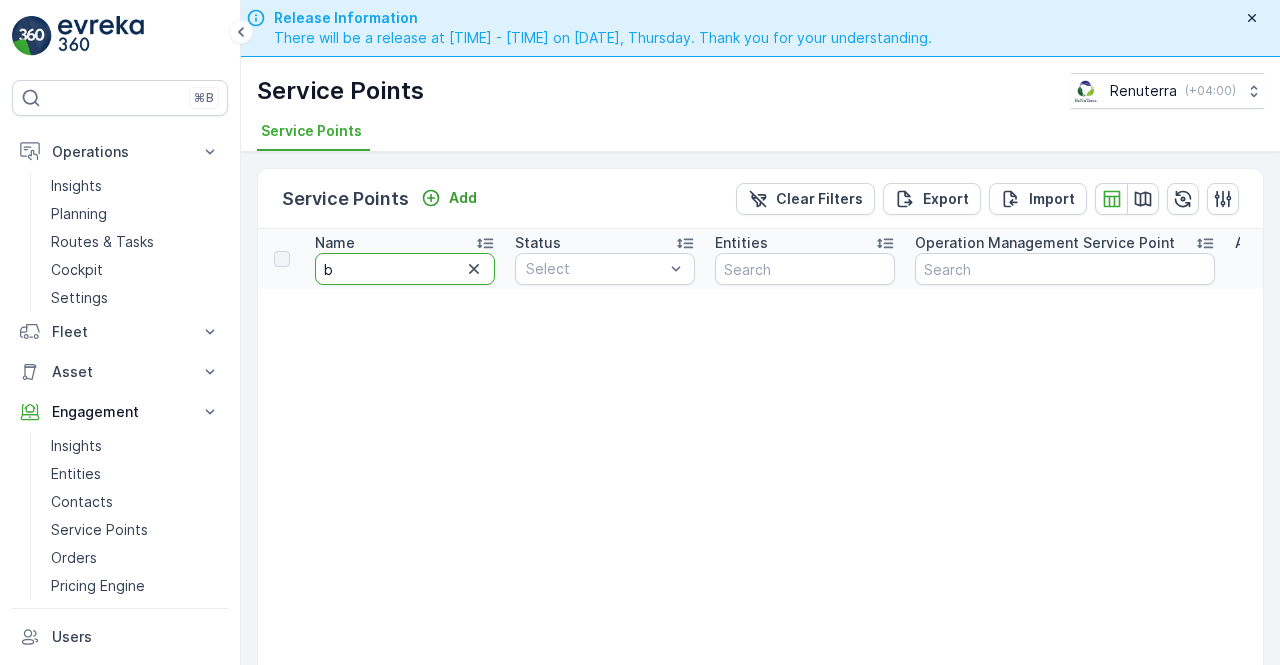 type 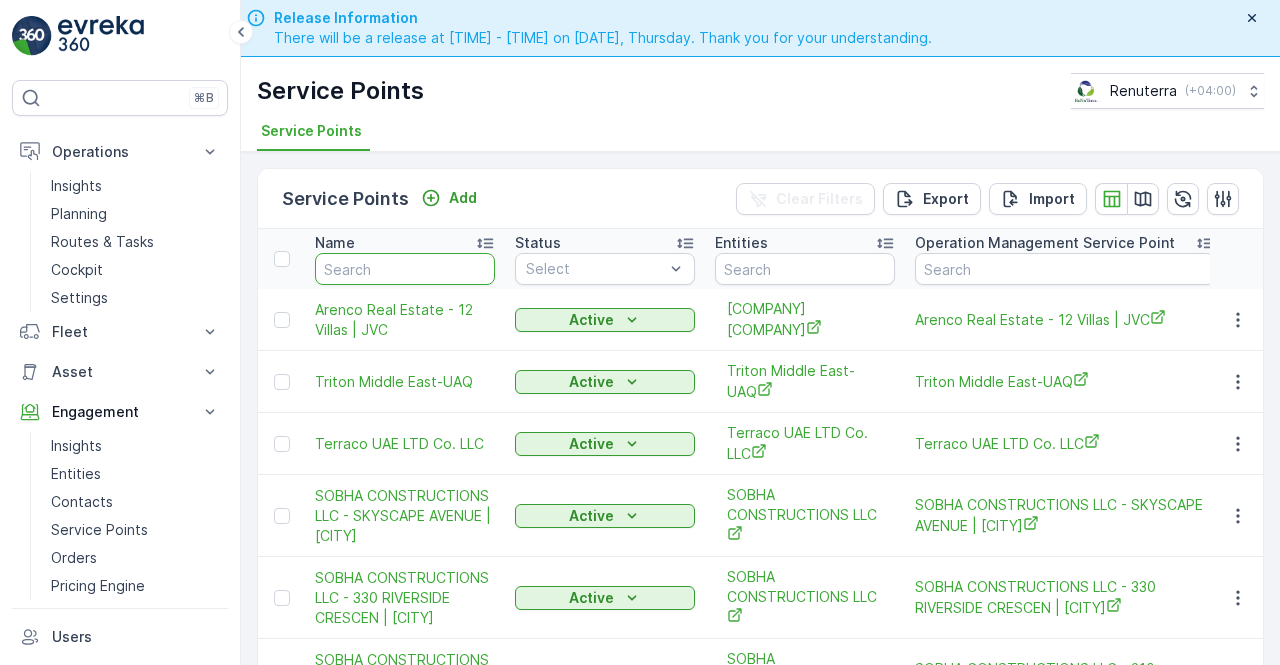 click at bounding box center [405, 269] 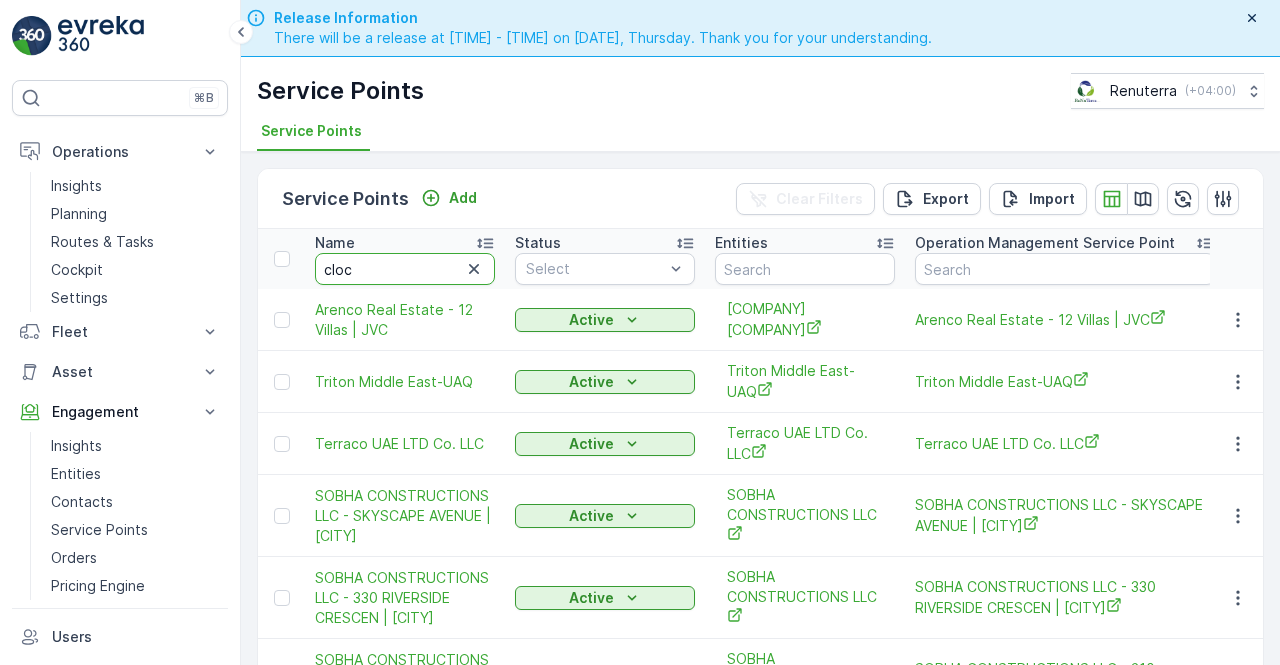 type on "clock" 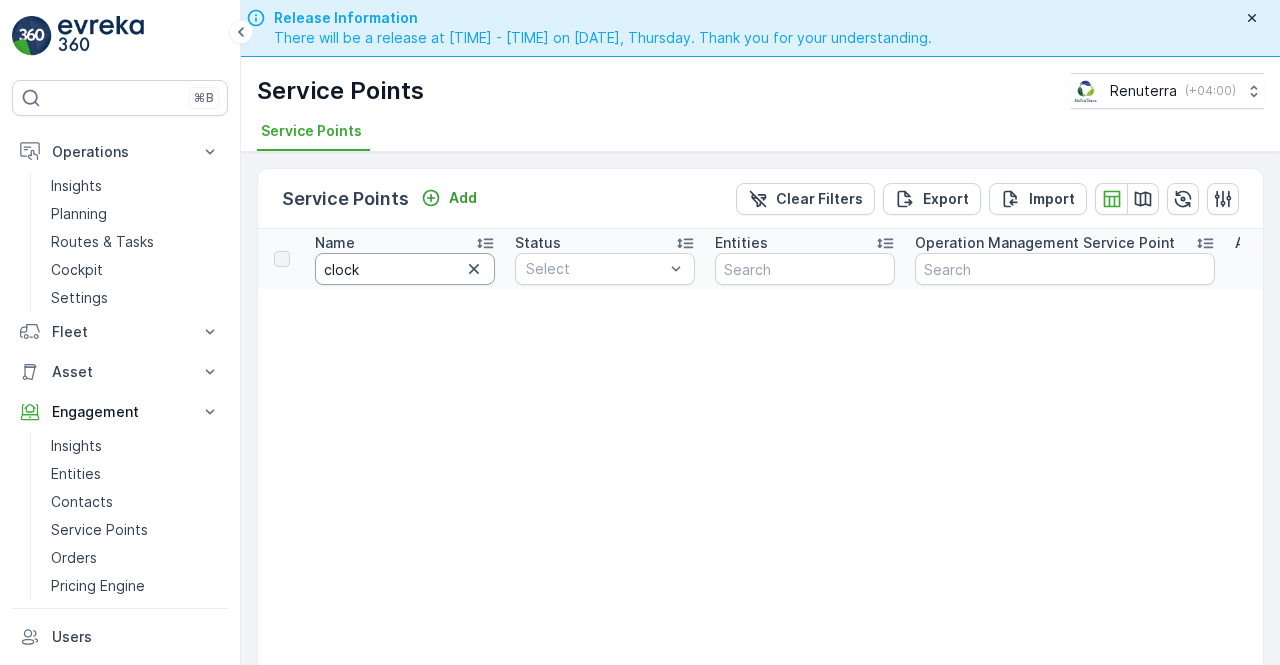 click on "clock" at bounding box center [405, 269] 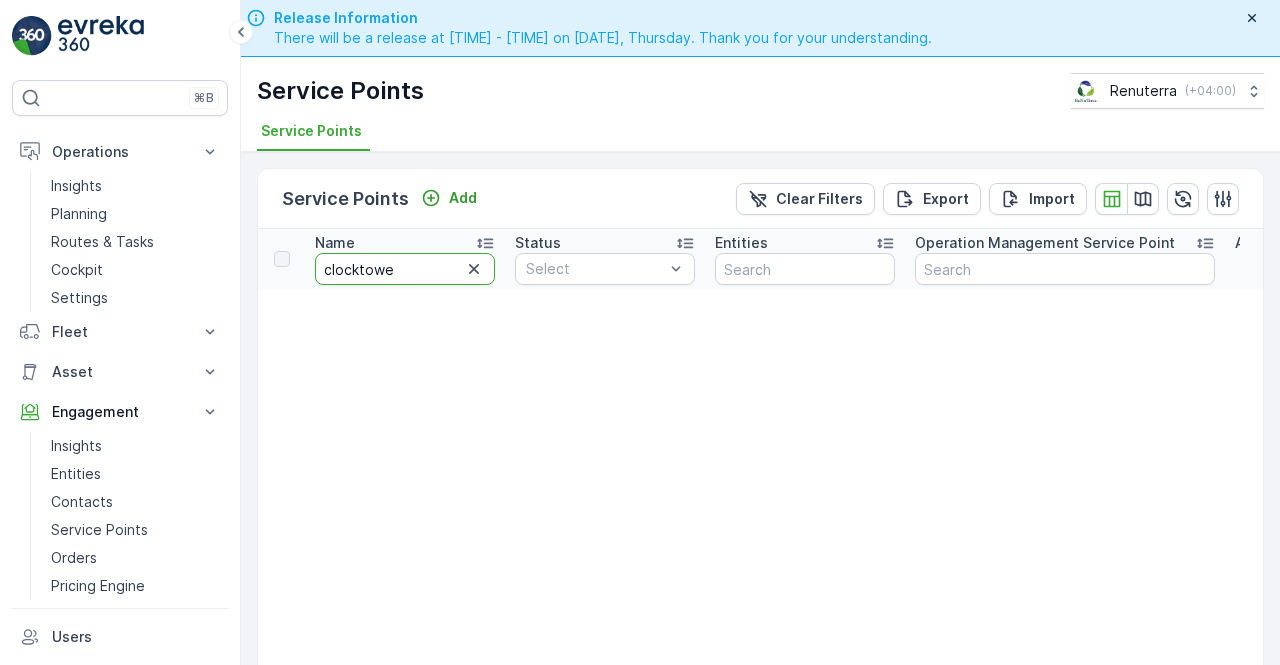 type on "clocktower" 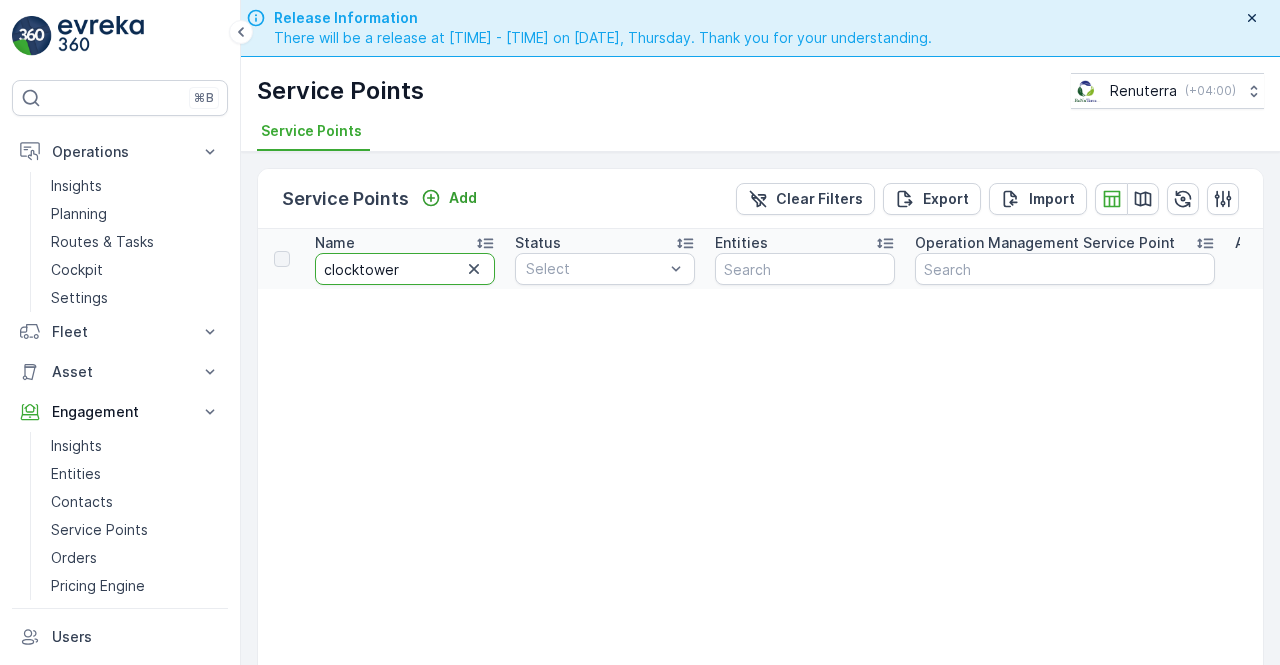 drag, startPoint x: 406, startPoint y: 268, endPoint x: 295, endPoint y: 257, distance: 111.54372 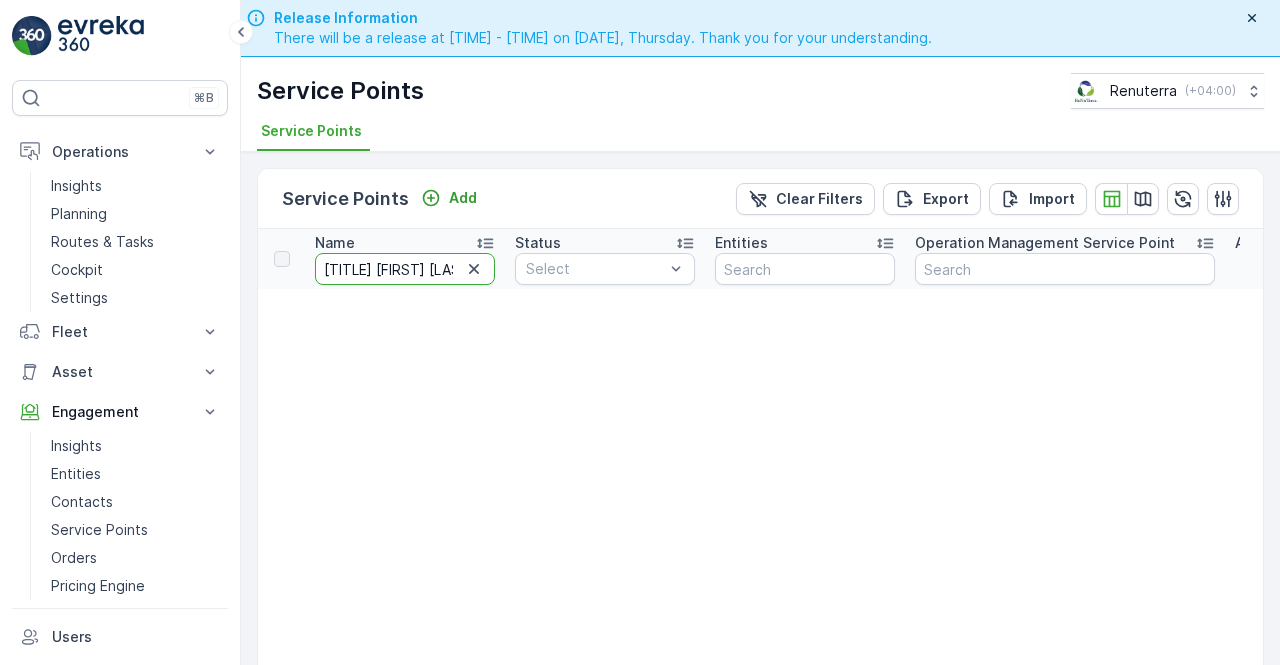 scroll, scrollTop: 0, scrollLeft: 342, axis: horizontal 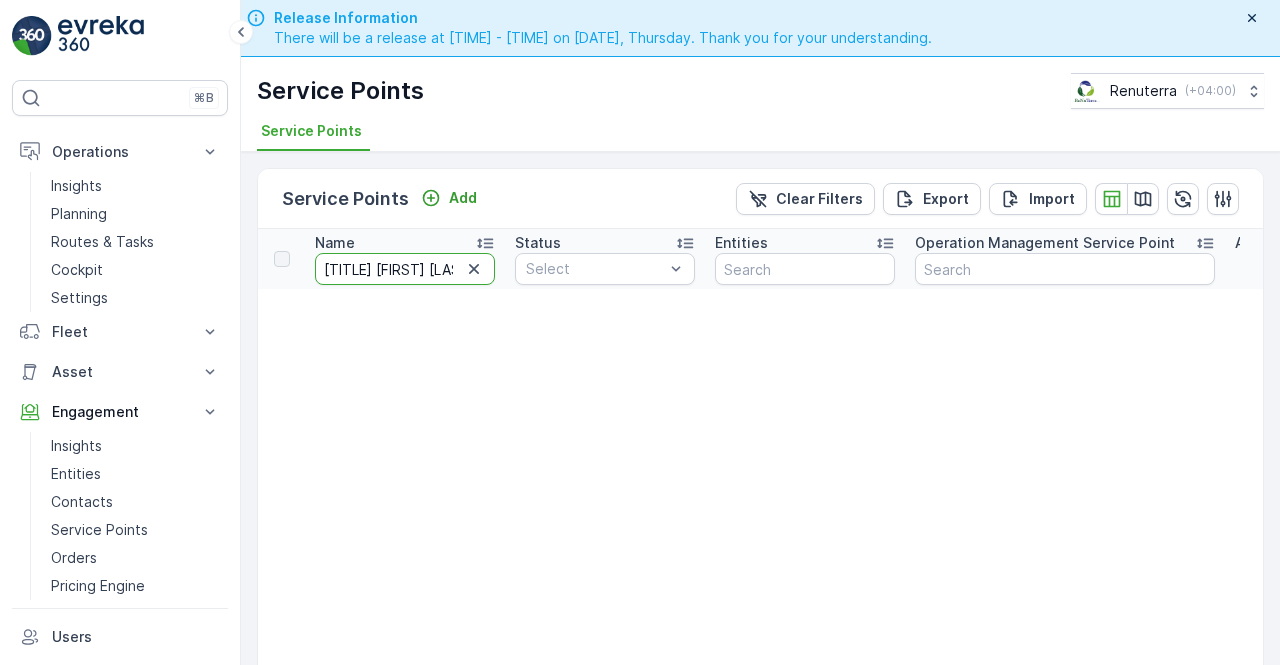 click on "Sheikh Mohammad Thani Juma Almaktoum" at bounding box center [405, 269] 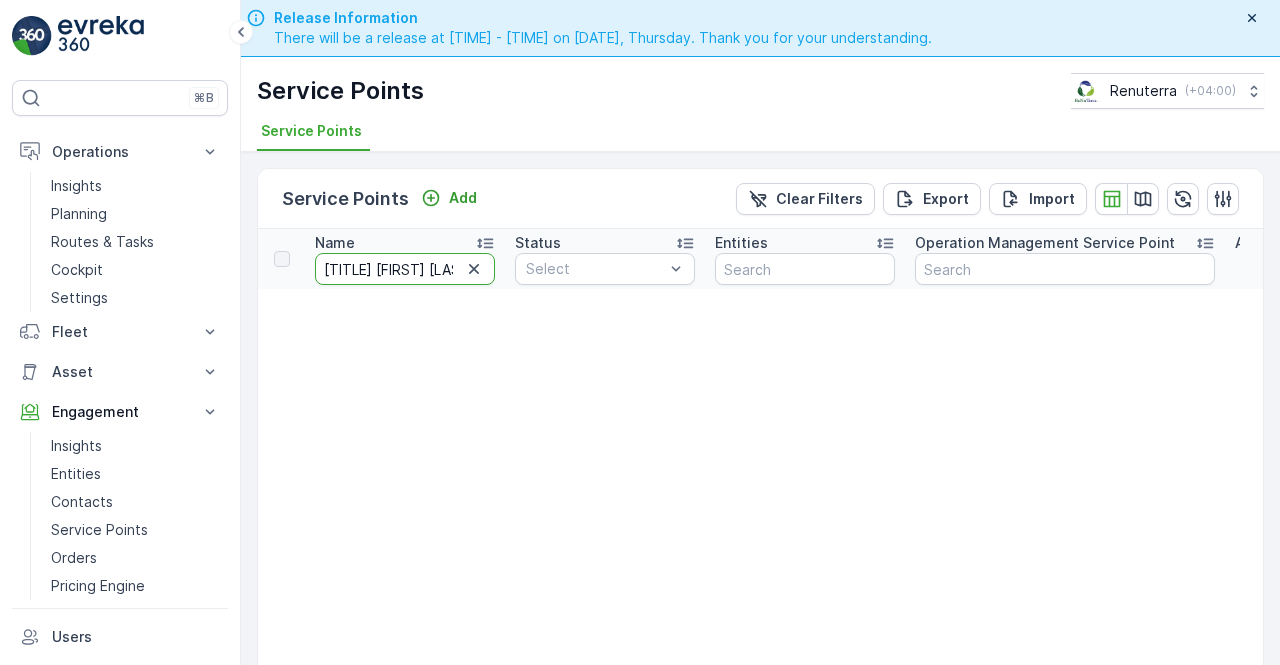 type on "She Thani Juma Almaktoum" 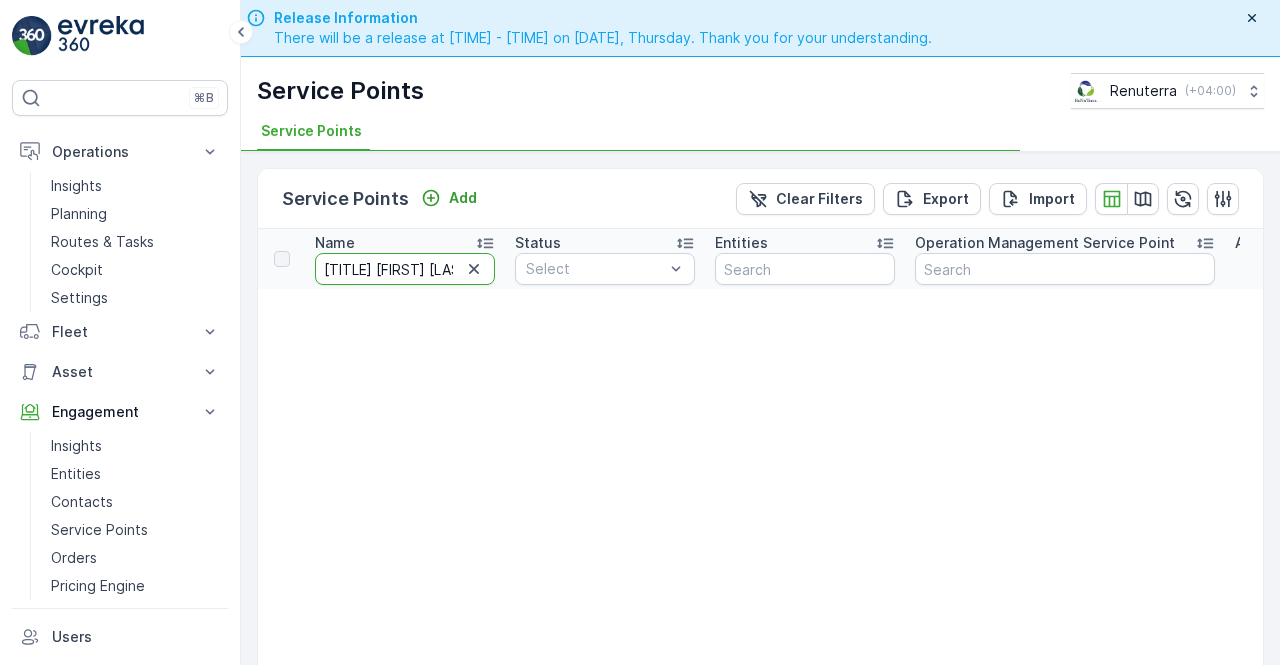 click on "She Thani Juma Almaktoum" at bounding box center [405, 269] 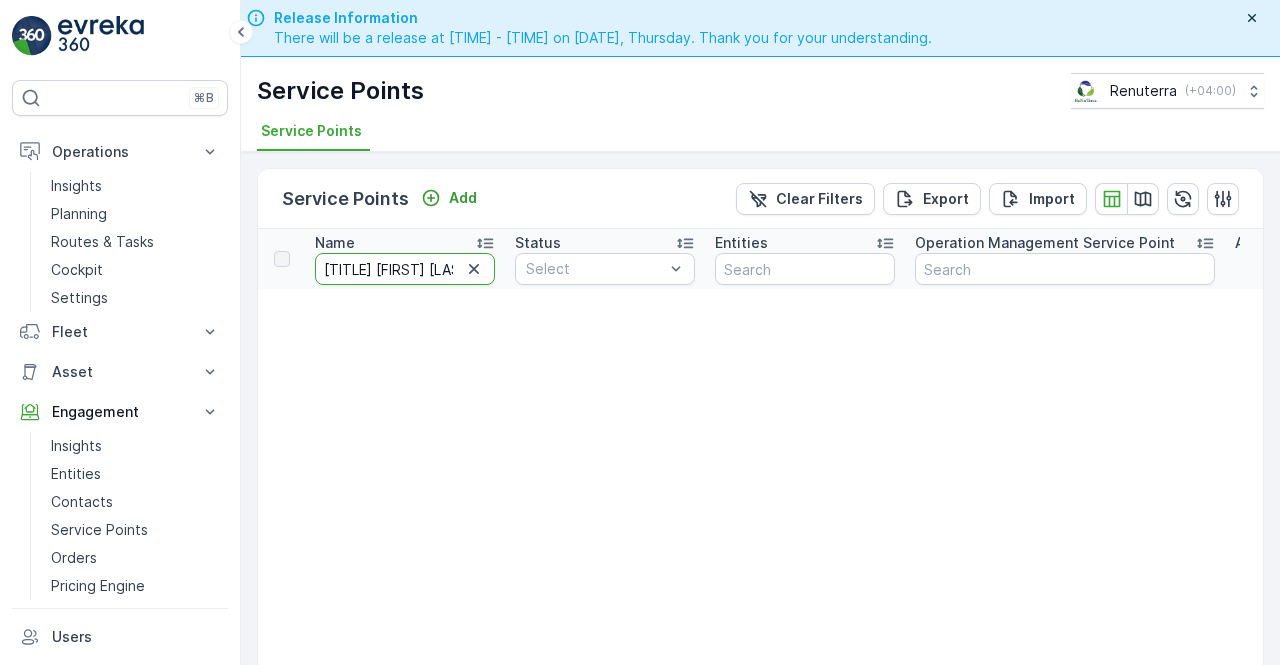 click on "She Thani Juma Almaktoum" at bounding box center (405, 269) 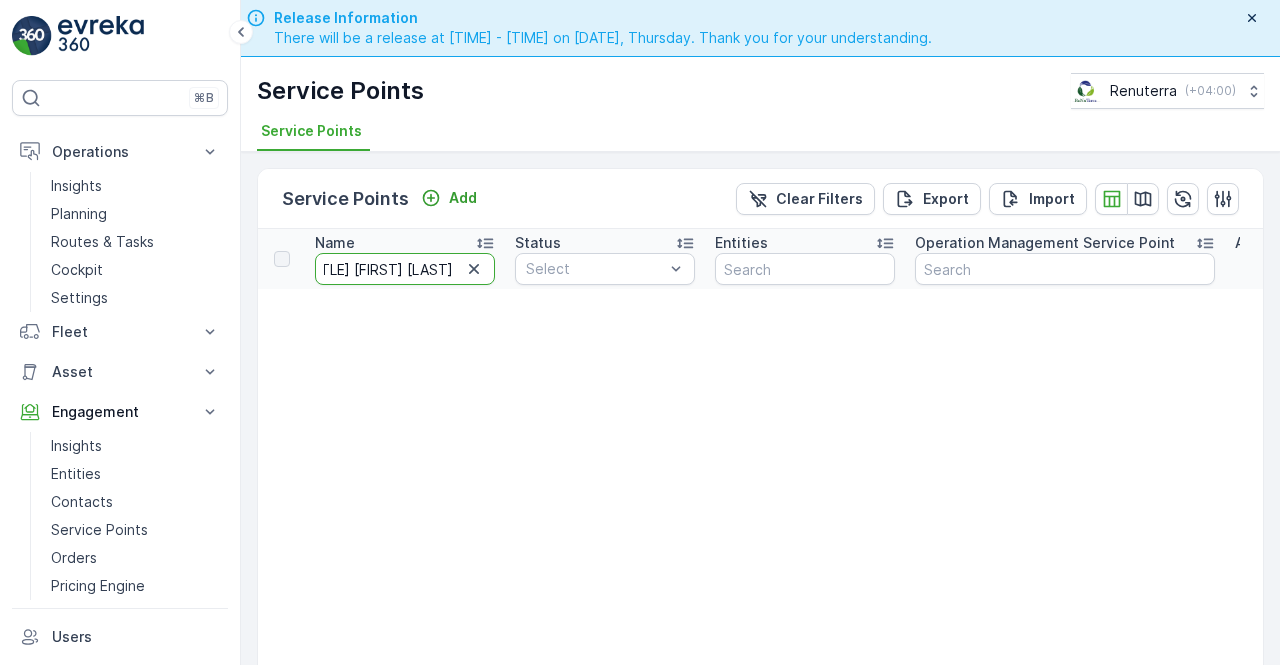 scroll, scrollTop: 0, scrollLeft: 0, axis: both 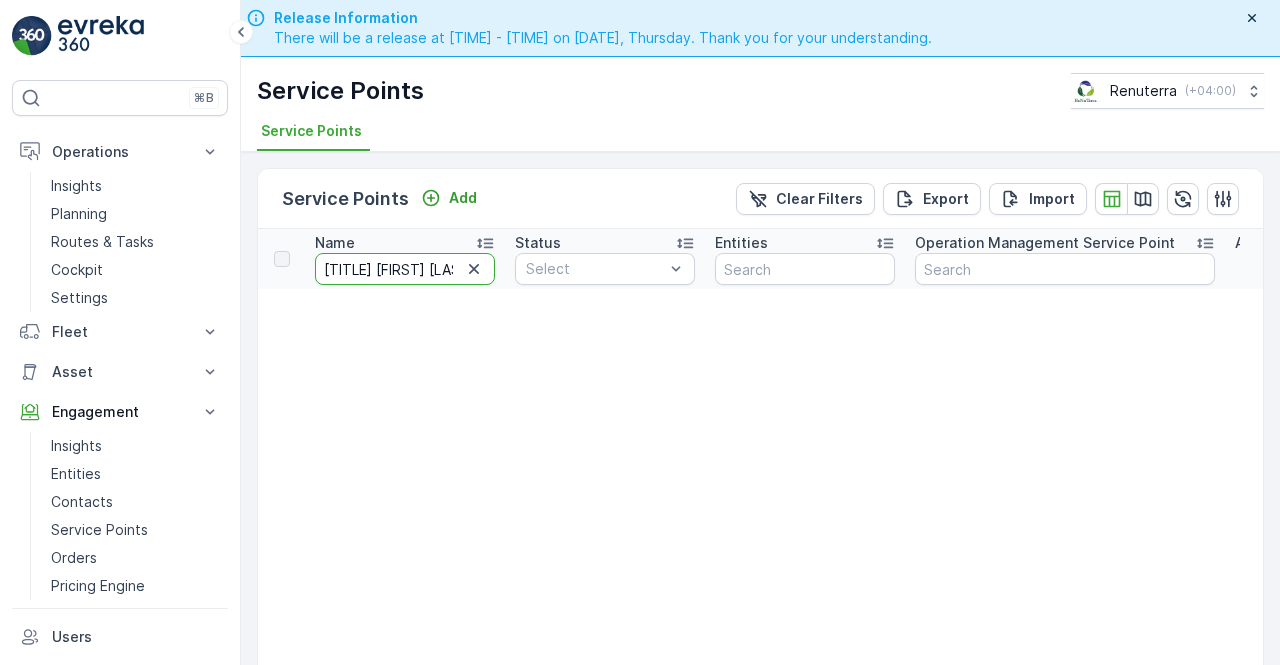 type on "She Thani" 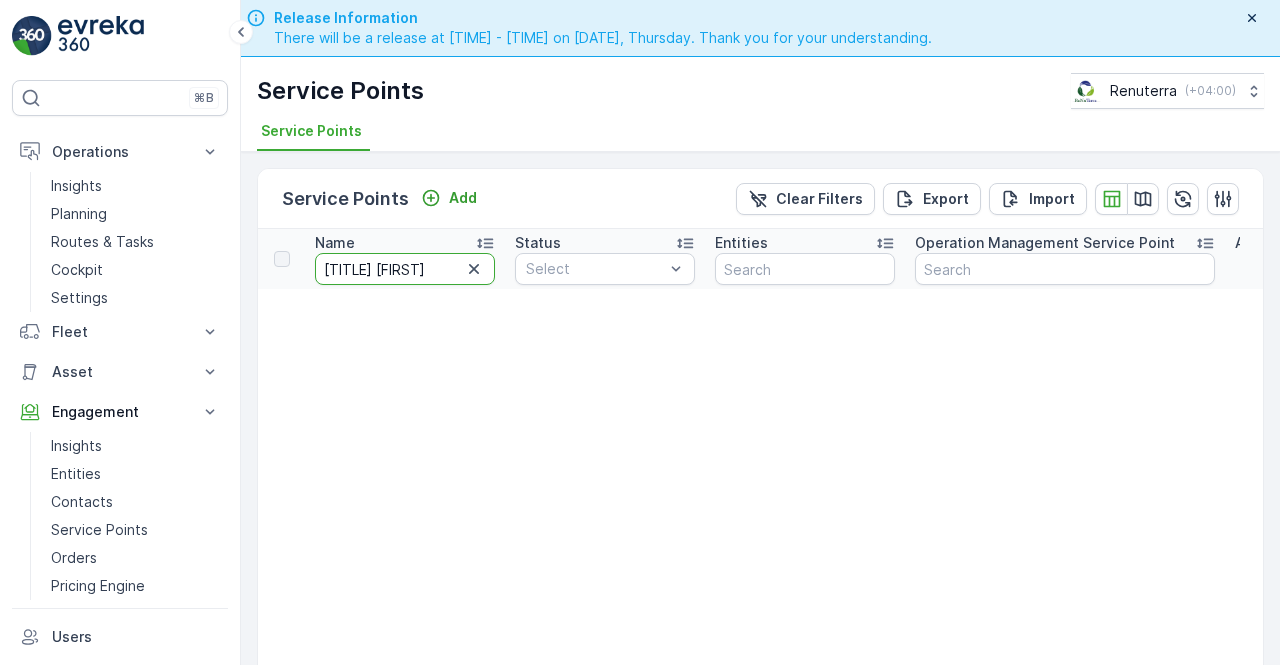 click on "She Thani" at bounding box center [405, 269] 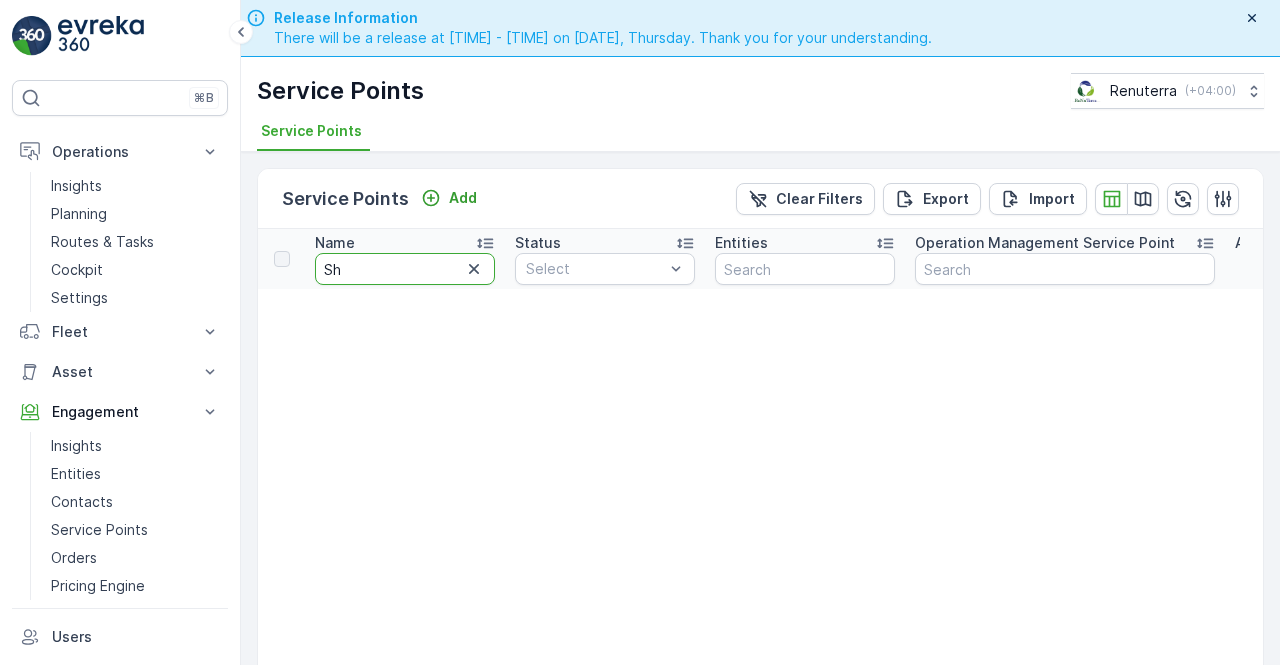 type on "S" 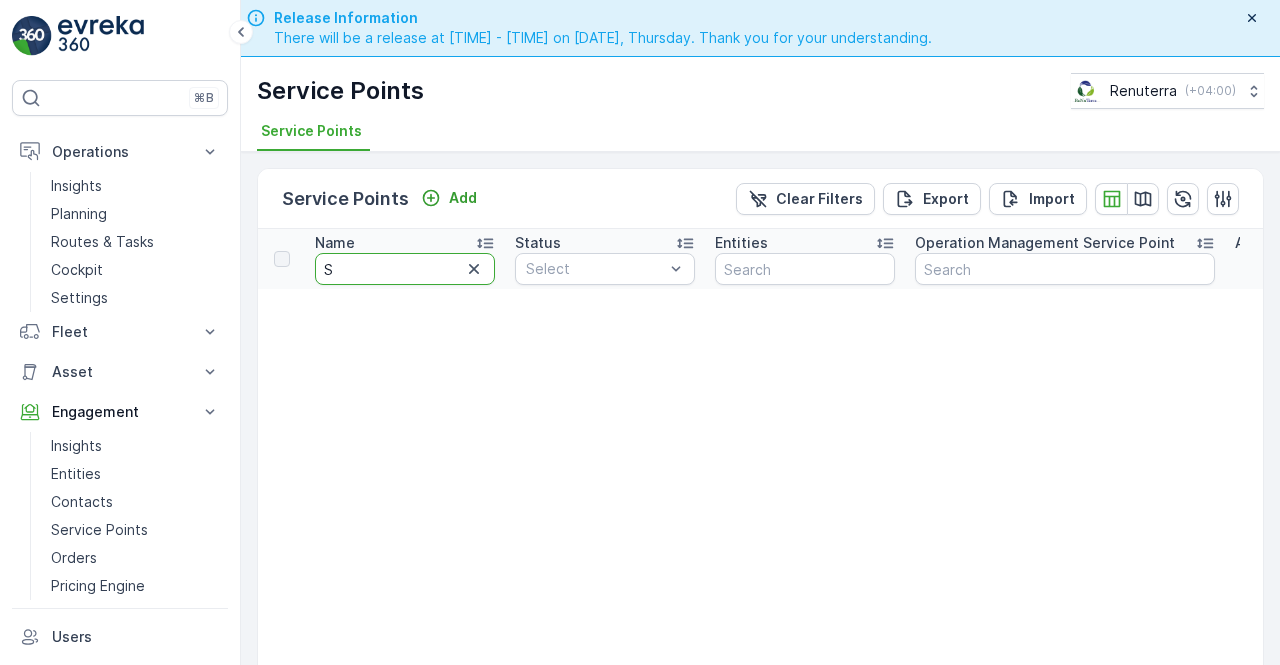 type 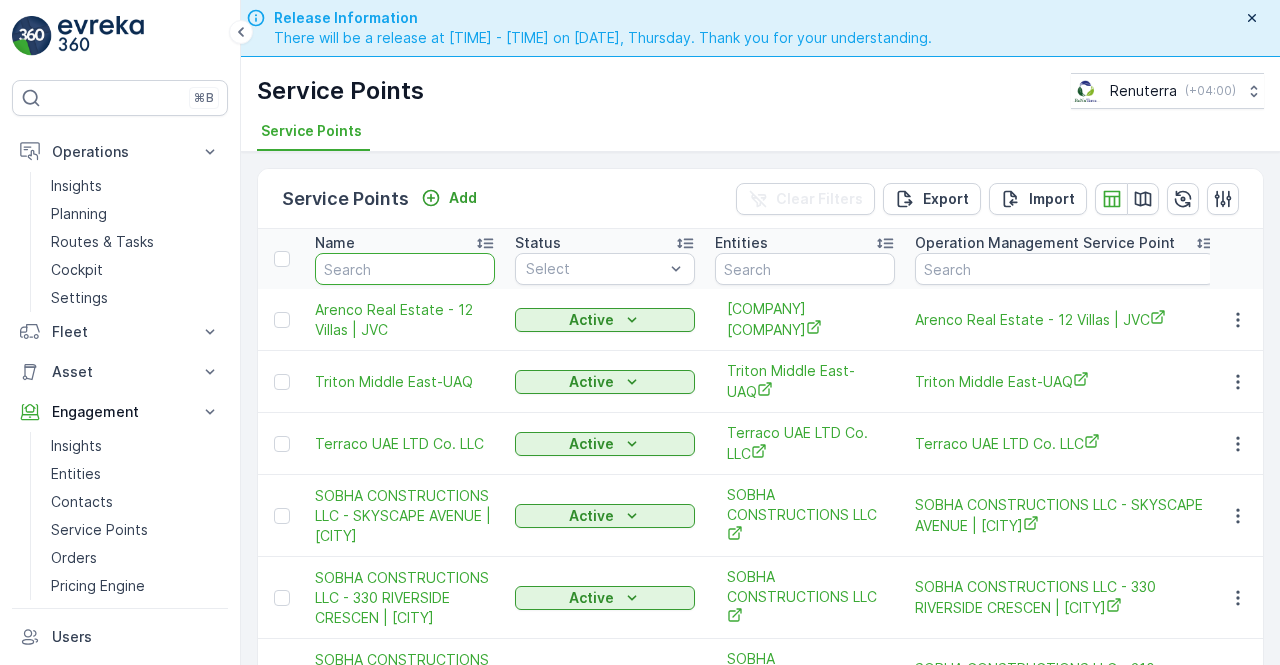 click at bounding box center (405, 269) 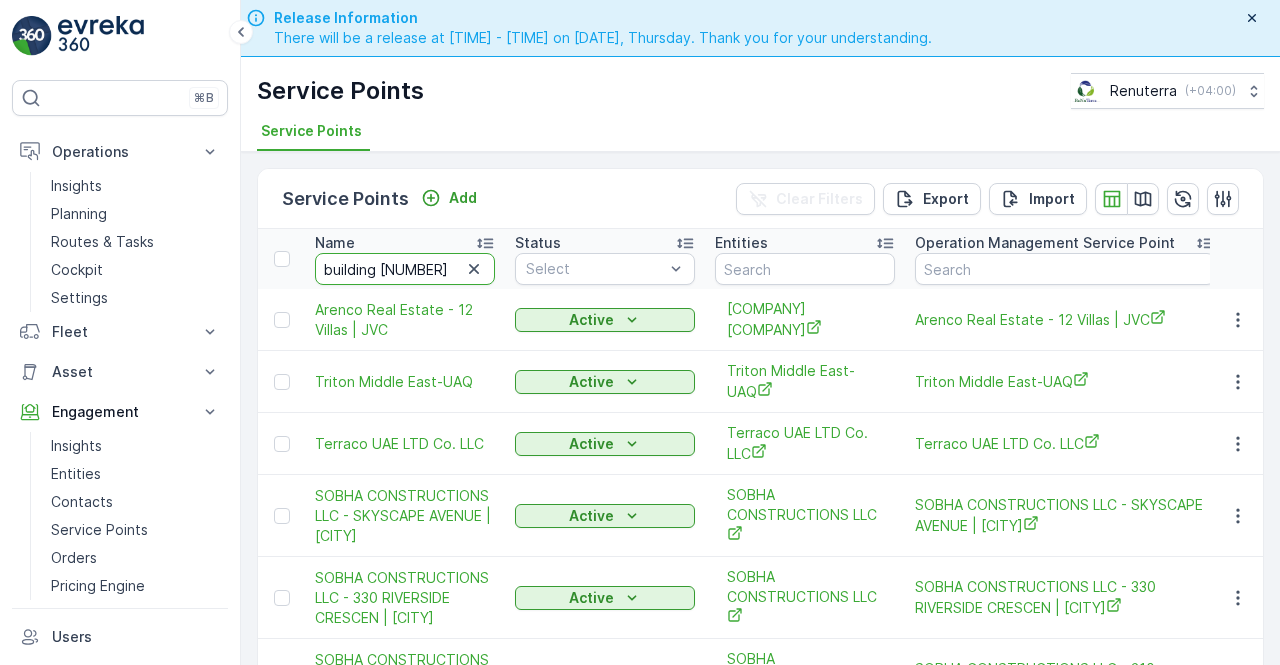 type on "building 11" 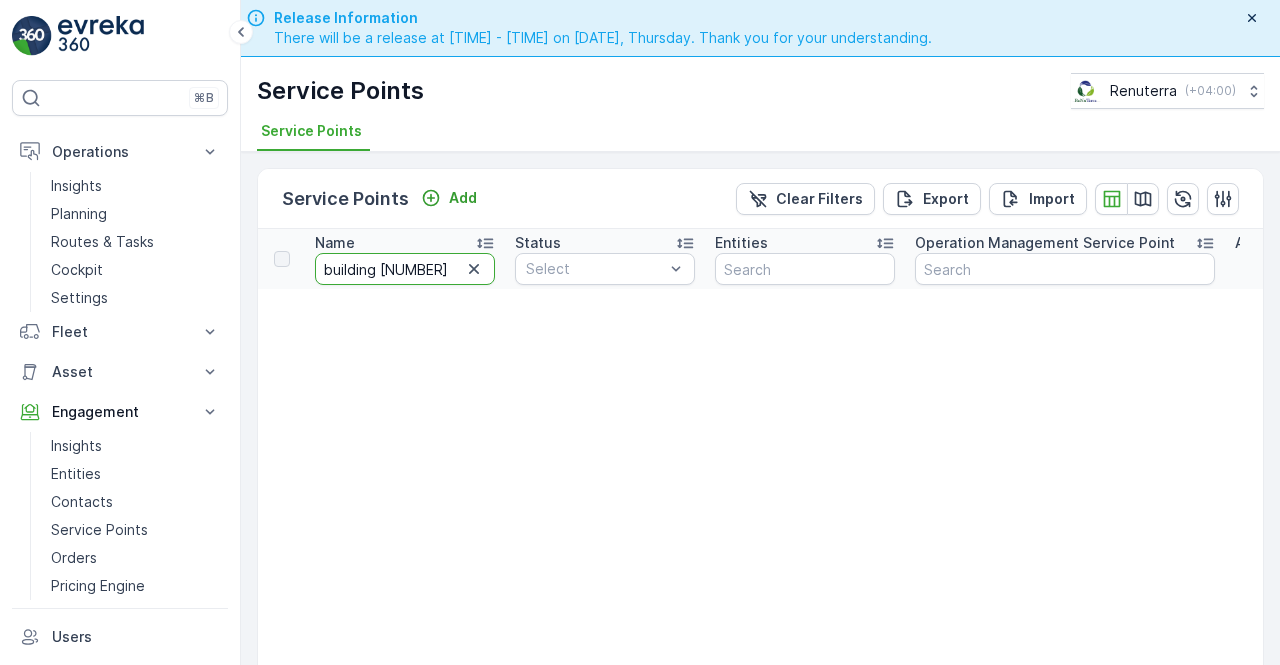 click on "building 11" at bounding box center (405, 269) 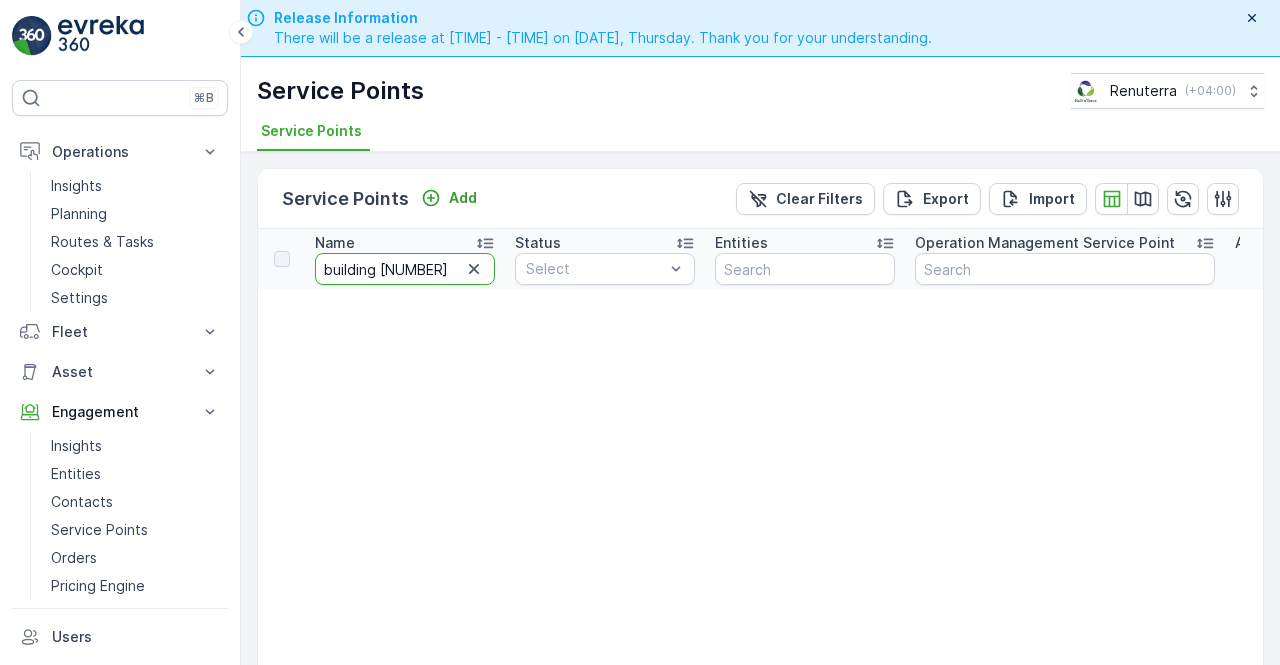type on "building 11 kama" 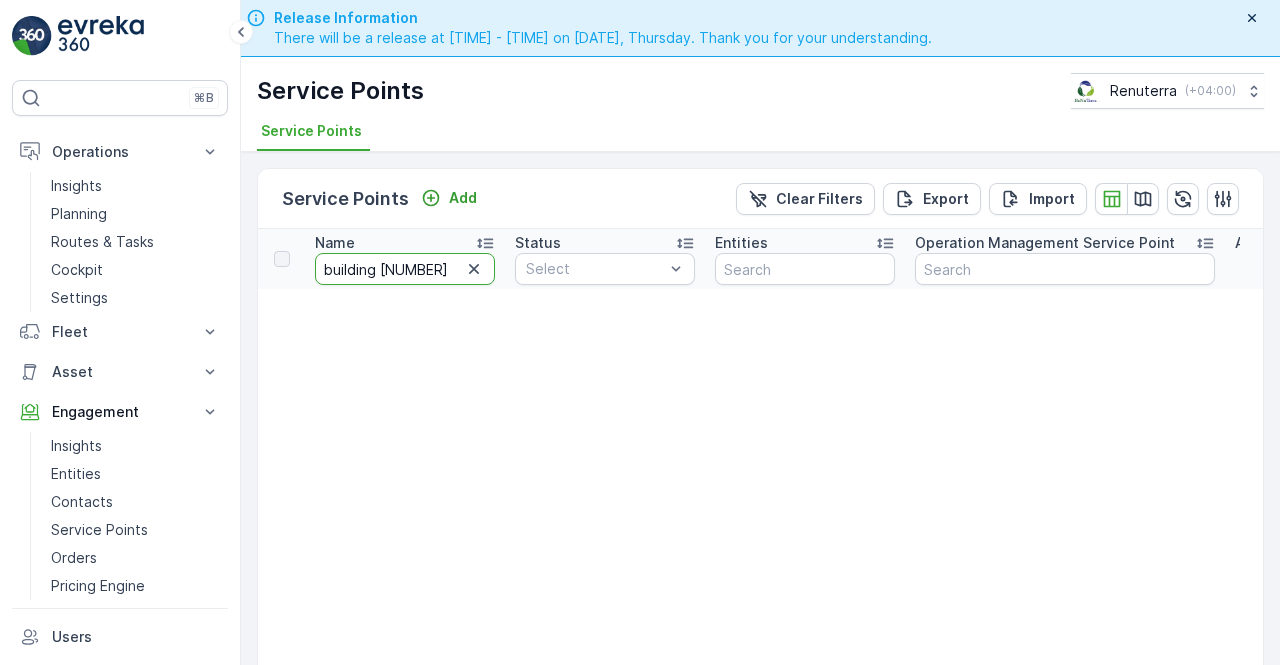 click on "building 11 kama" at bounding box center [405, 269] 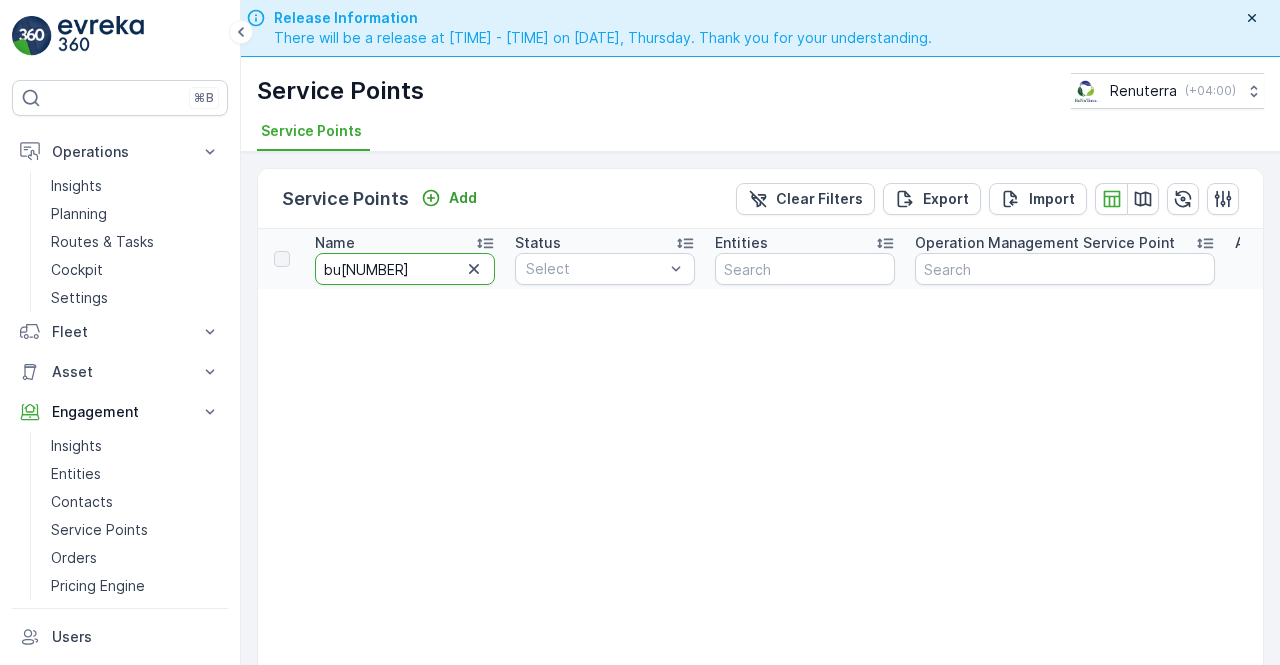 type on "11 kama" 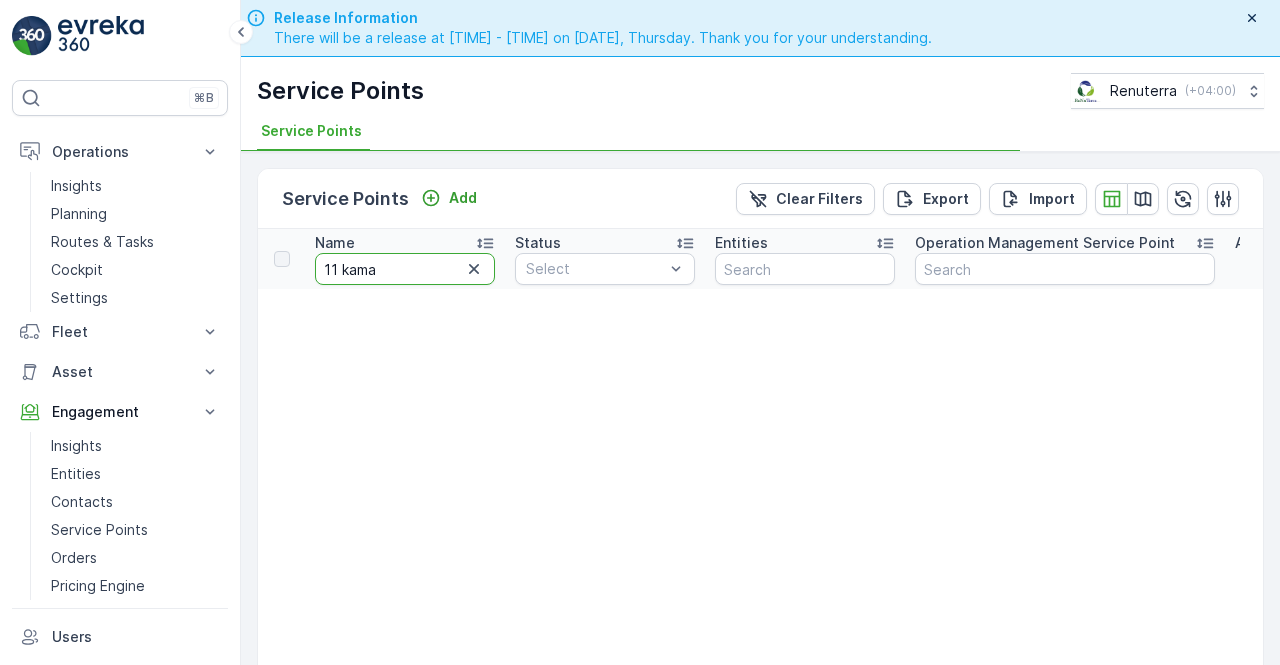 click on "11 kama" at bounding box center (405, 269) 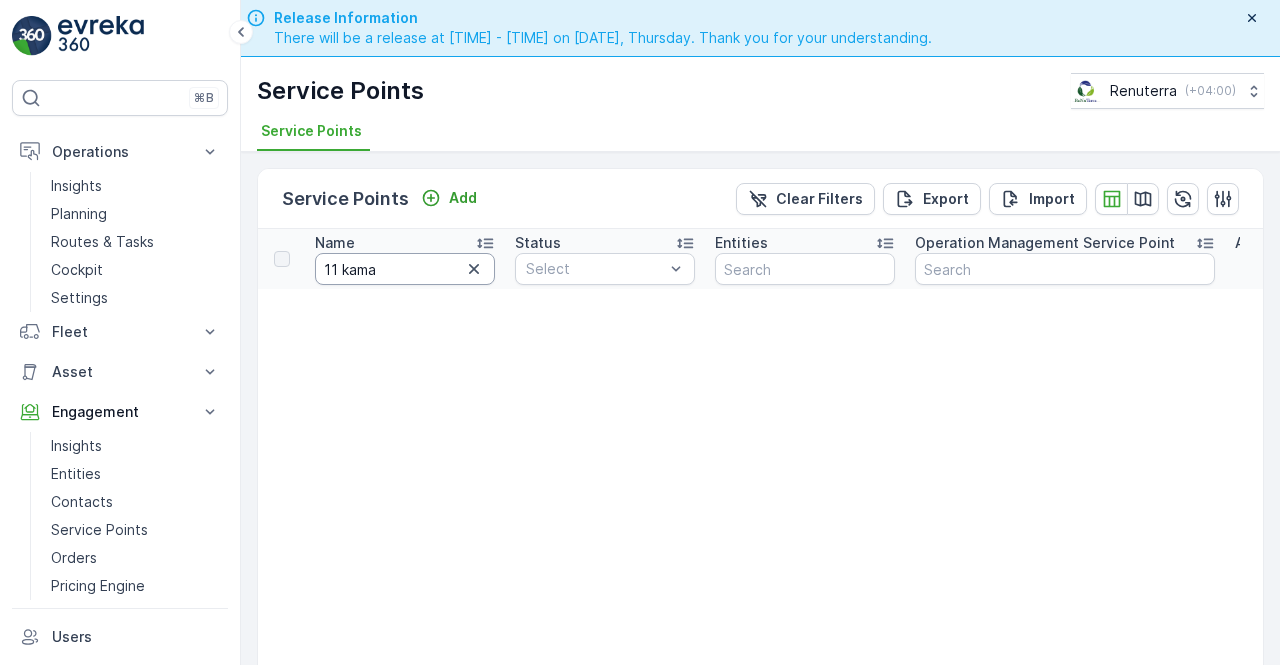 click on "11 kama" at bounding box center (405, 269) 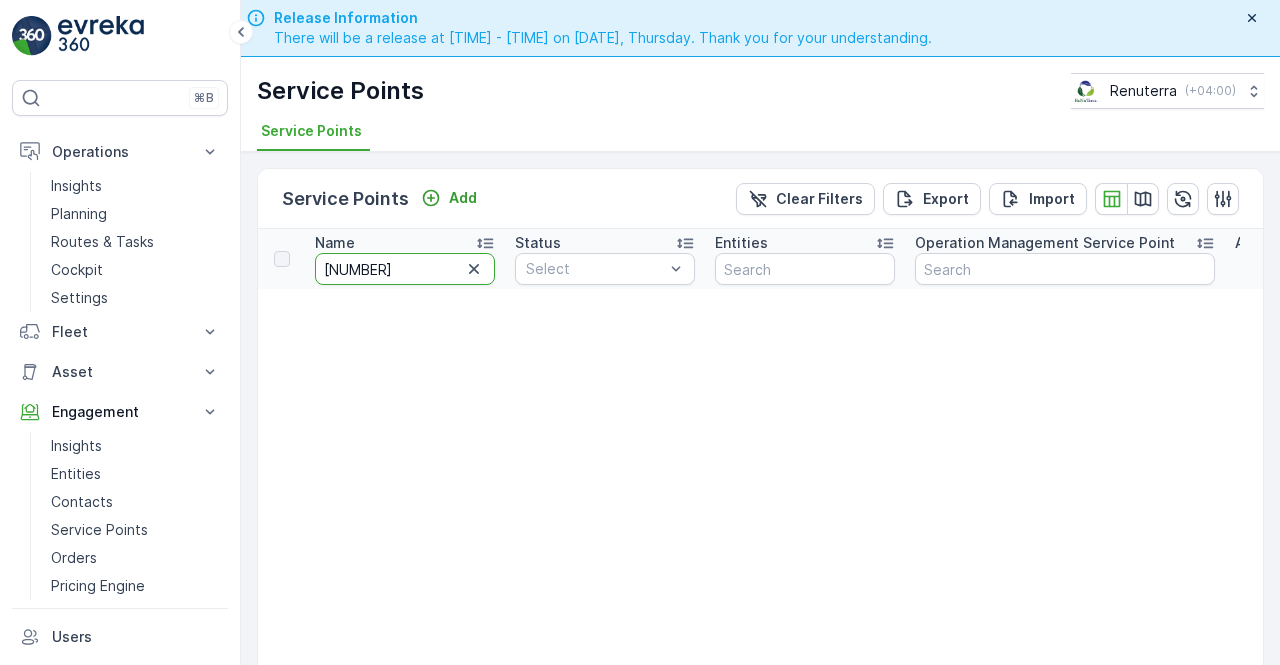 type on "11 karama" 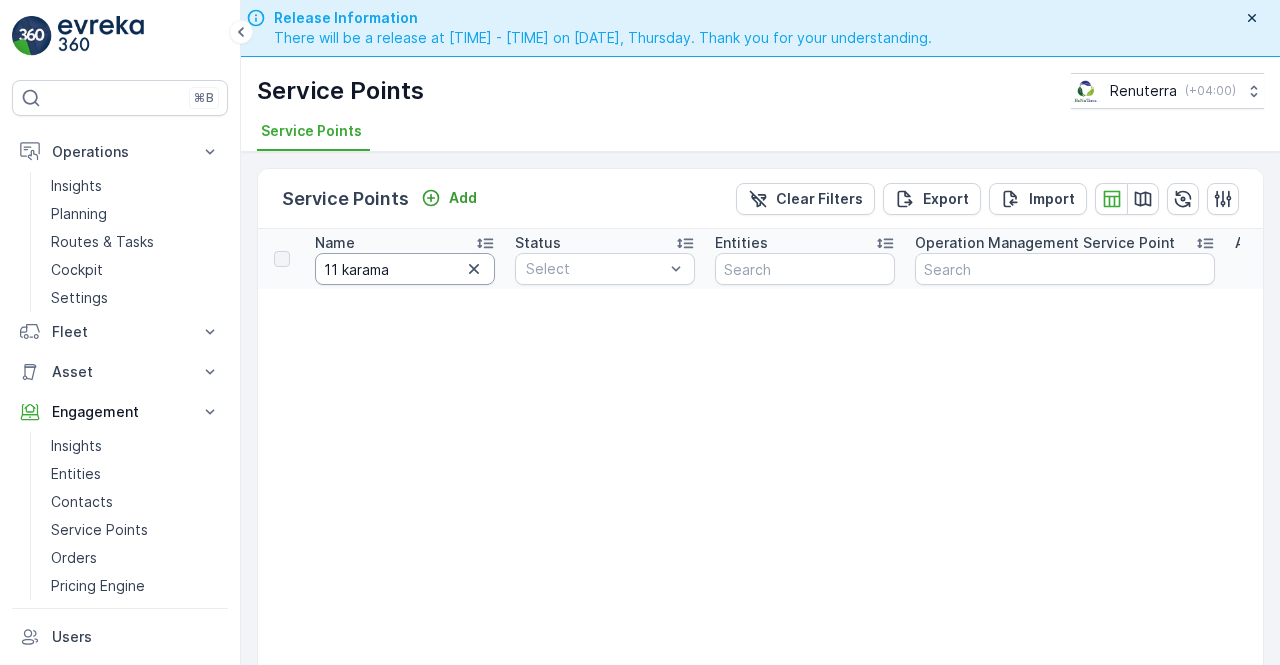click on "11 karama" at bounding box center [405, 269] 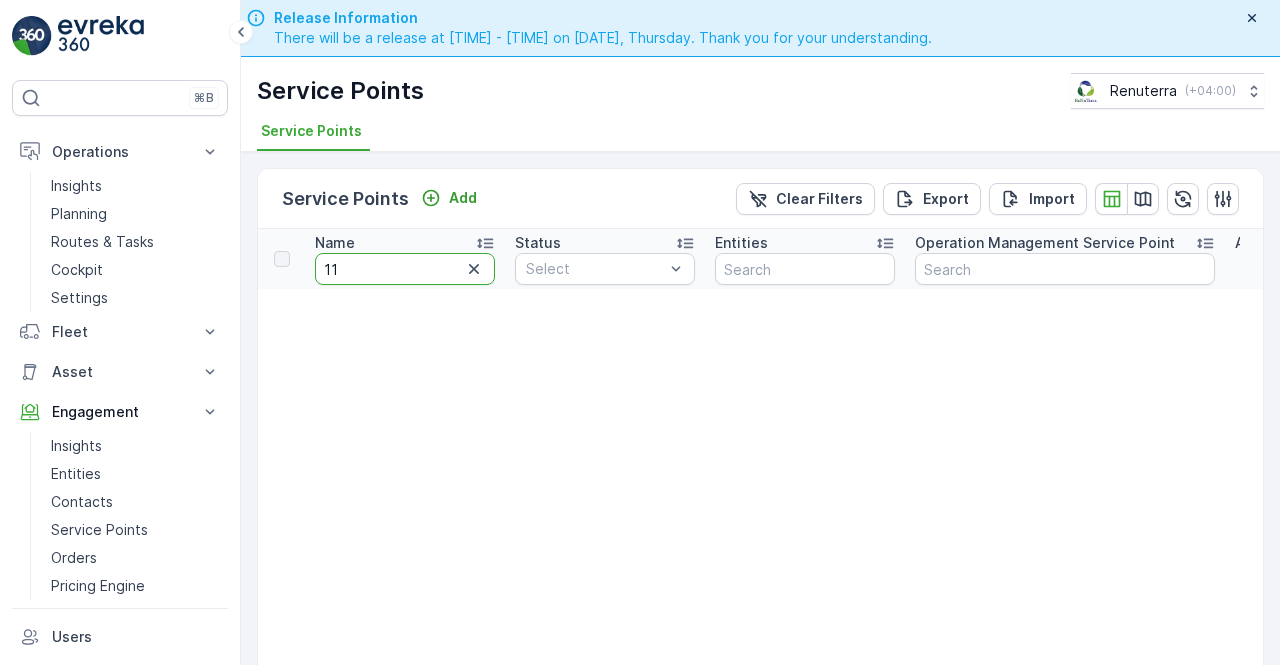 type on "1" 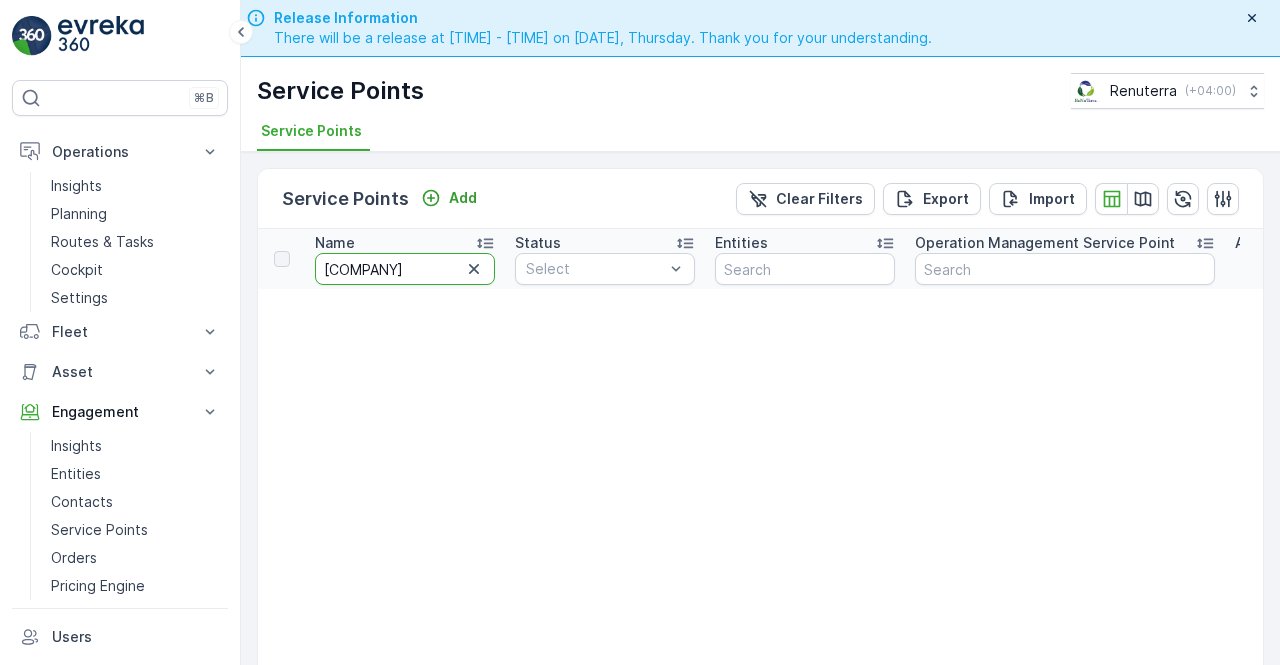 type on "Al showaib" 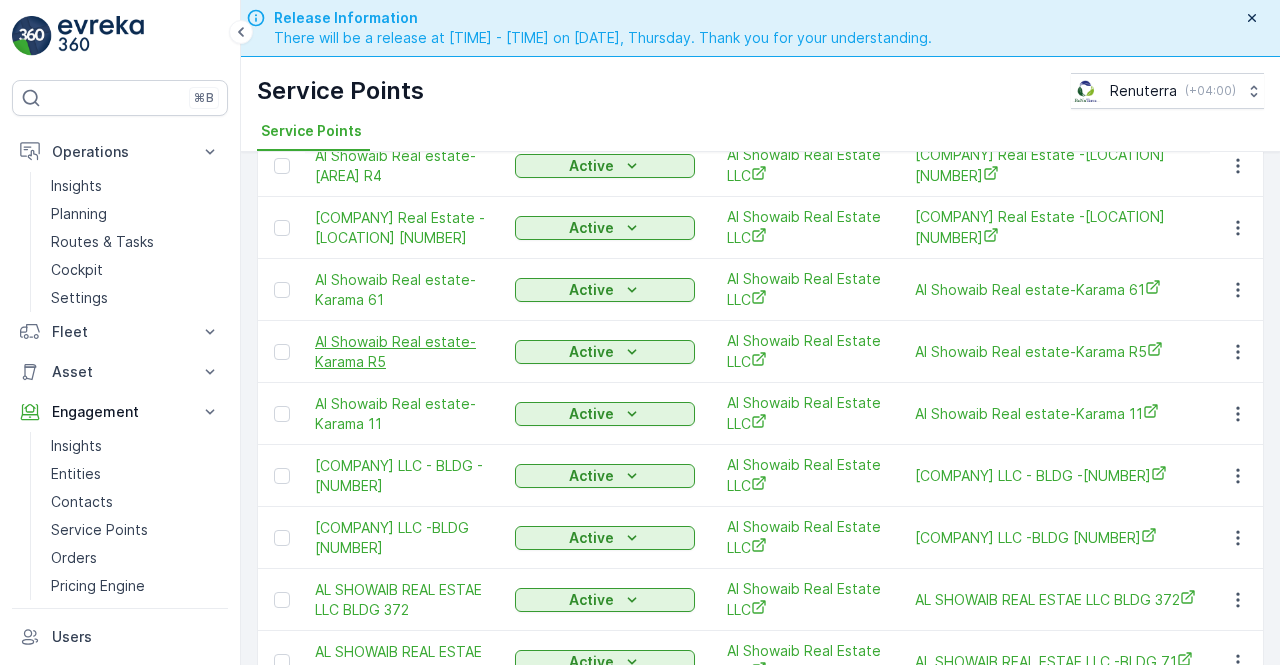 scroll, scrollTop: 800, scrollLeft: 0, axis: vertical 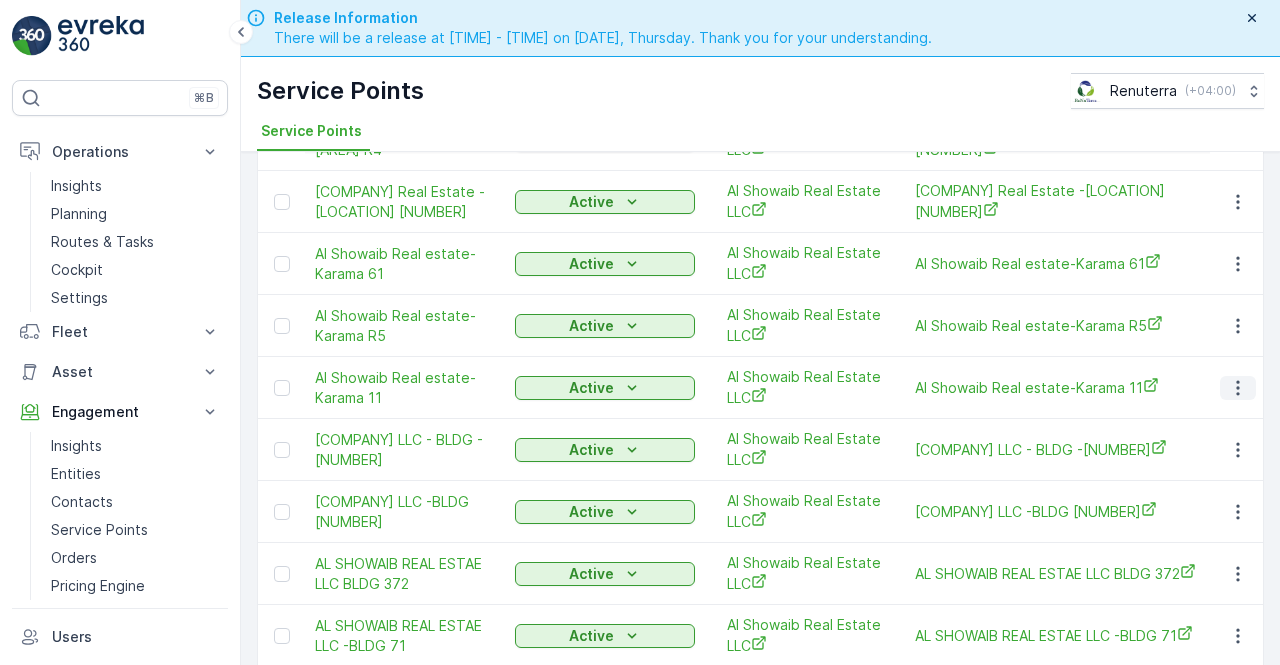 click 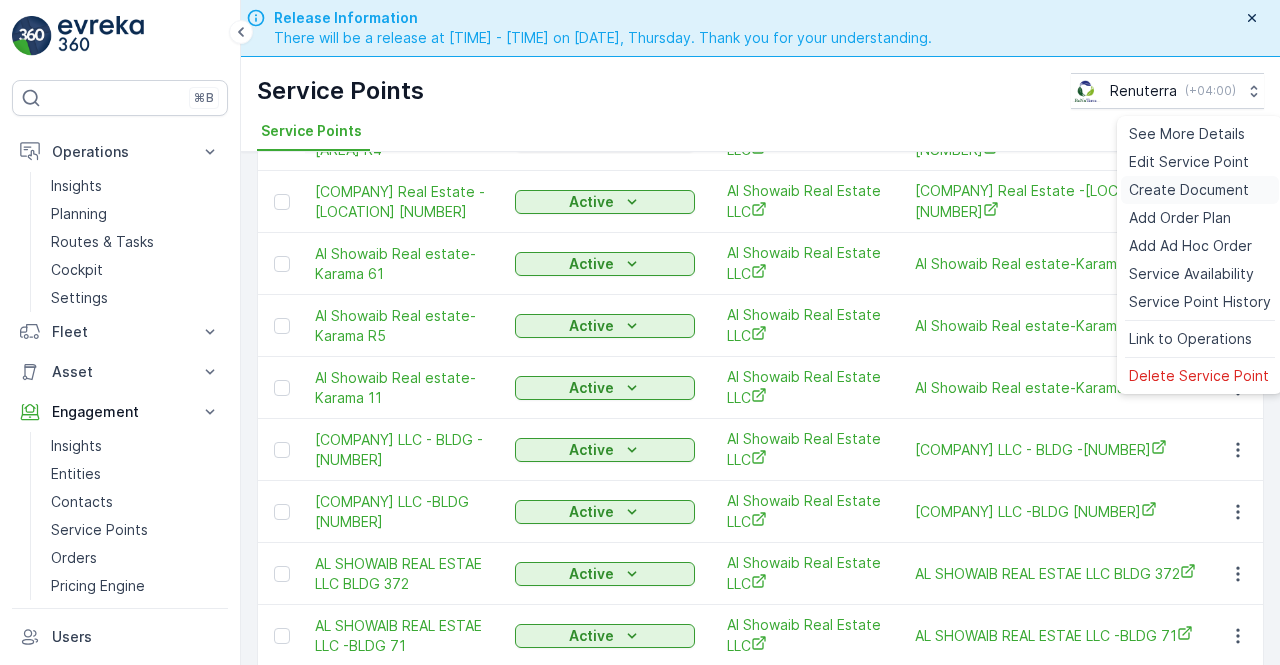 click on "Create Document" at bounding box center [1189, 190] 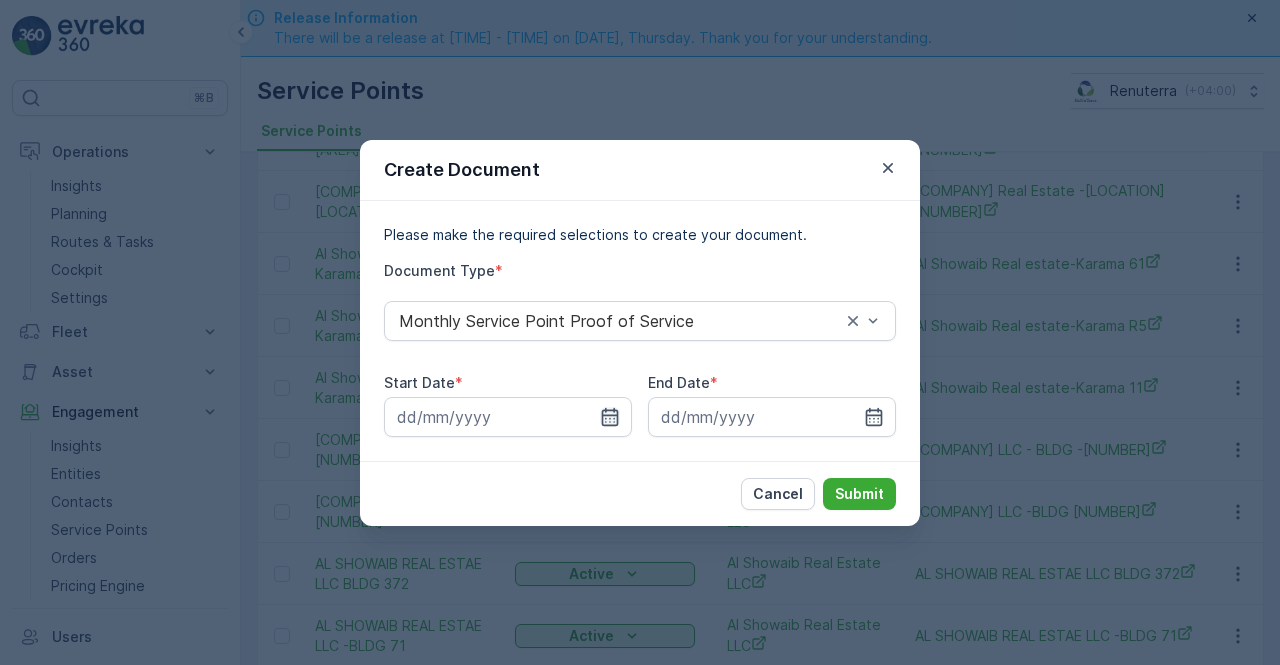 click 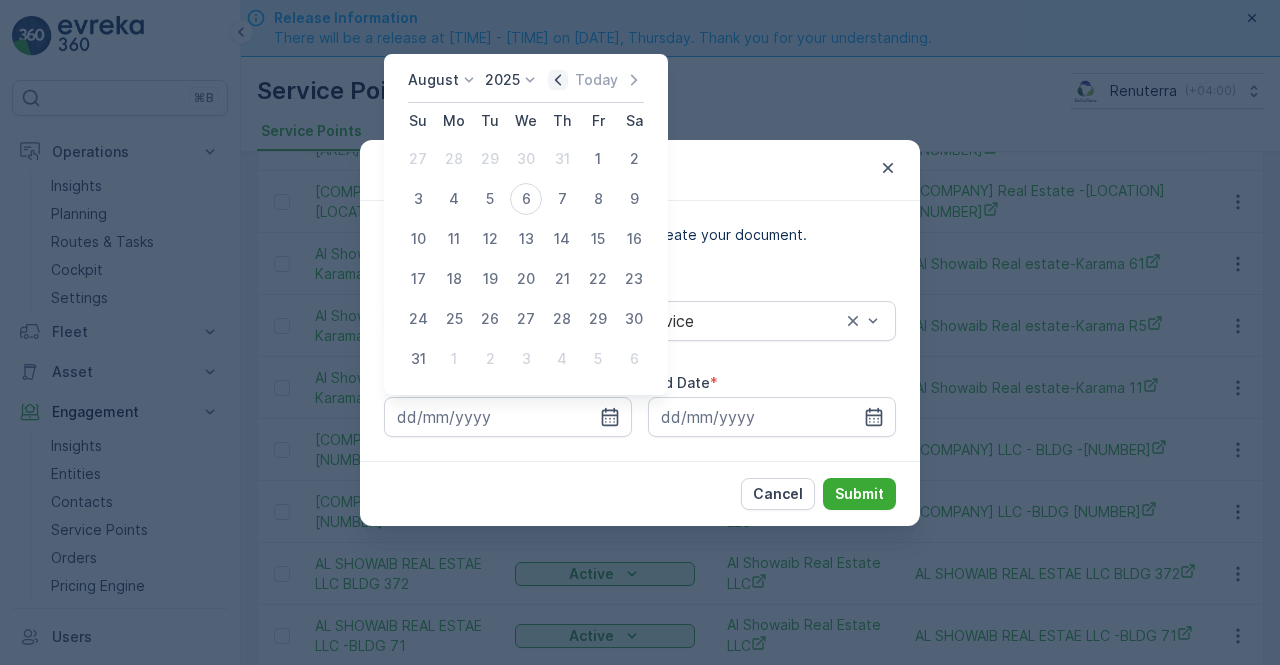 click 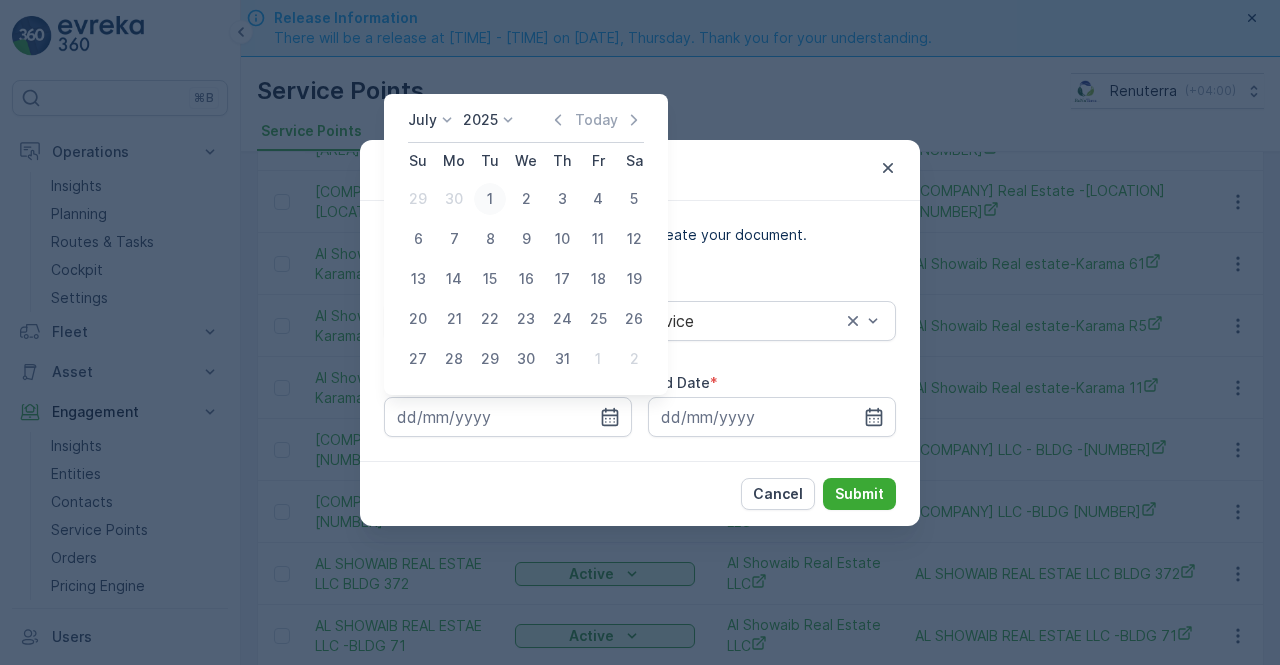 click on "1" at bounding box center [490, 199] 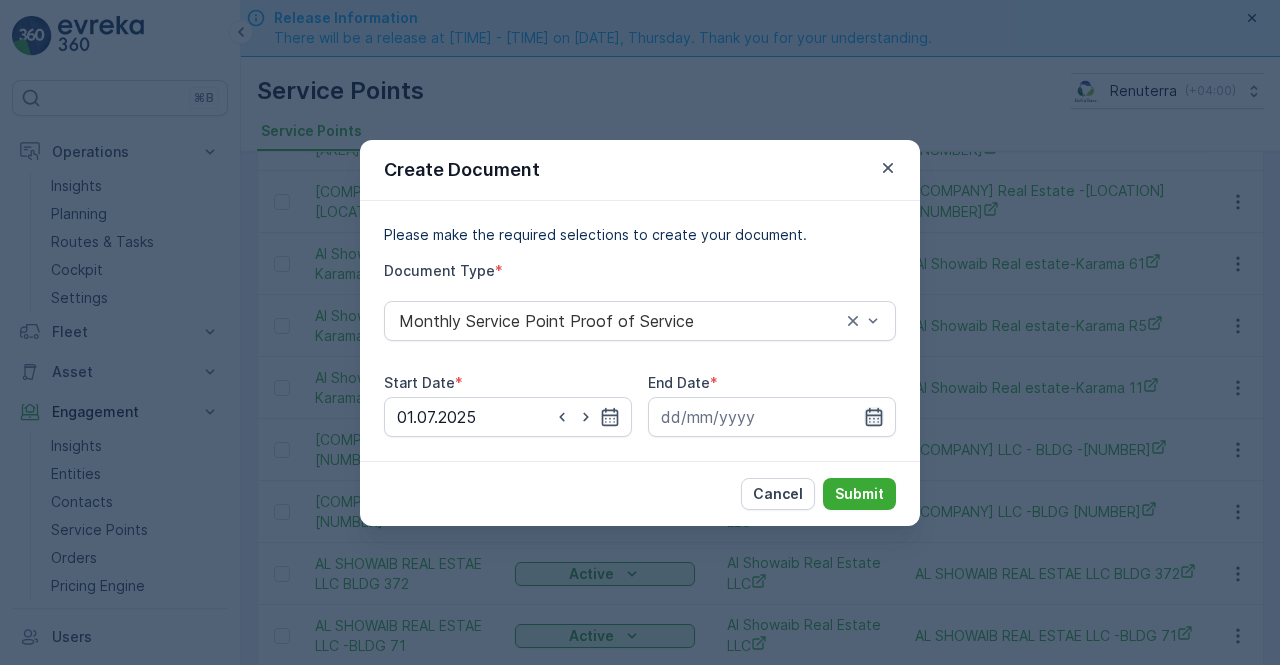 click 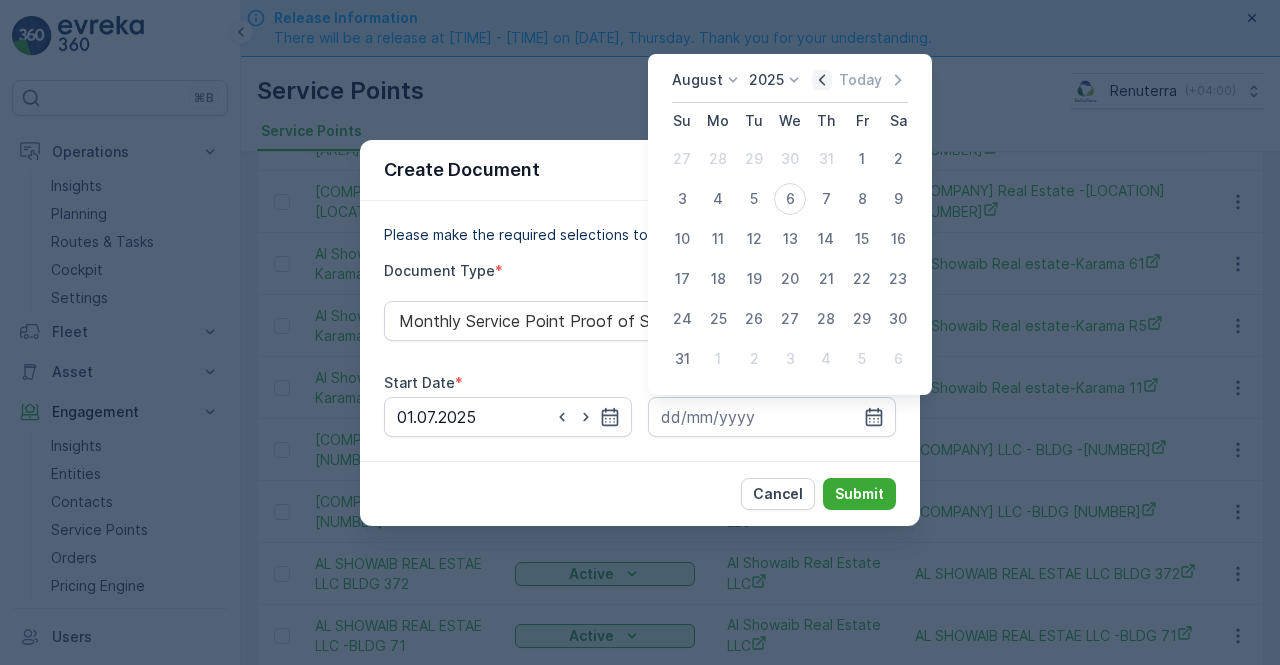 click 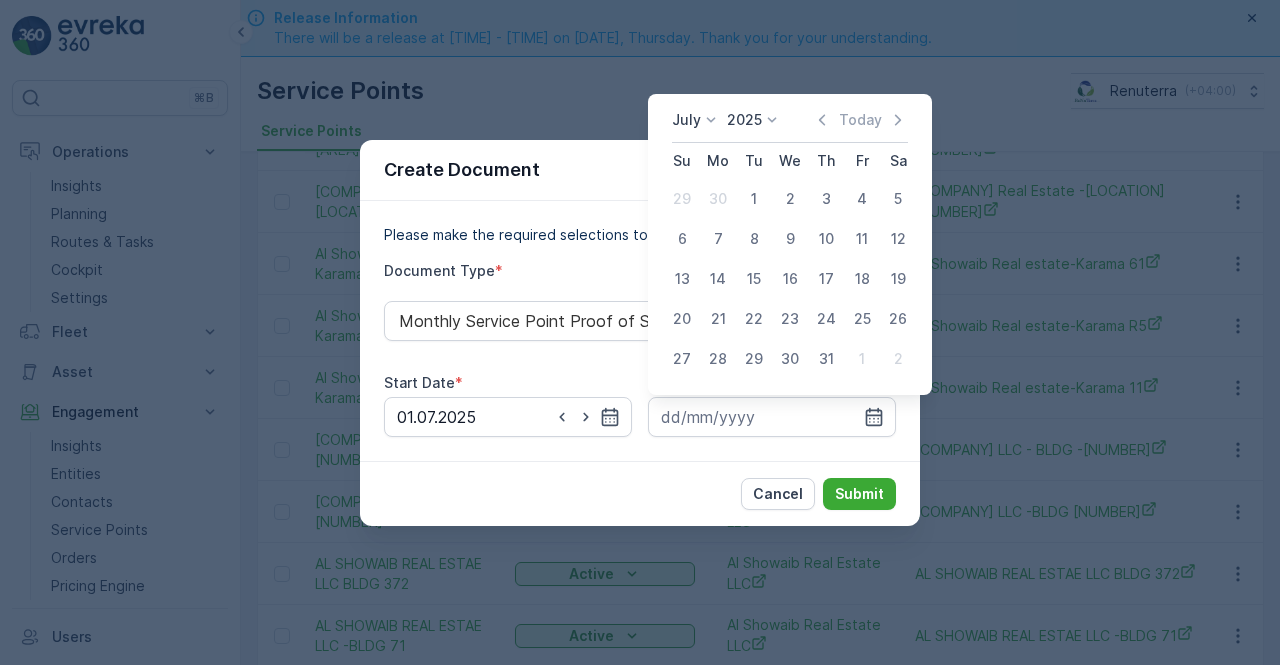 drag, startPoint x: 831, startPoint y: 357, endPoint x: 828, endPoint y: 367, distance: 10.440307 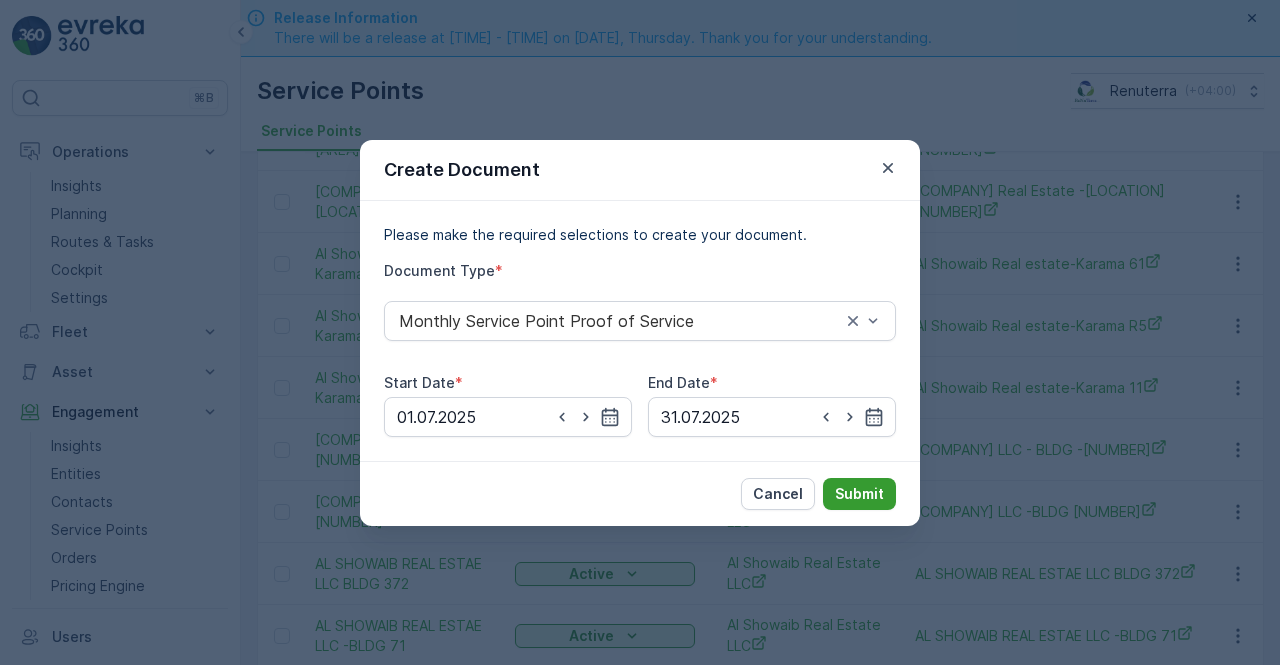 click on "Submit" at bounding box center [859, 494] 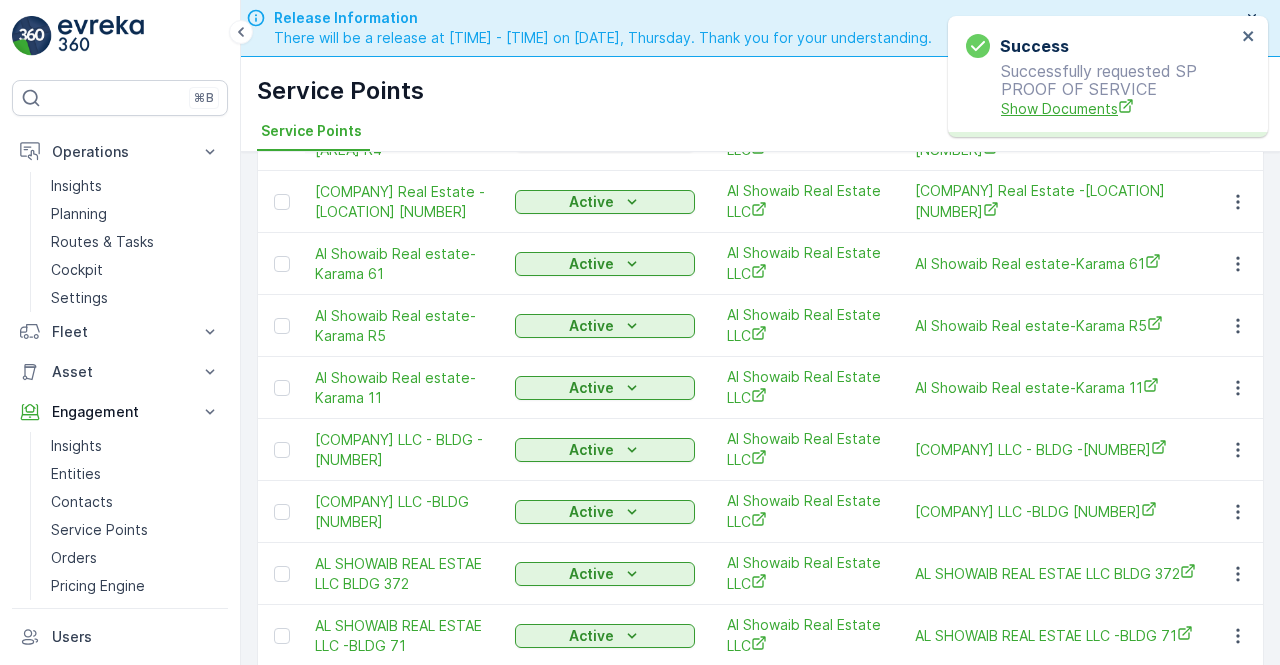 click on "Show Documents" at bounding box center [1118, 108] 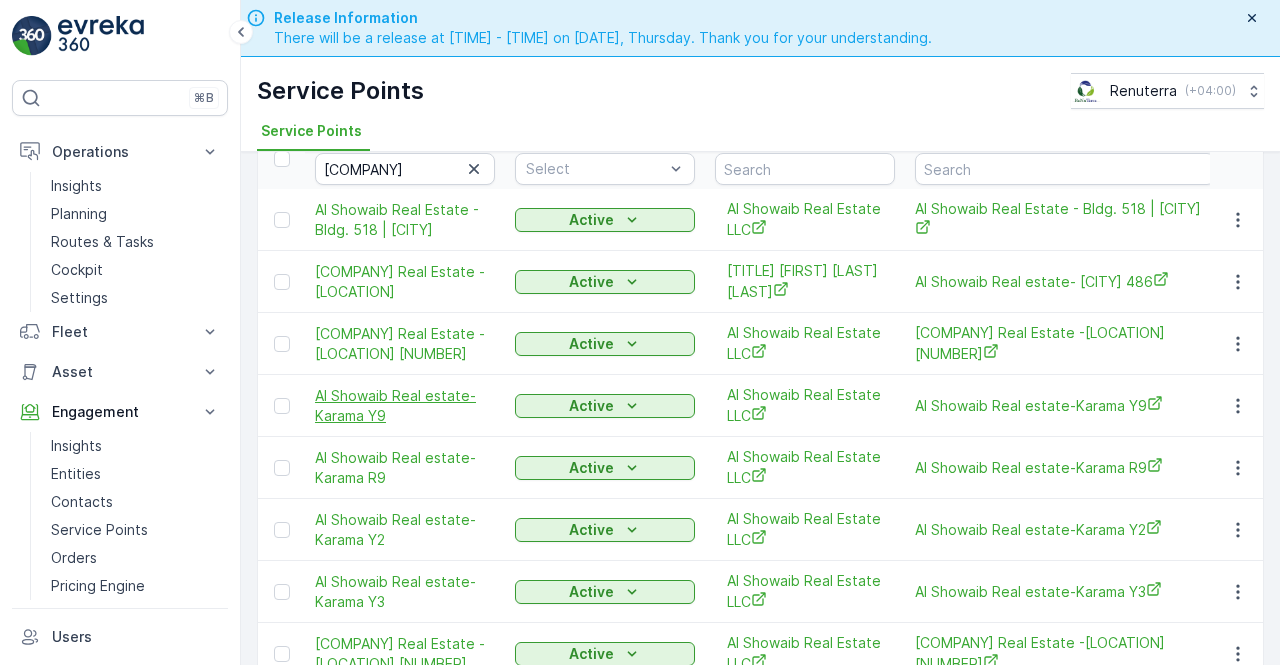 scroll, scrollTop: 0, scrollLeft: 0, axis: both 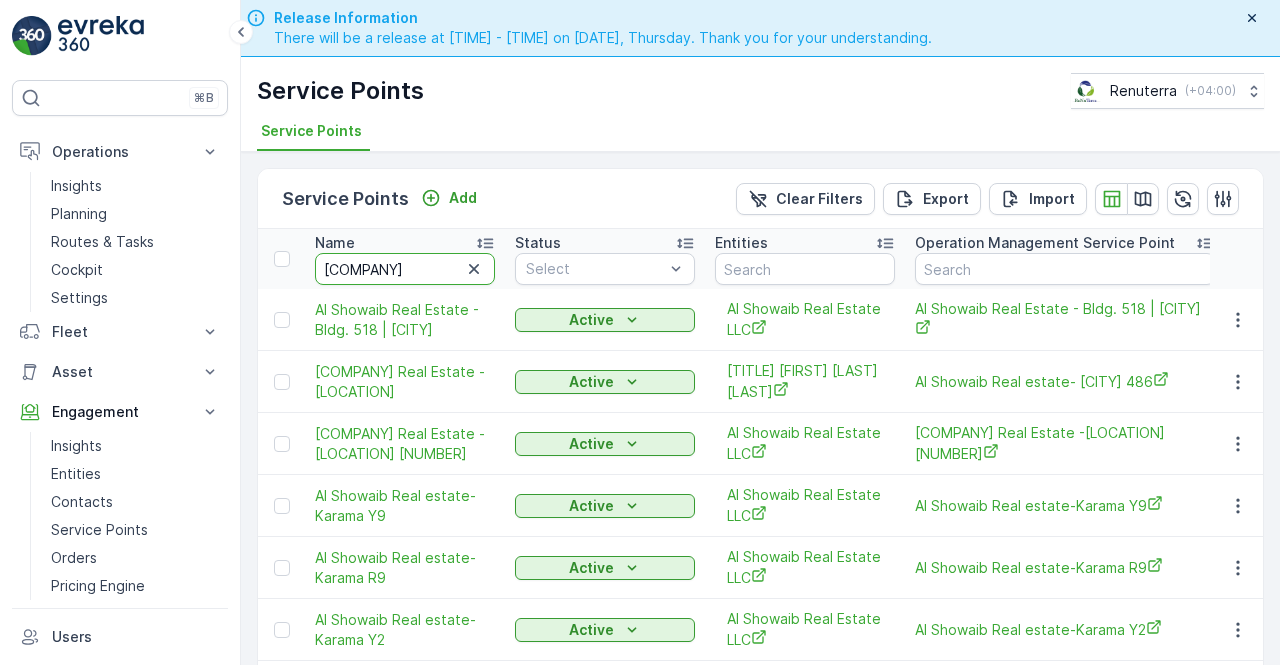 click on "Al showaib" at bounding box center [405, 269] 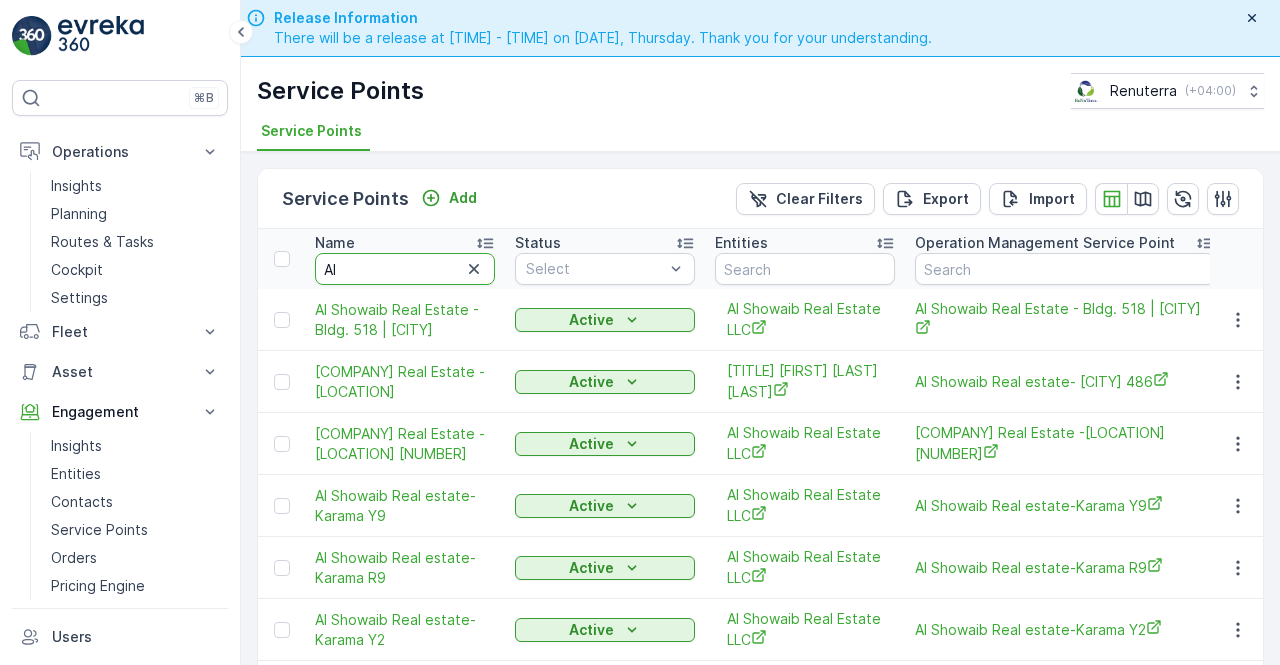 type on "A" 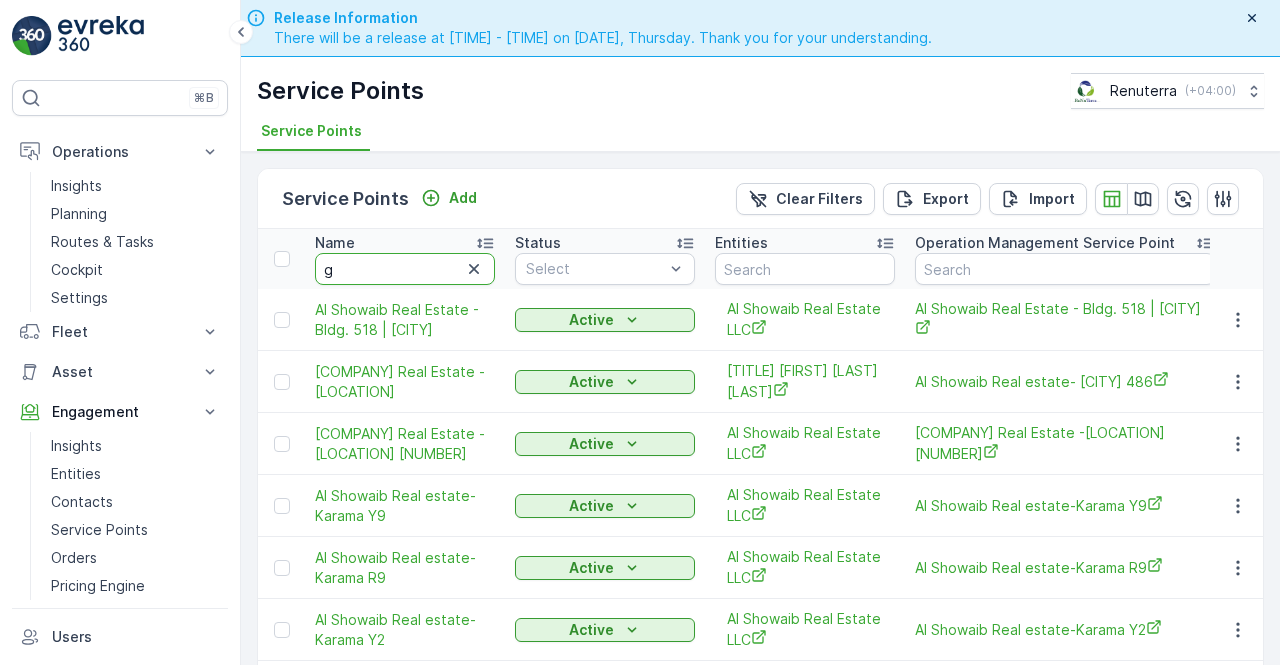 type on "g 9" 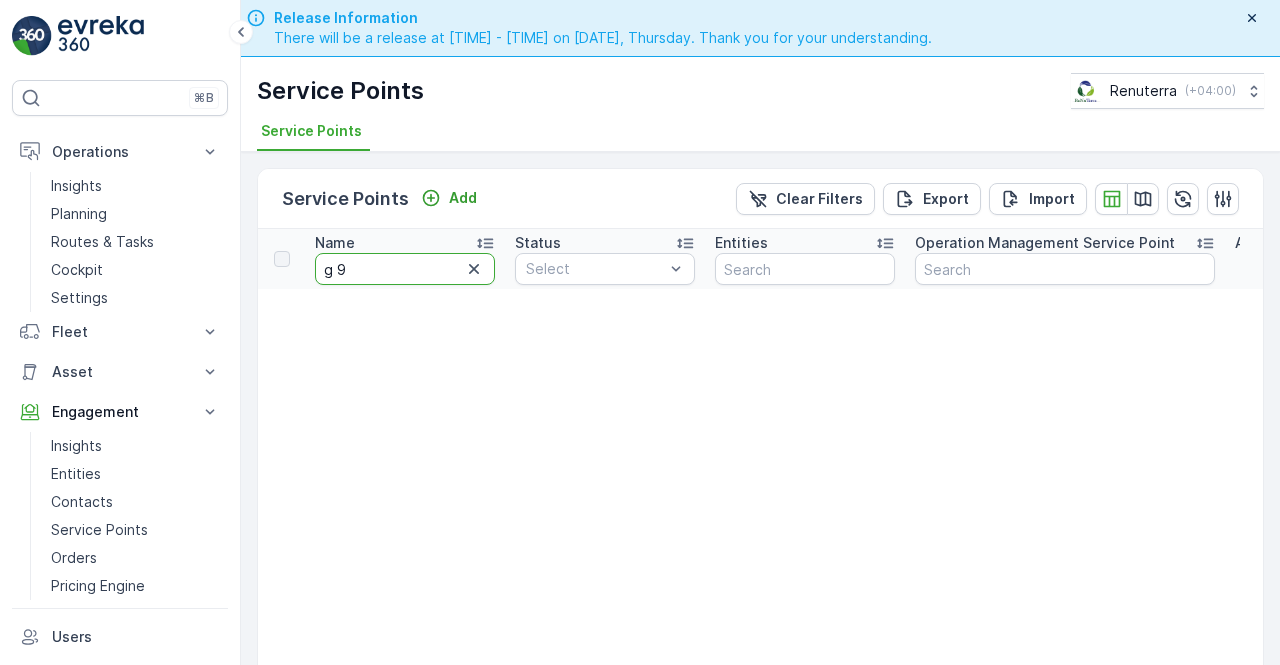 click on "g 9" at bounding box center (405, 269) 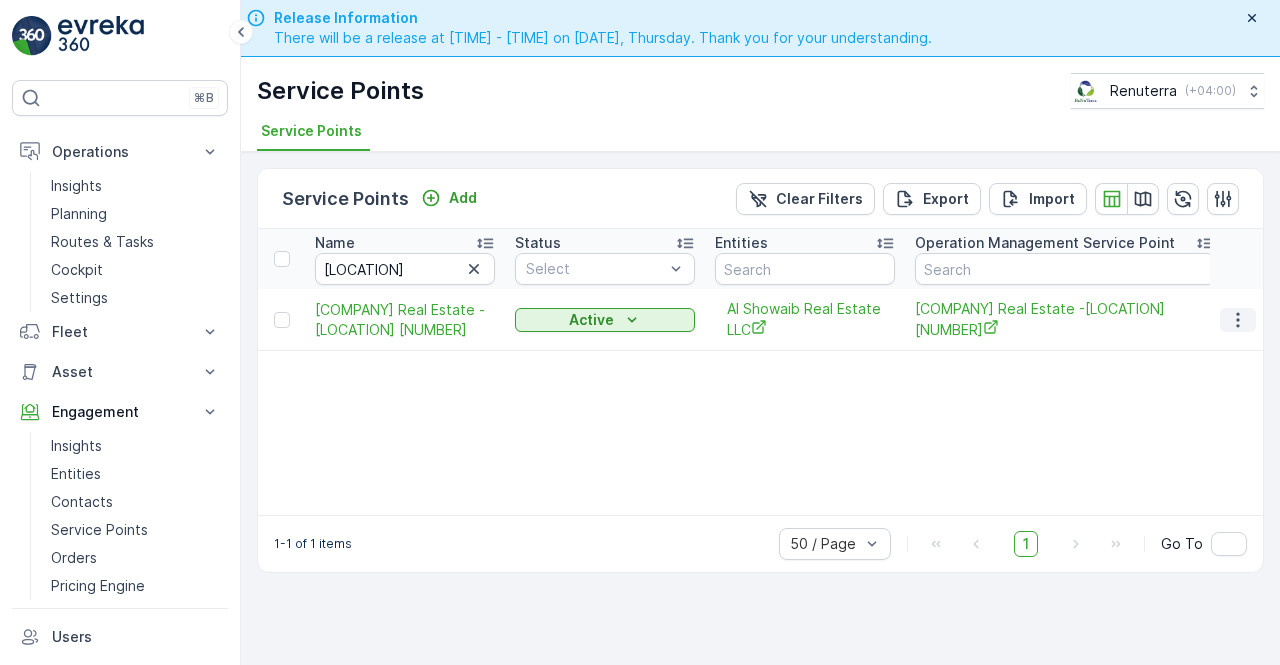 click 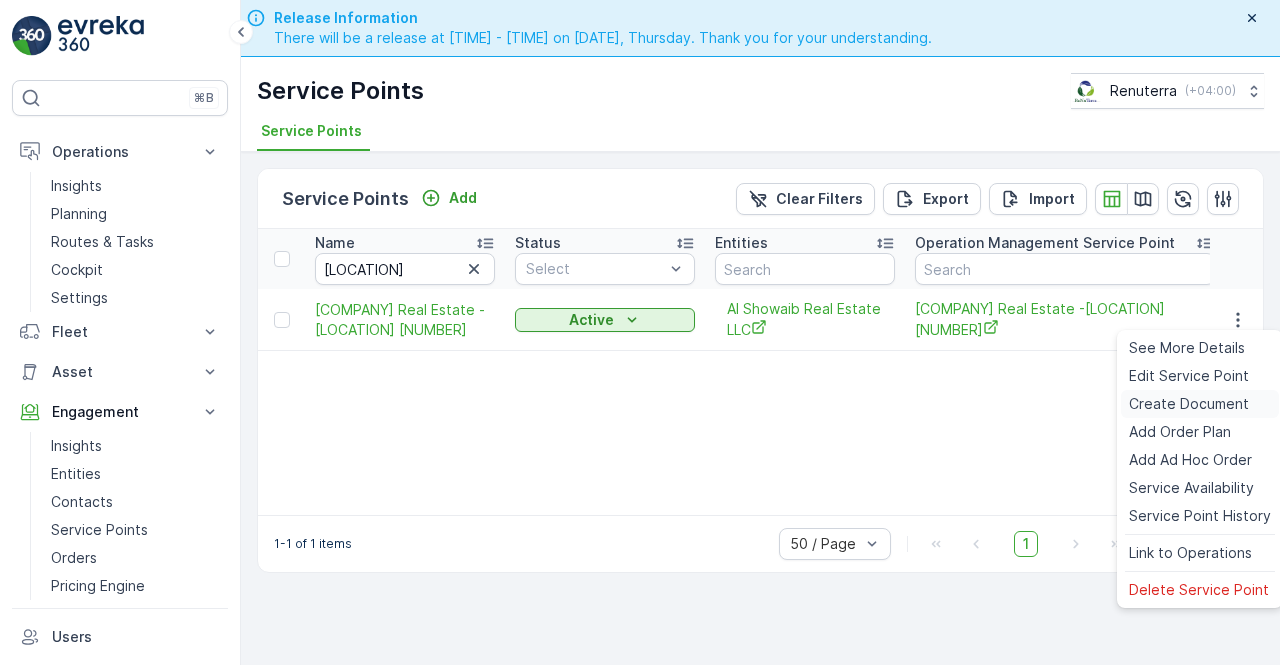 click on "Create Document" at bounding box center [1189, 404] 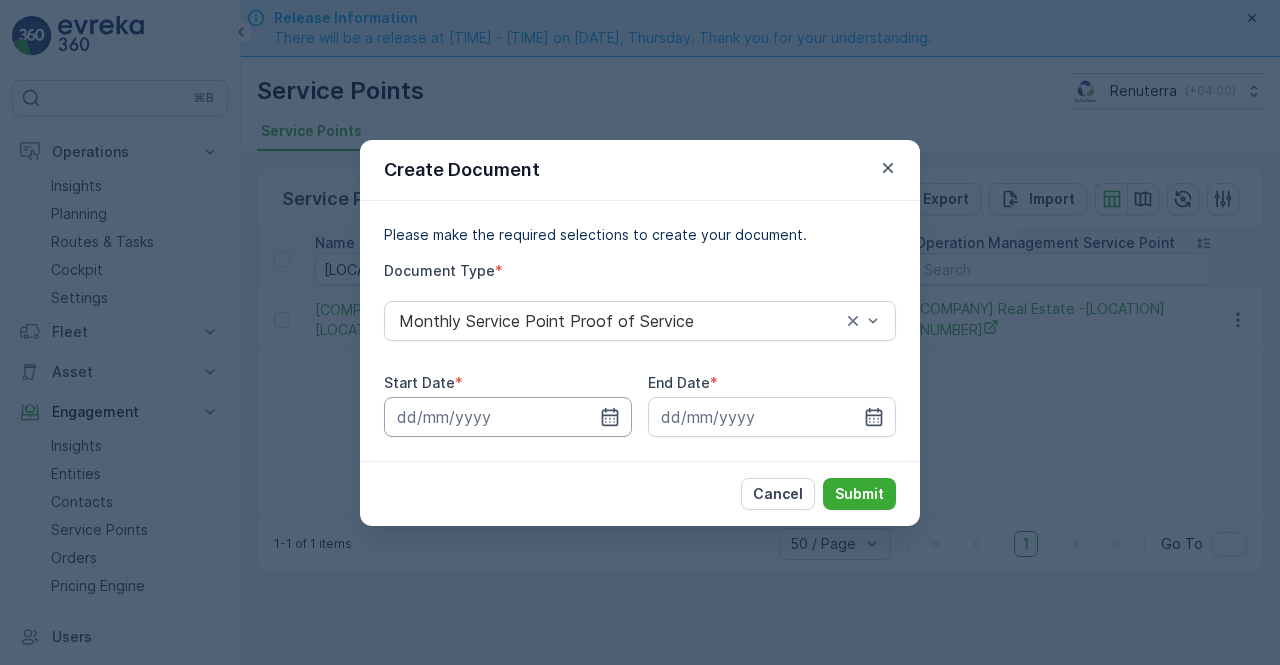 drag, startPoint x: 623, startPoint y: 411, endPoint x: 621, endPoint y: 400, distance: 11.18034 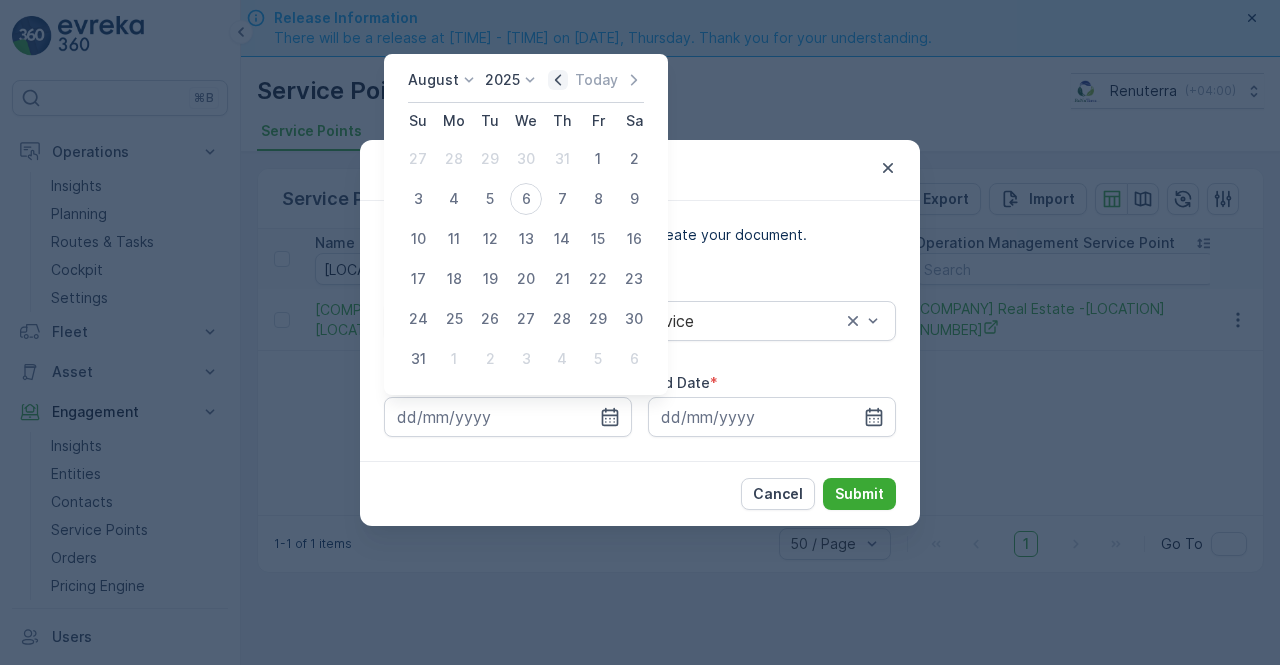 click 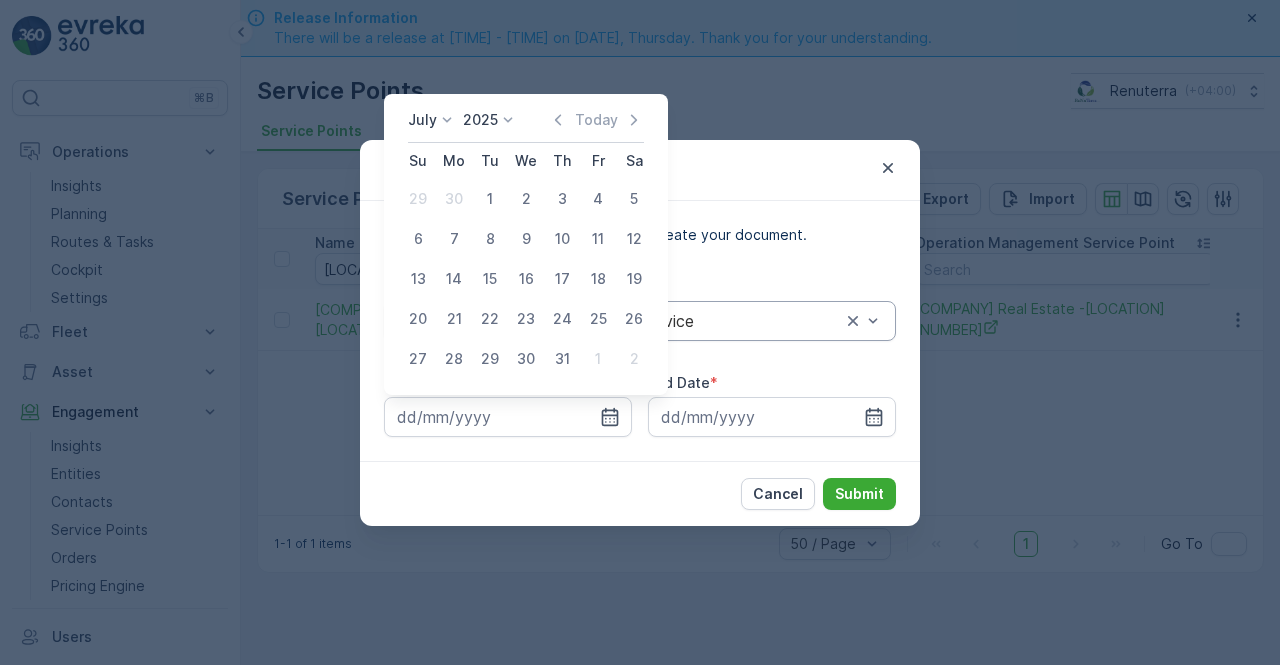 drag, startPoint x: 489, startPoint y: 195, endPoint x: 677, endPoint y: 307, distance: 218.83327 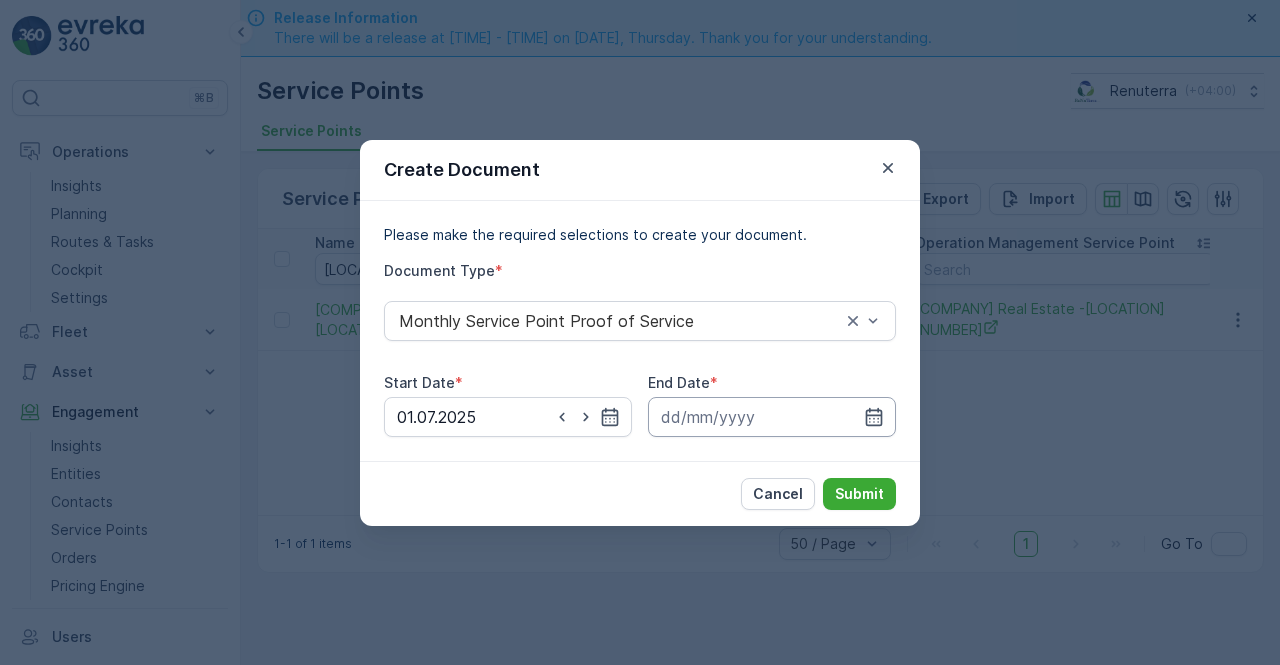 drag, startPoint x: 874, startPoint y: 409, endPoint x: 873, endPoint y: 396, distance: 13.038404 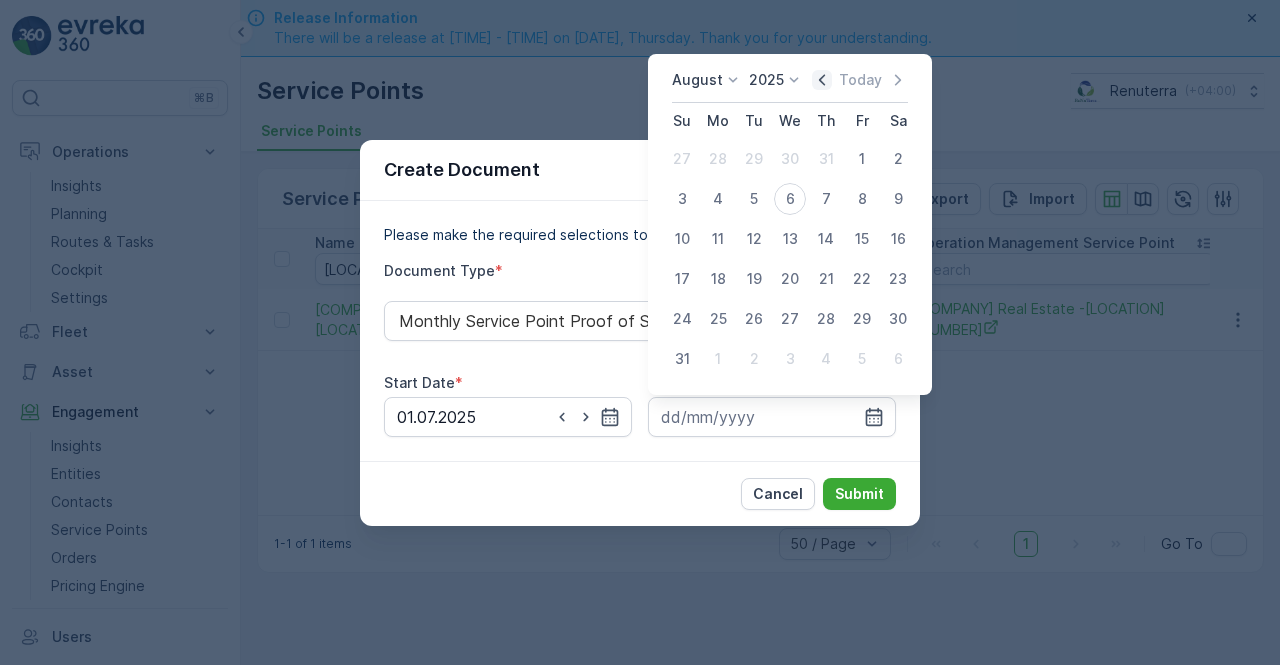 click 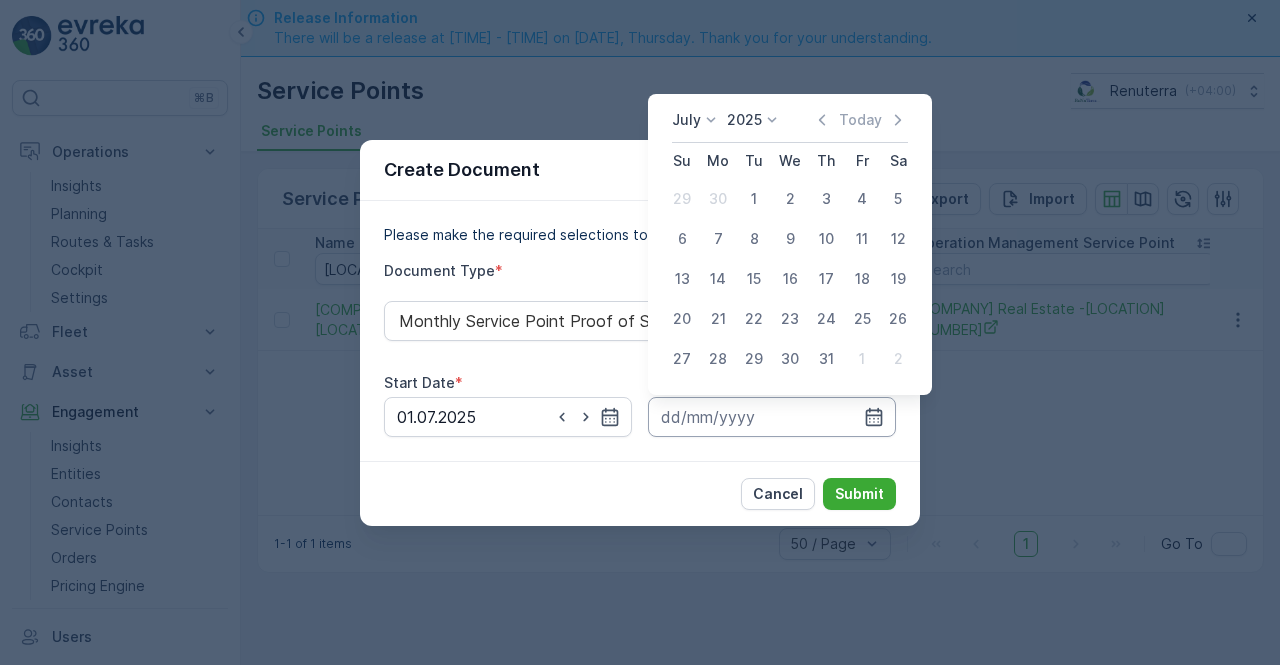 drag, startPoint x: 820, startPoint y: 347, endPoint x: 831, endPoint y: 403, distance: 57.070133 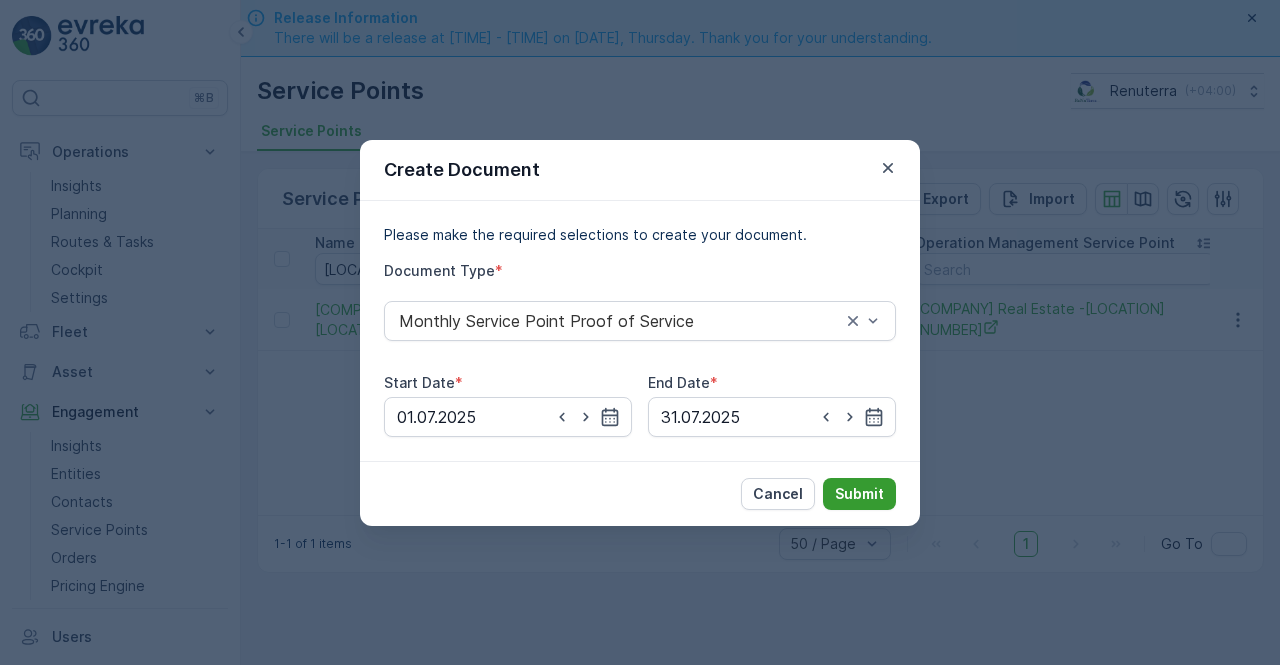 click on "Submit" at bounding box center [859, 494] 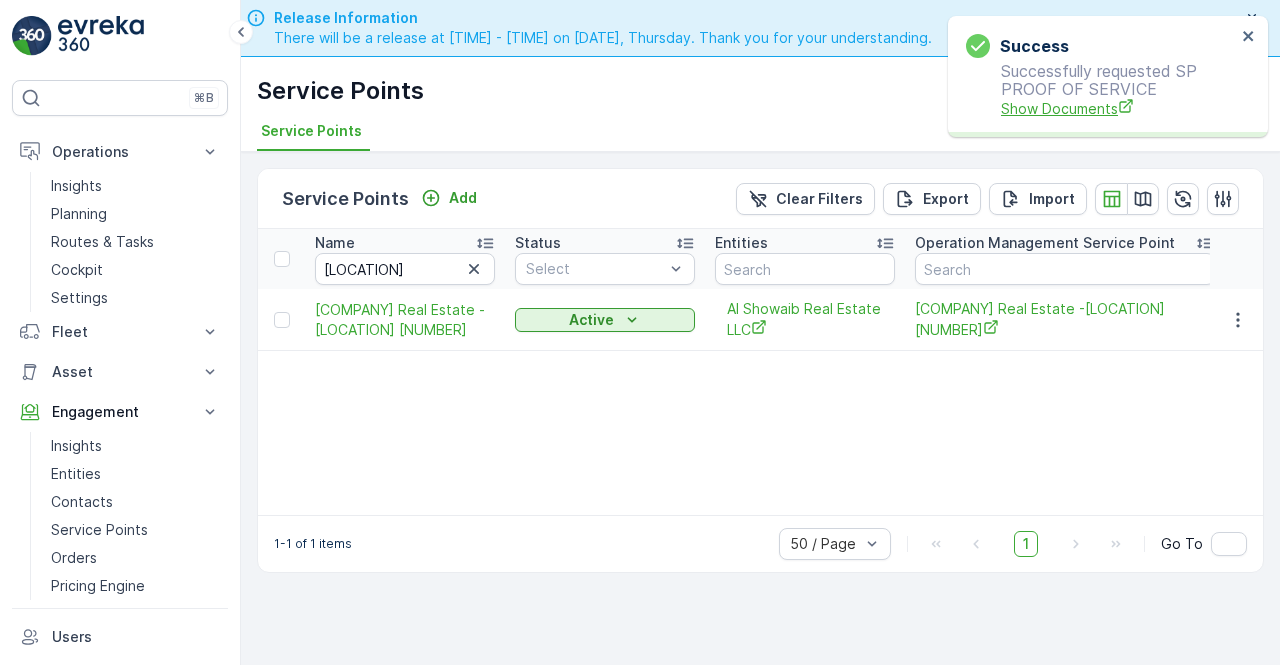 click on "Show Documents" at bounding box center [1118, 108] 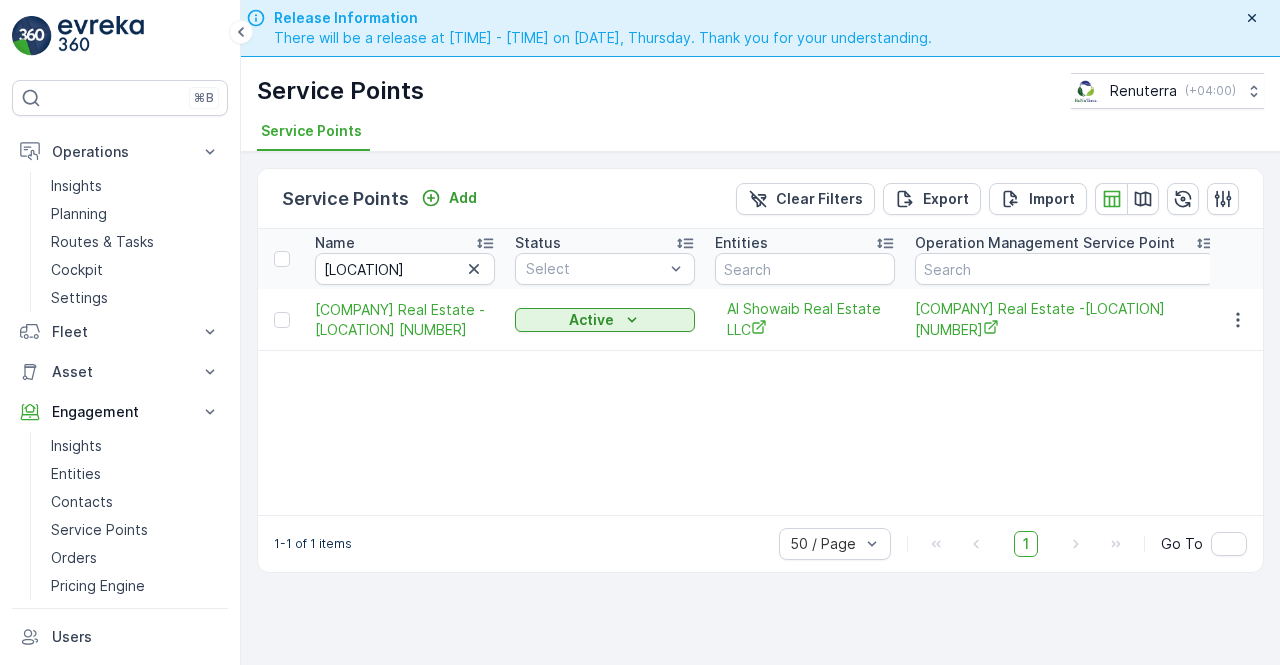 click on "g9" at bounding box center [405, 269] 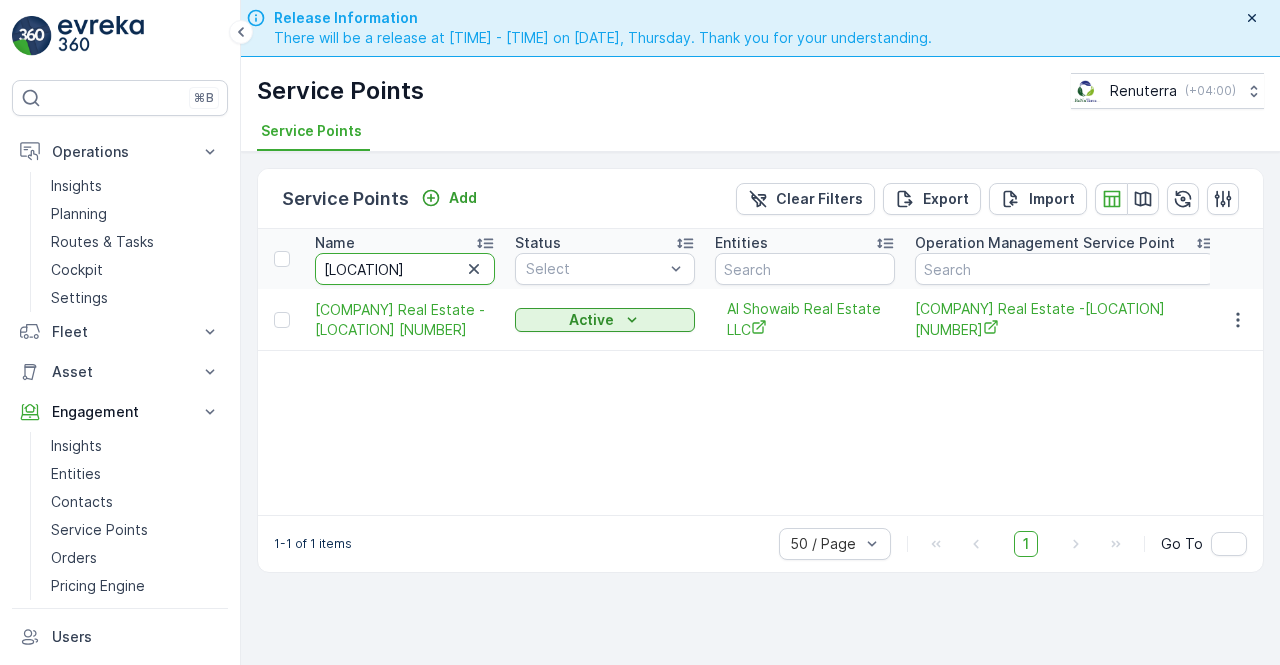 type on "g" 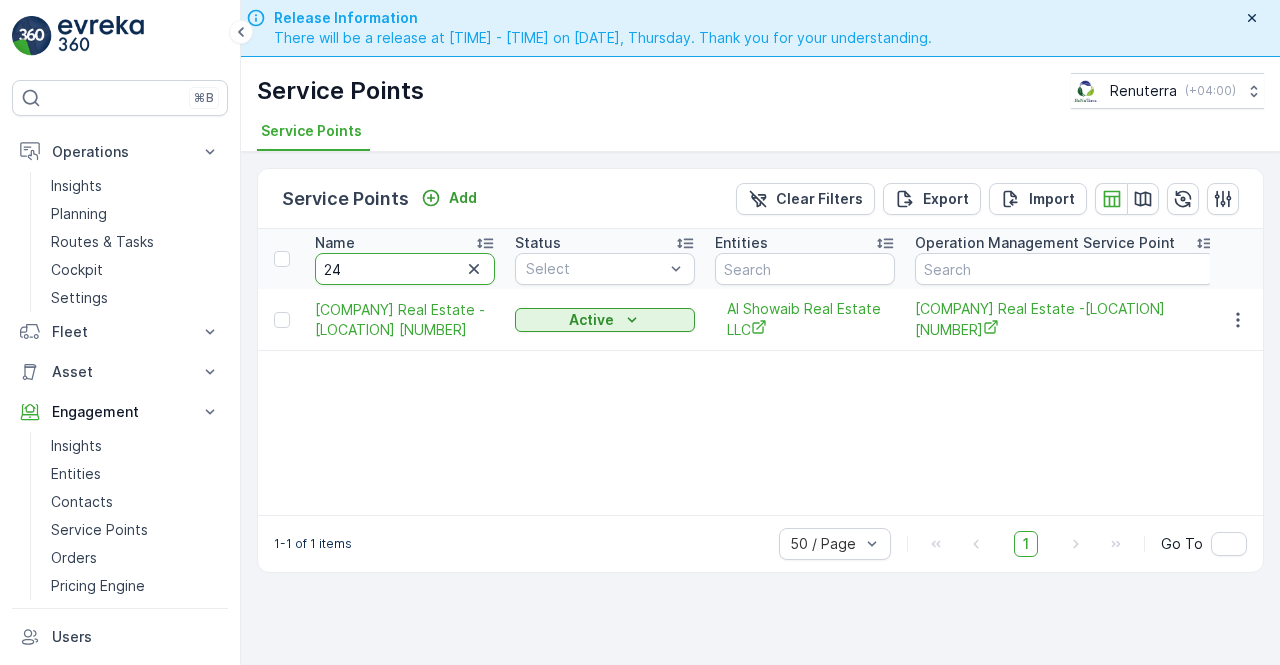 type on "249" 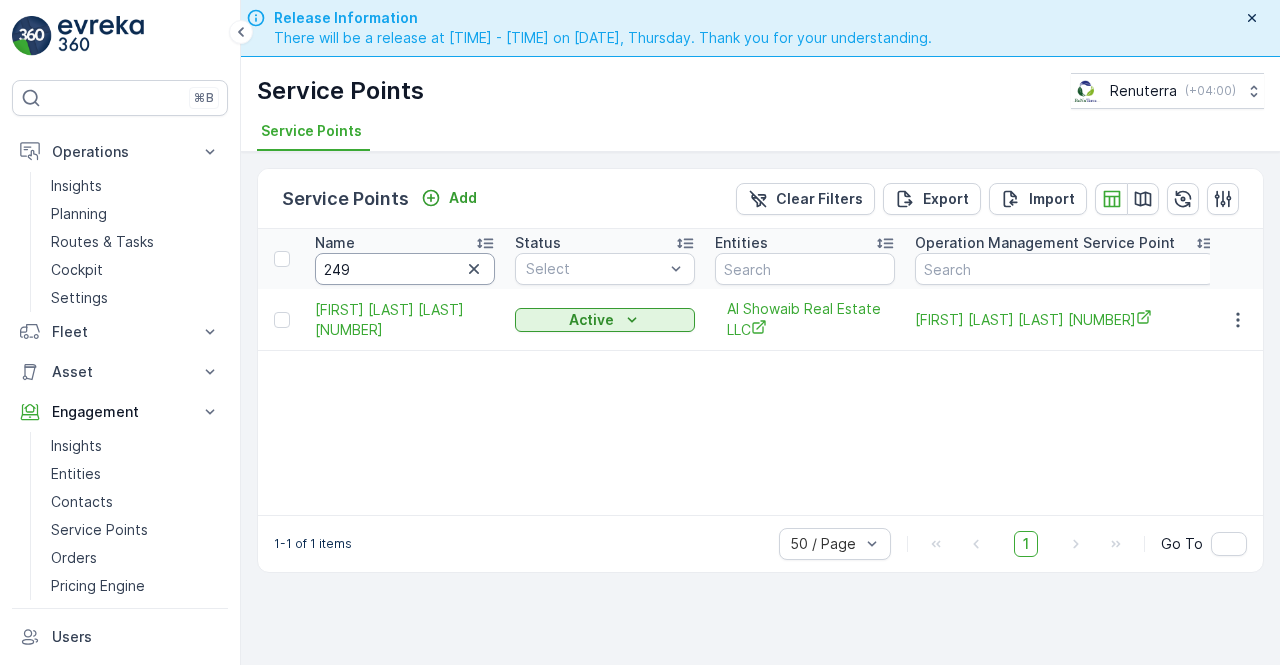 click on "249" at bounding box center [405, 269] 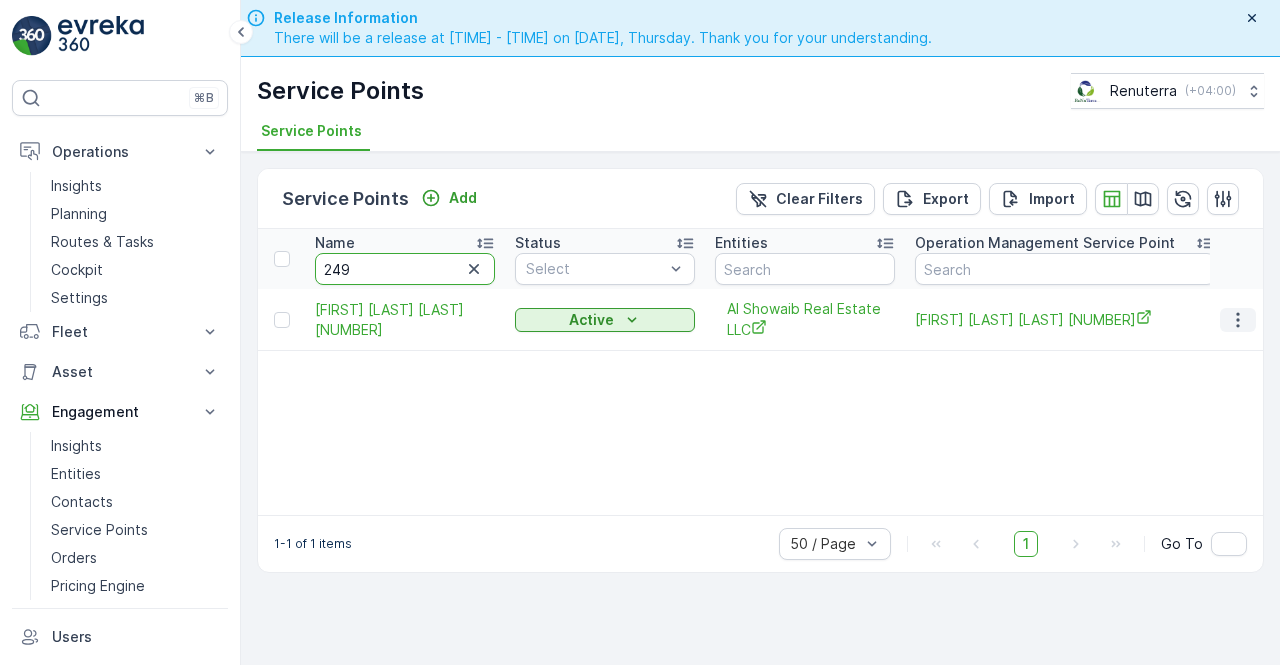 click 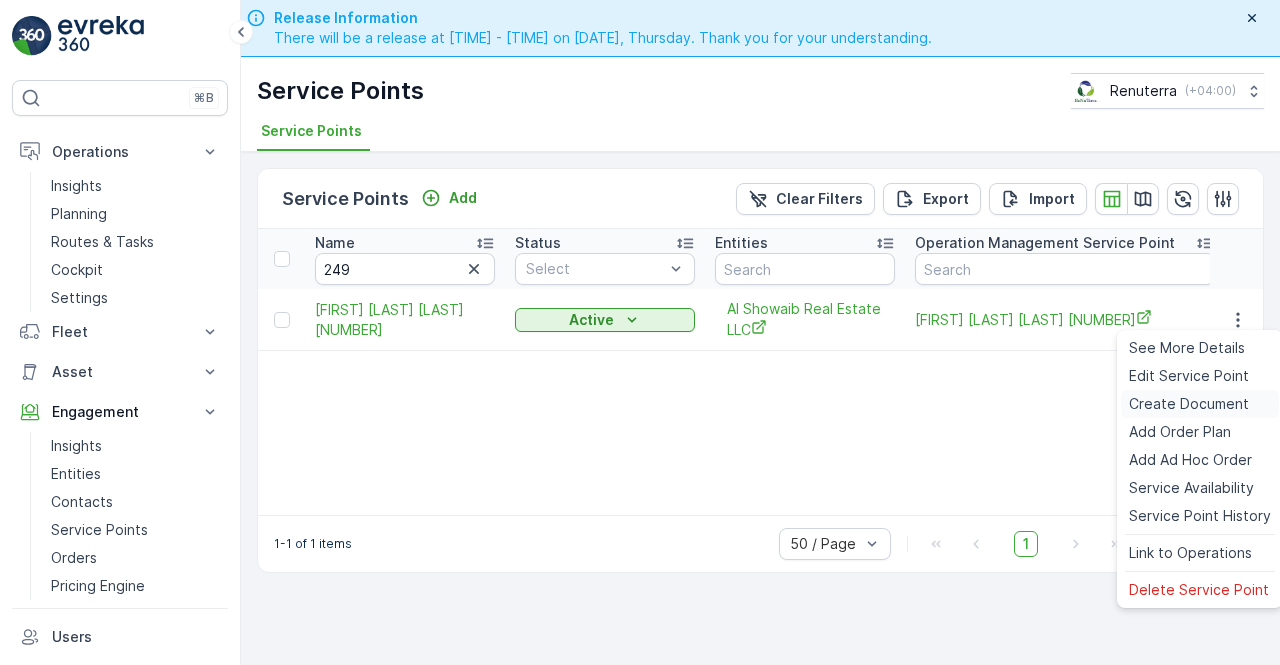 click on "Create Document" at bounding box center [1189, 404] 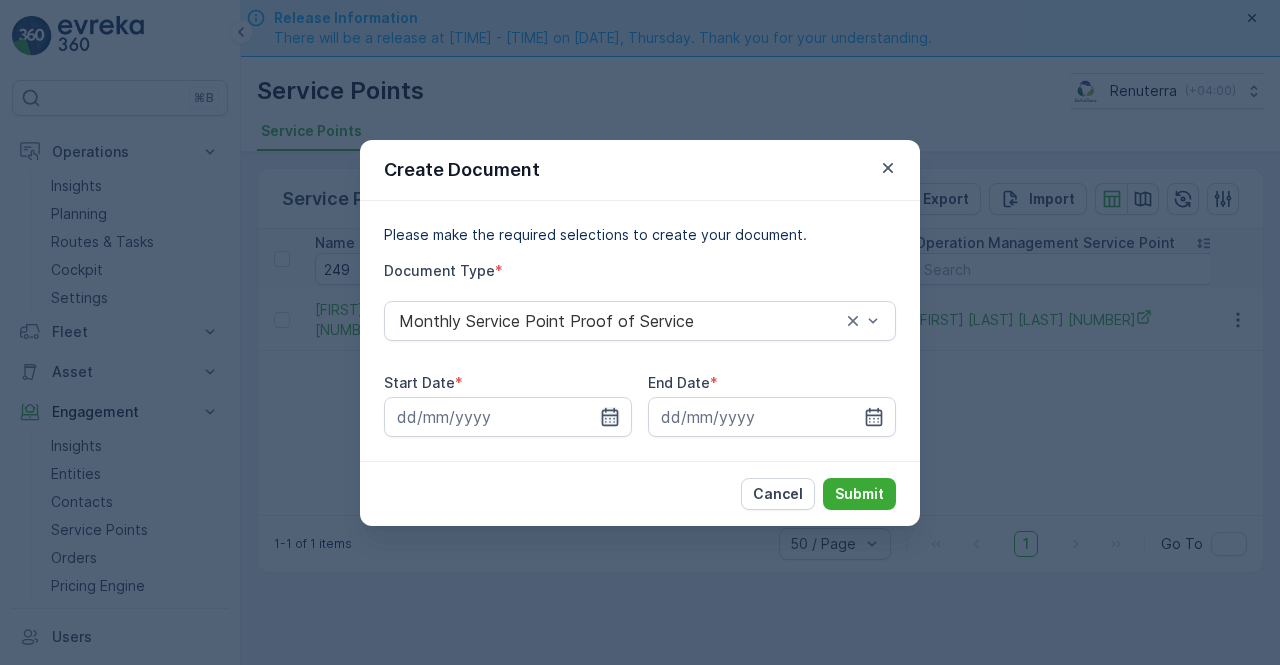 click at bounding box center (508, 417) 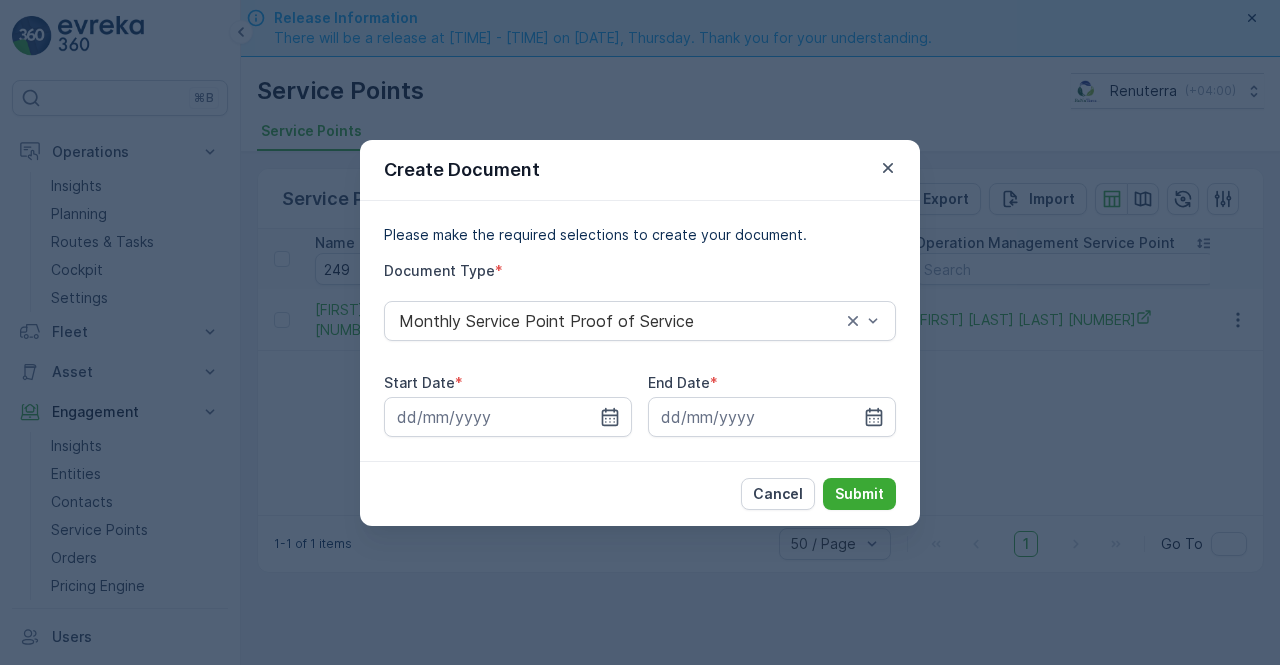 drag, startPoint x: 613, startPoint y: 411, endPoint x: 608, endPoint y: 395, distance: 16.763054 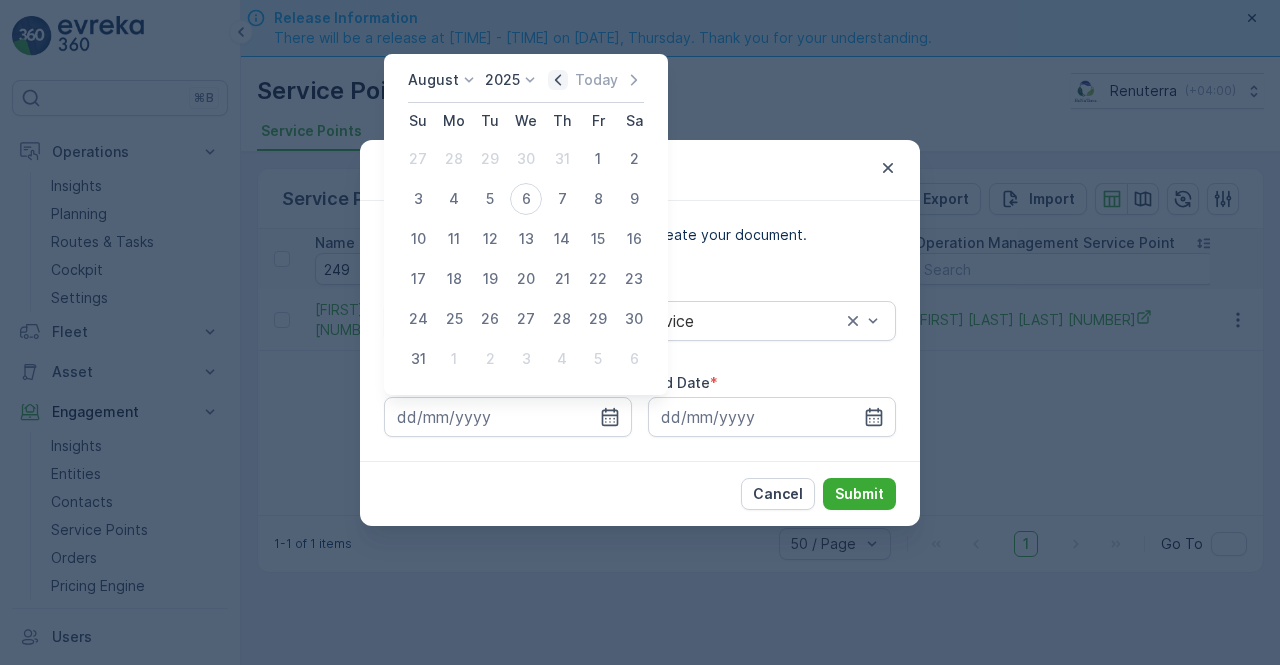 click 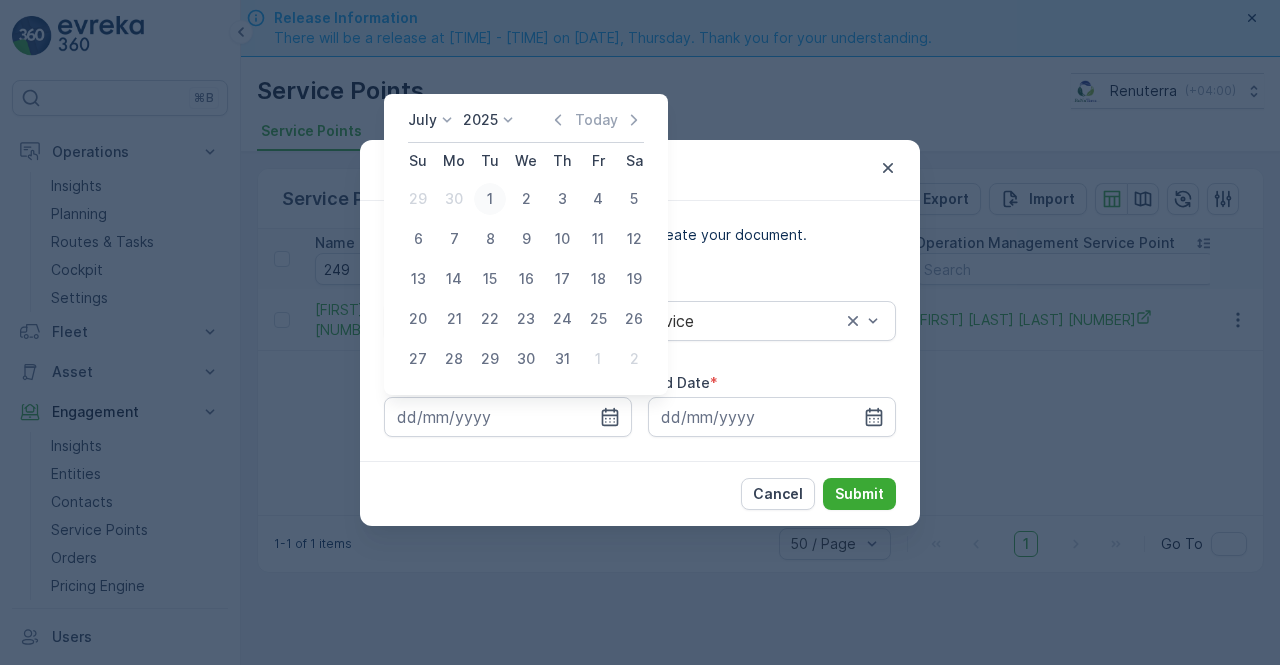 click on "1" at bounding box center (490, 199) 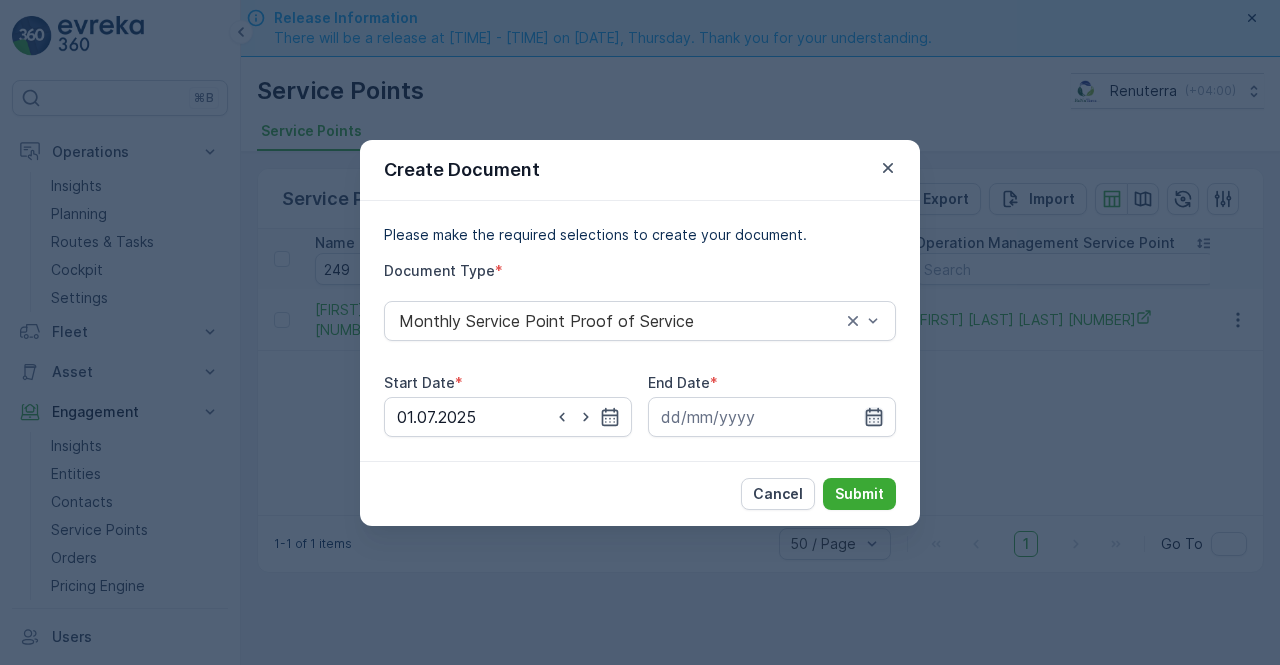 click 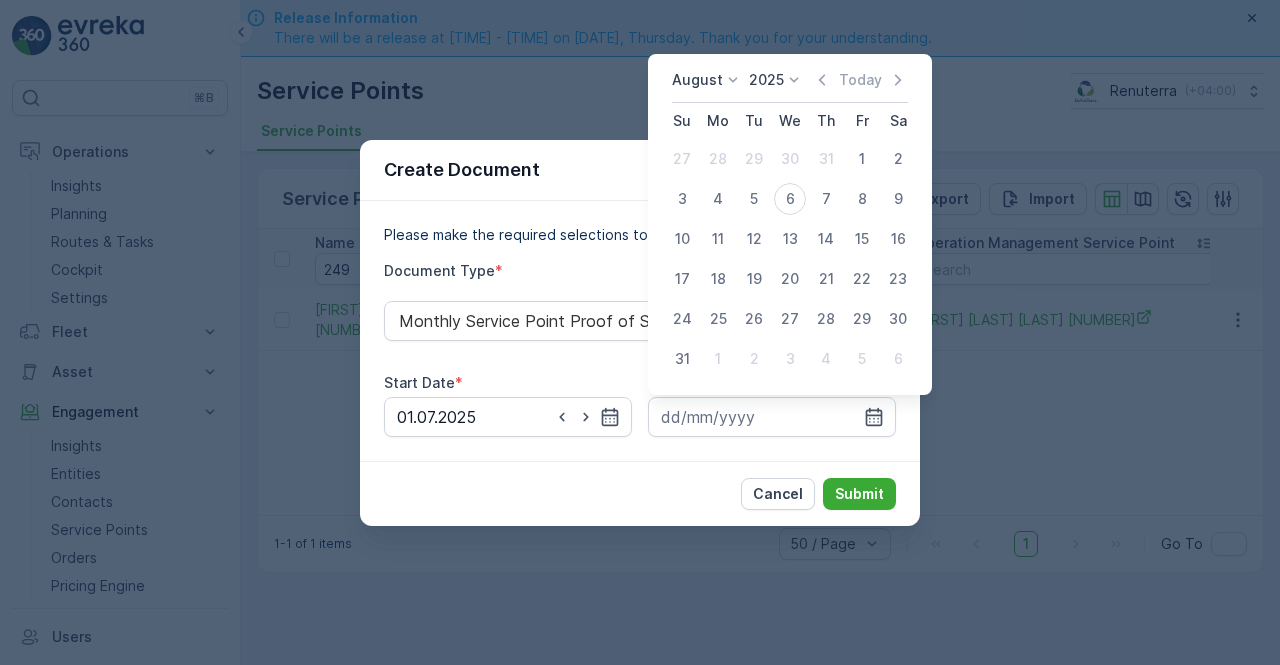 drag, startPoint x: 826, startPoint y: 70, endPoint x: 818, endPoint y: 140, distance: 70.45566 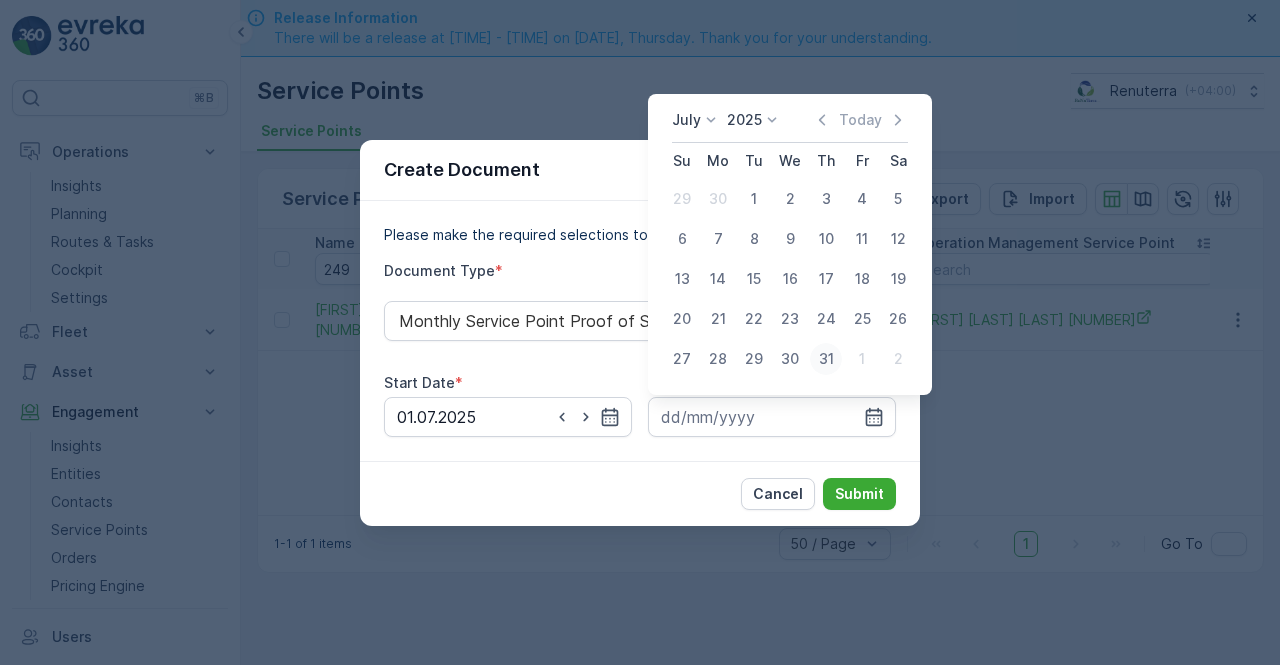 click on "31" at bounding box center [826, 359] 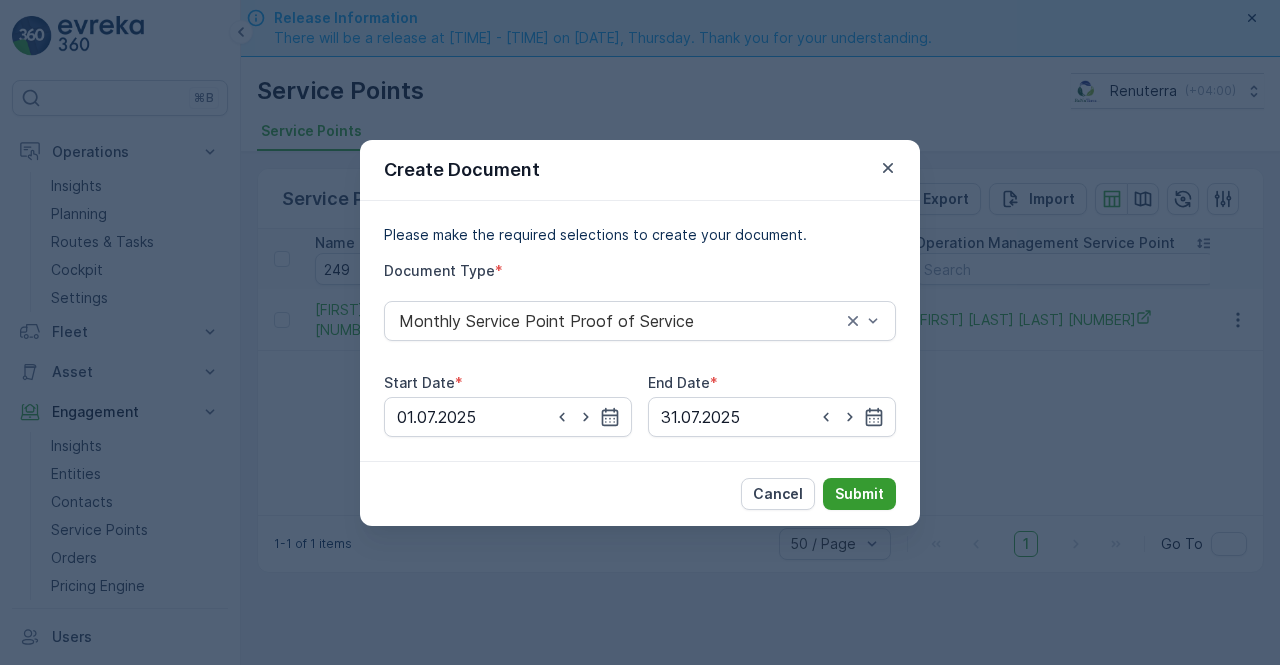 click on "Submit" at bounding box center (859, 494) 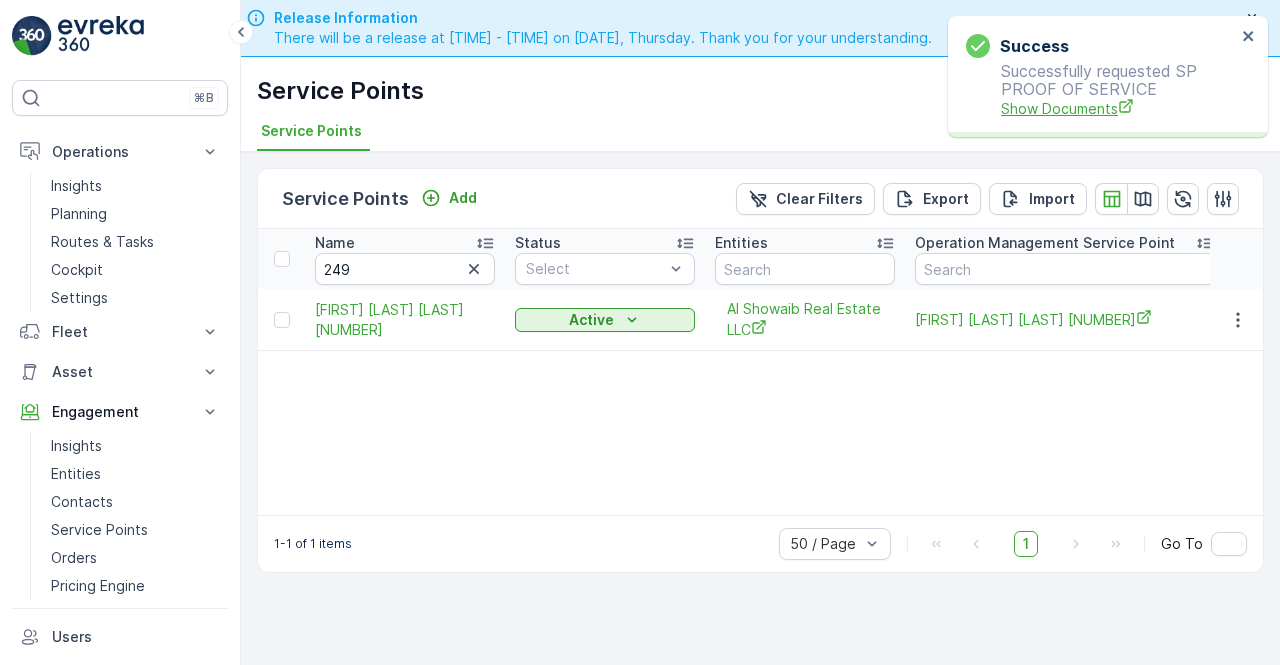 click on "Show Documents" at bounding box center (1118, 108) 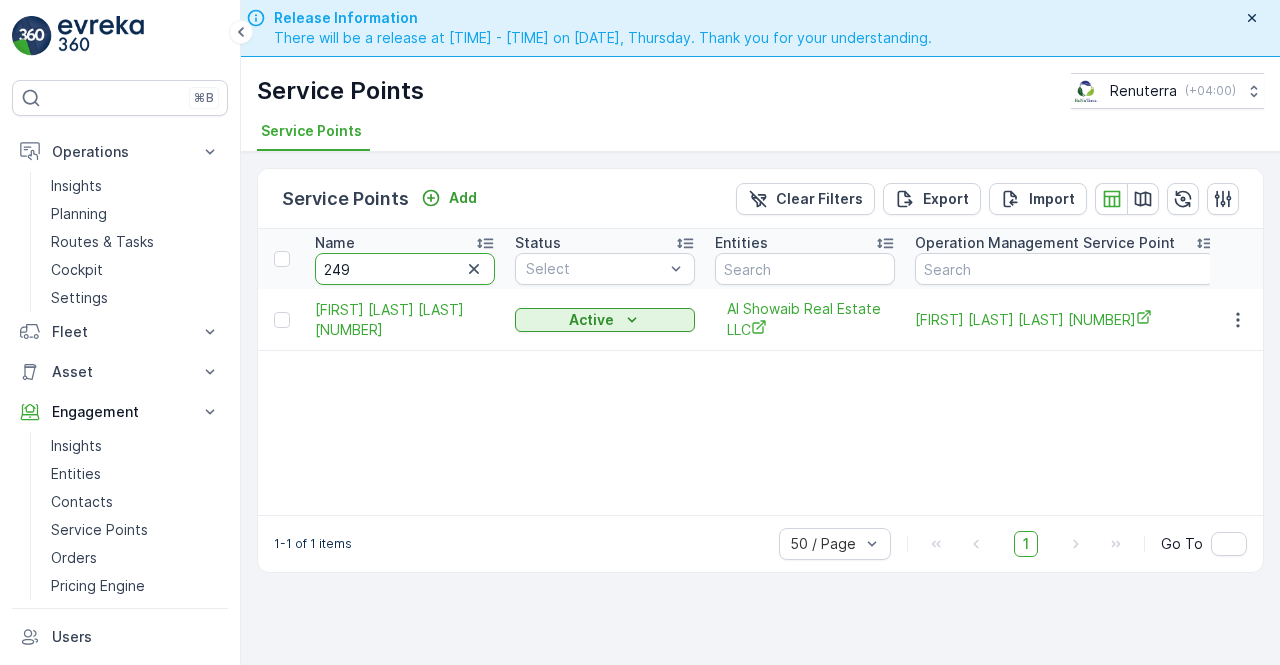 click on "249" at bounding box center [405, 269] 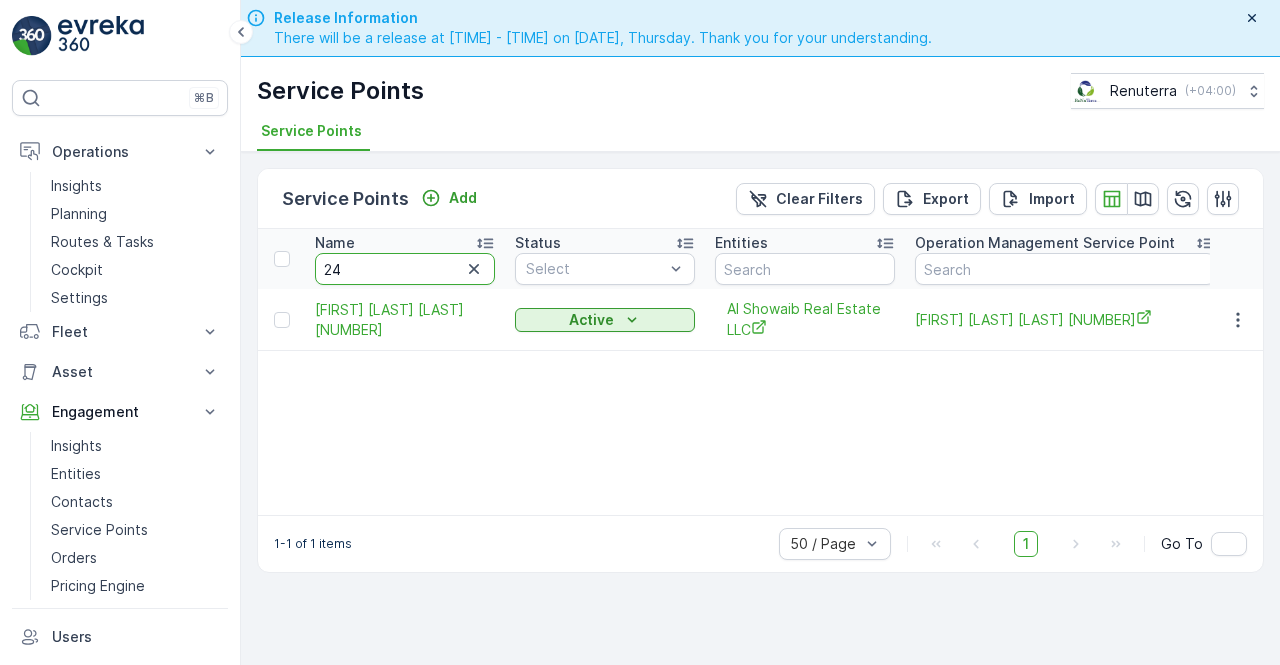 type on "2" 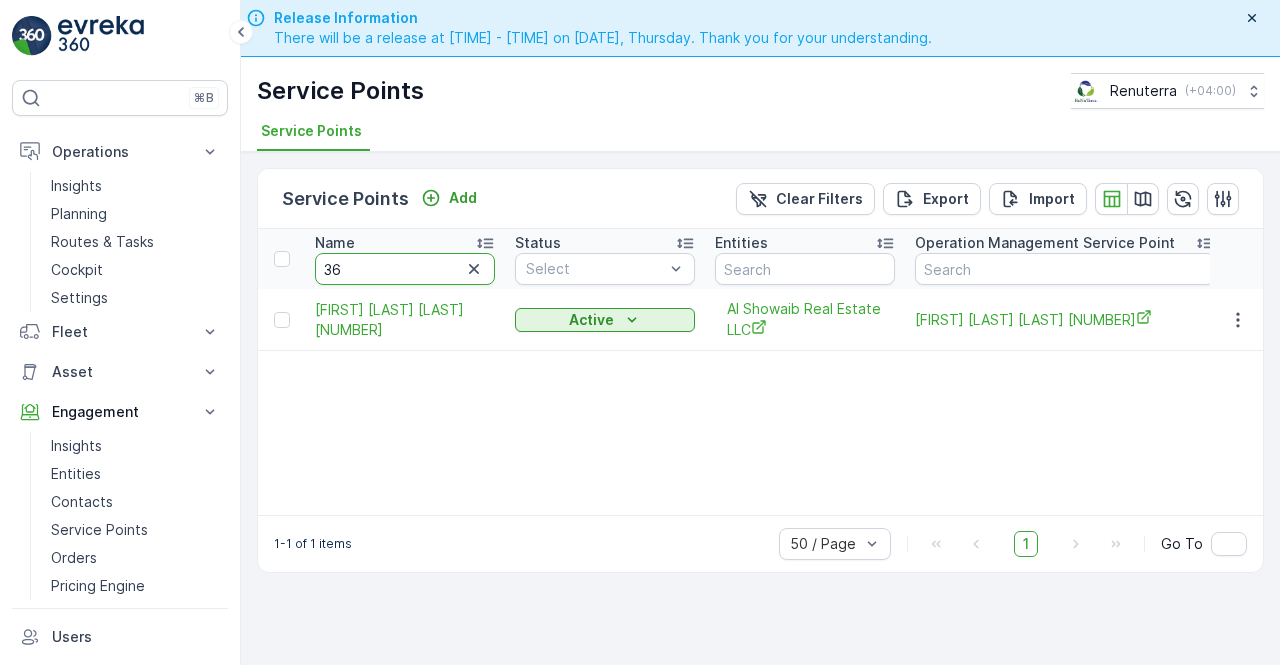 type on "361" 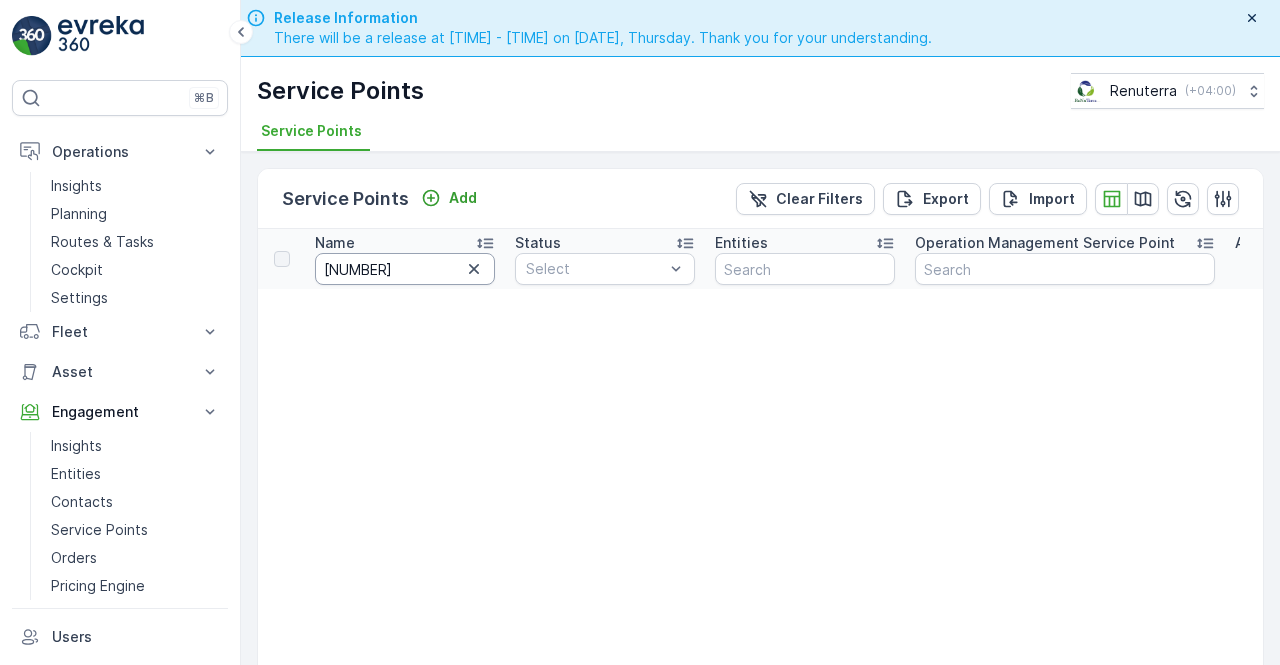 click on "361" at bounding box center [405, 269] 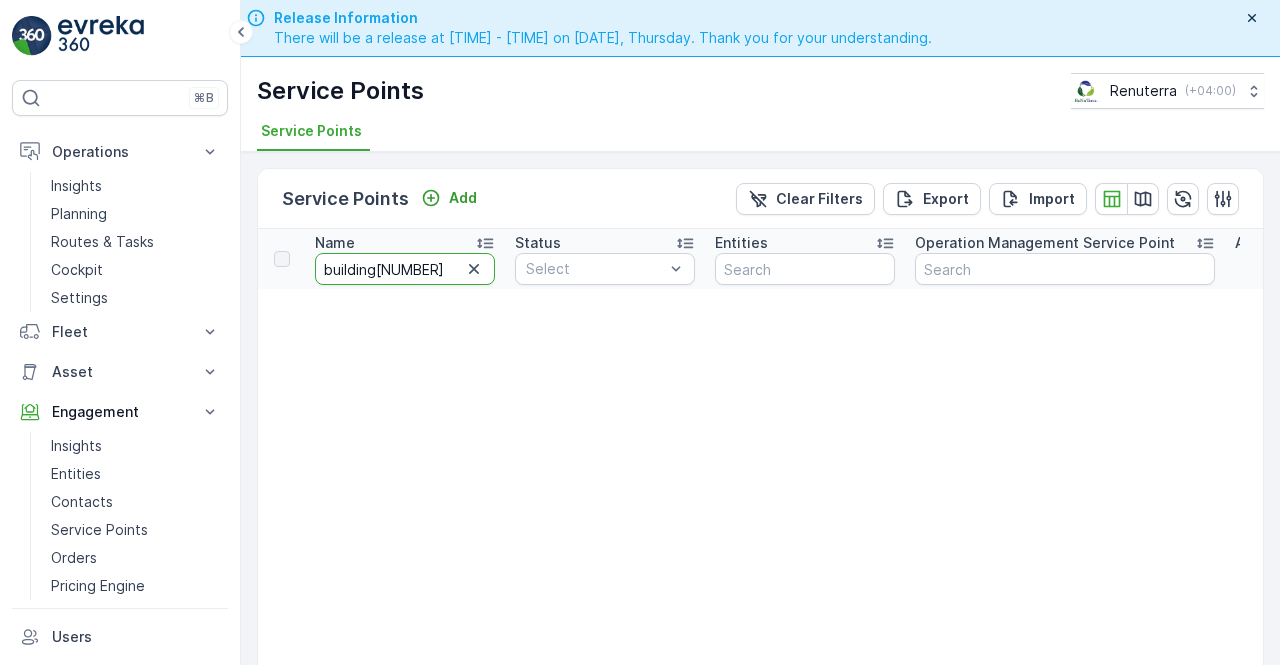 type on "building 361" 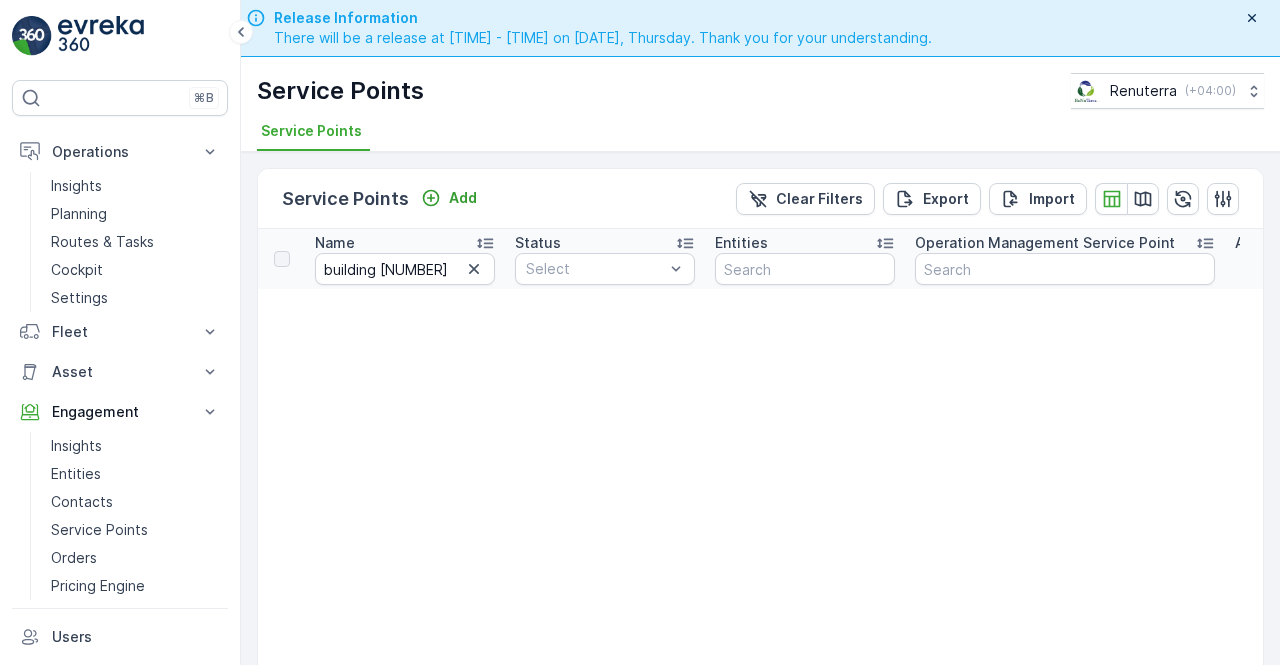 click on "Name building 361" at bounding box center [405, 259] 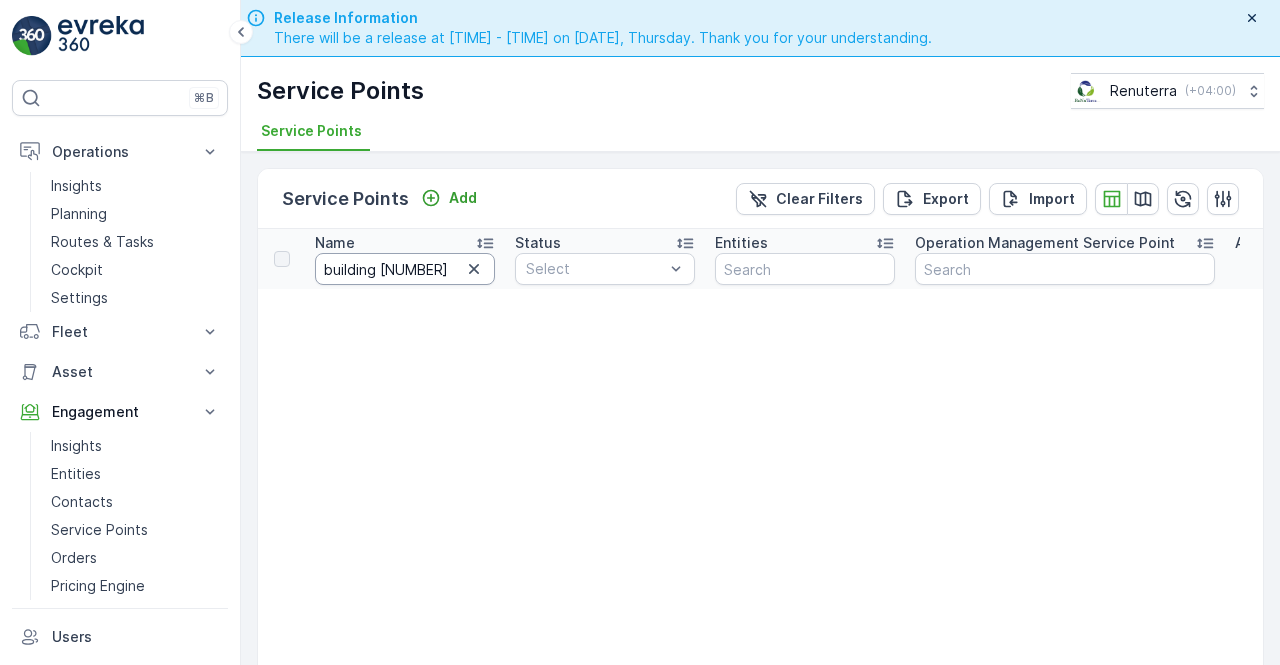 click on "building 361" at bounding box center (405, 269) 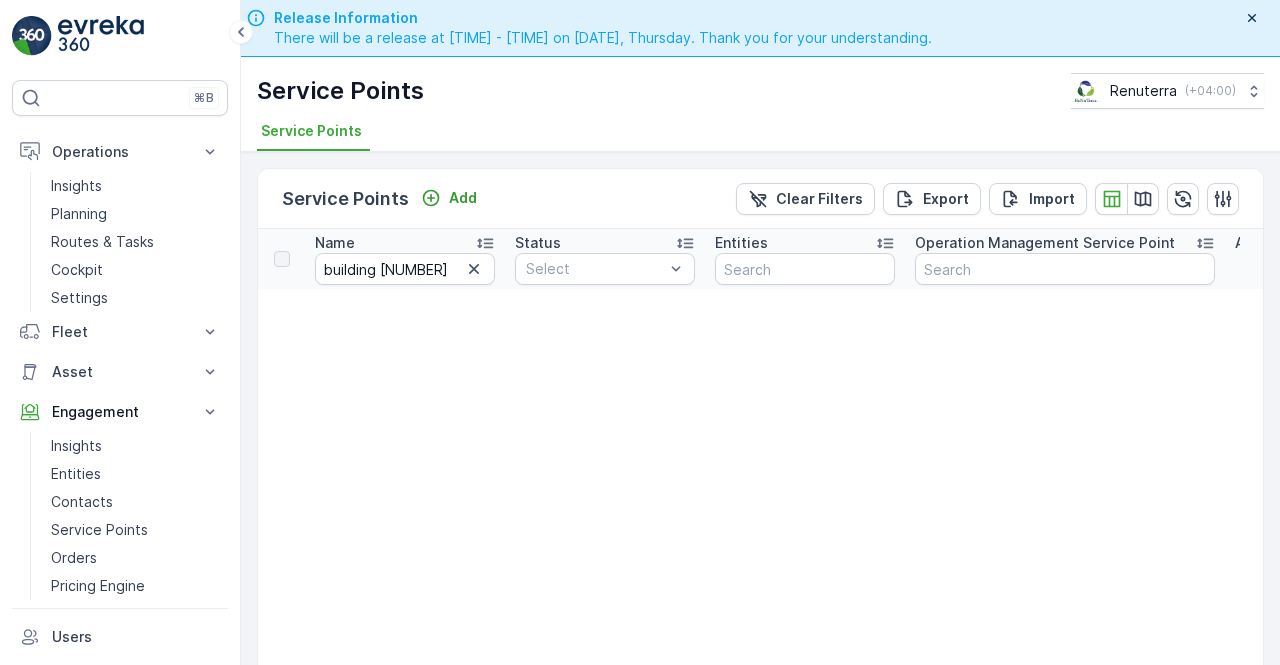 click on "Name building 361" at bounding box center (405, 259) 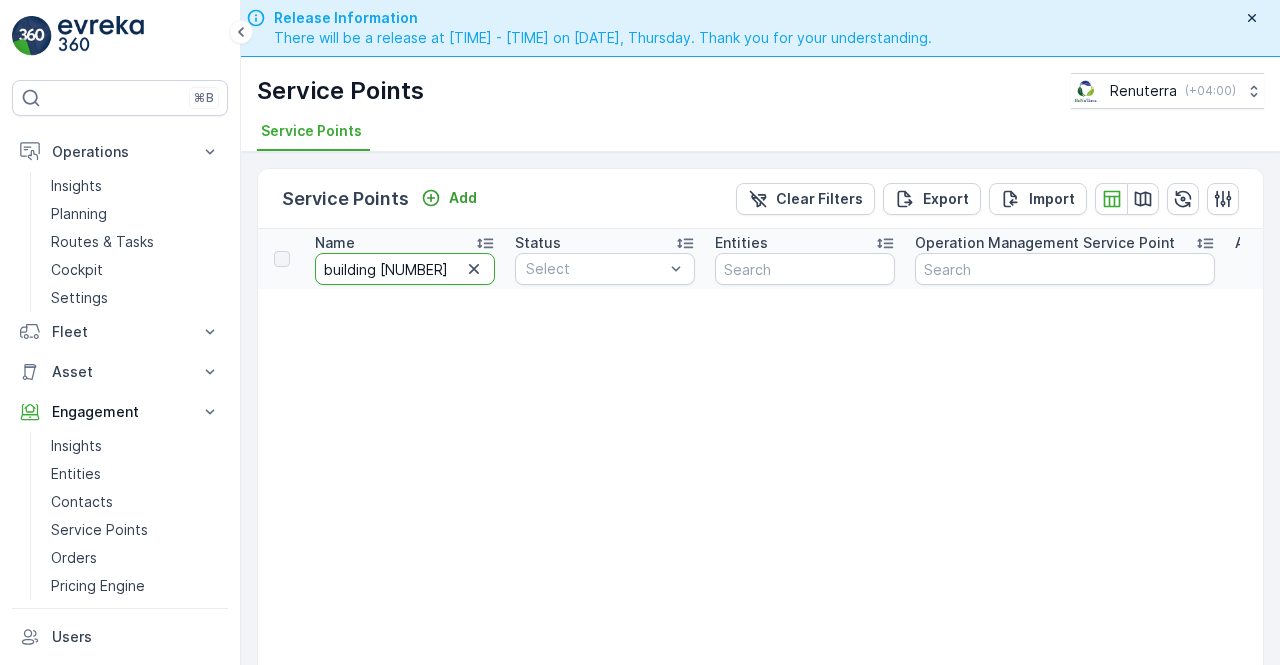 click on "building 361" at bounding box center (405, 269) 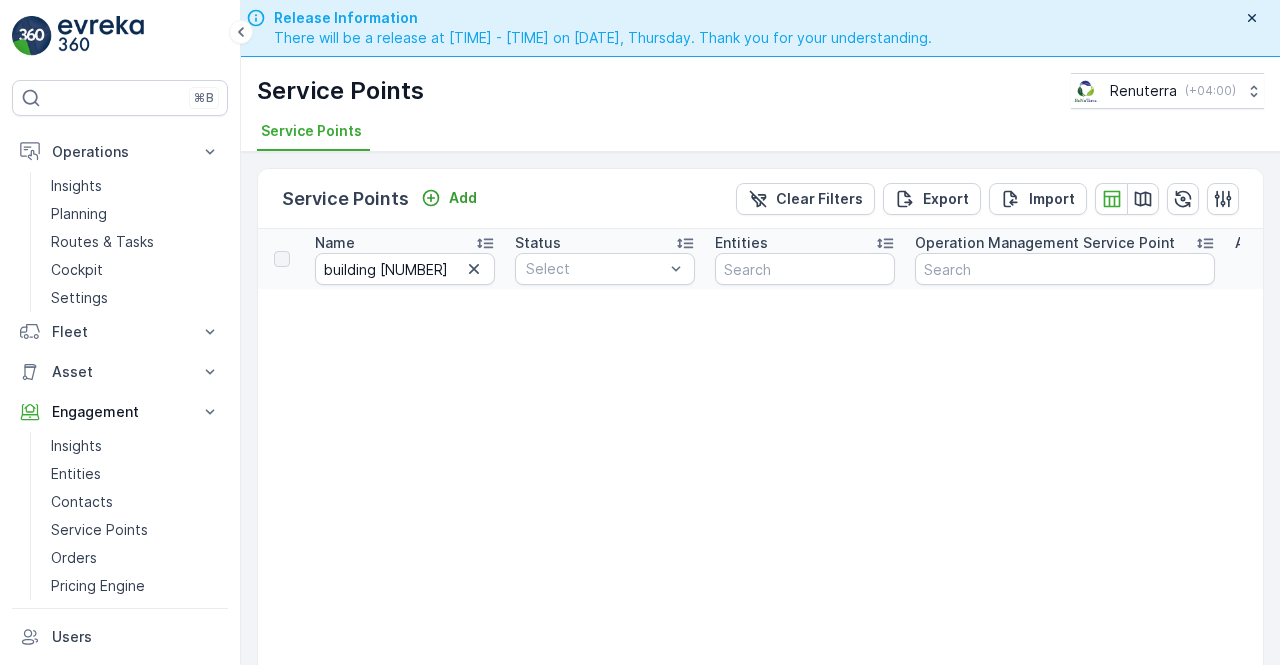 click on "There are no service points" at bounding box center (841, 1332) 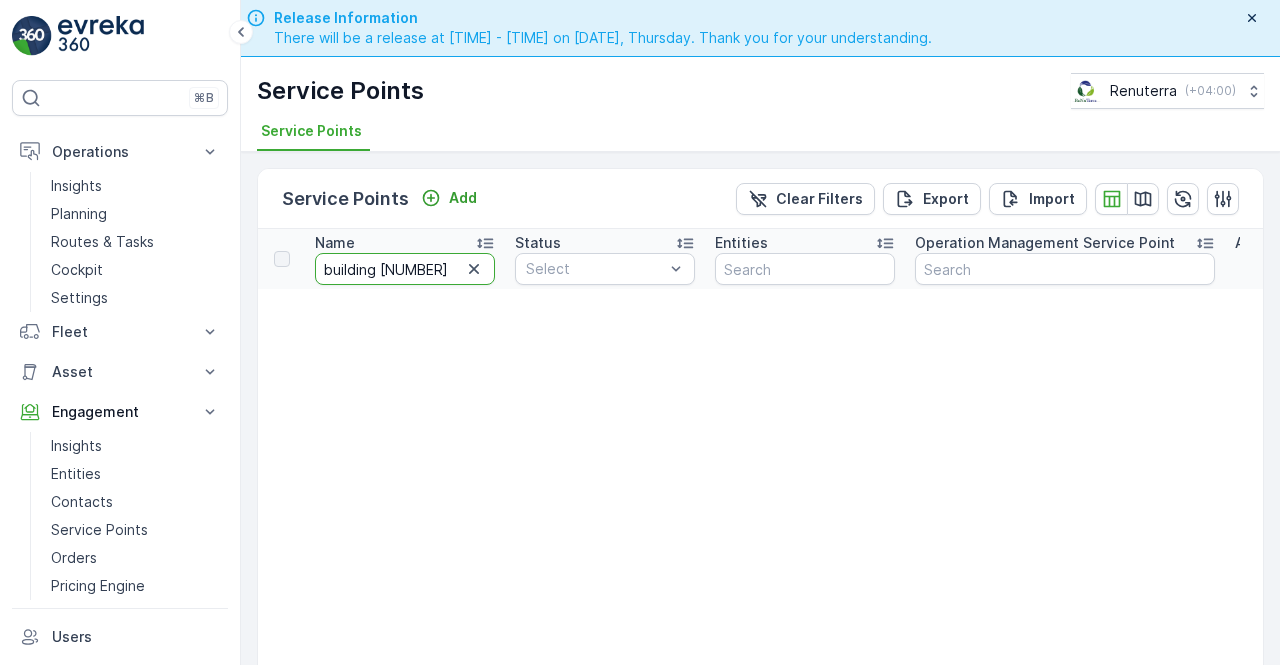 drag, startPoint x: 379, startPoint y: 265, endPoint x: 379, endPoint y: 276, distance: 11 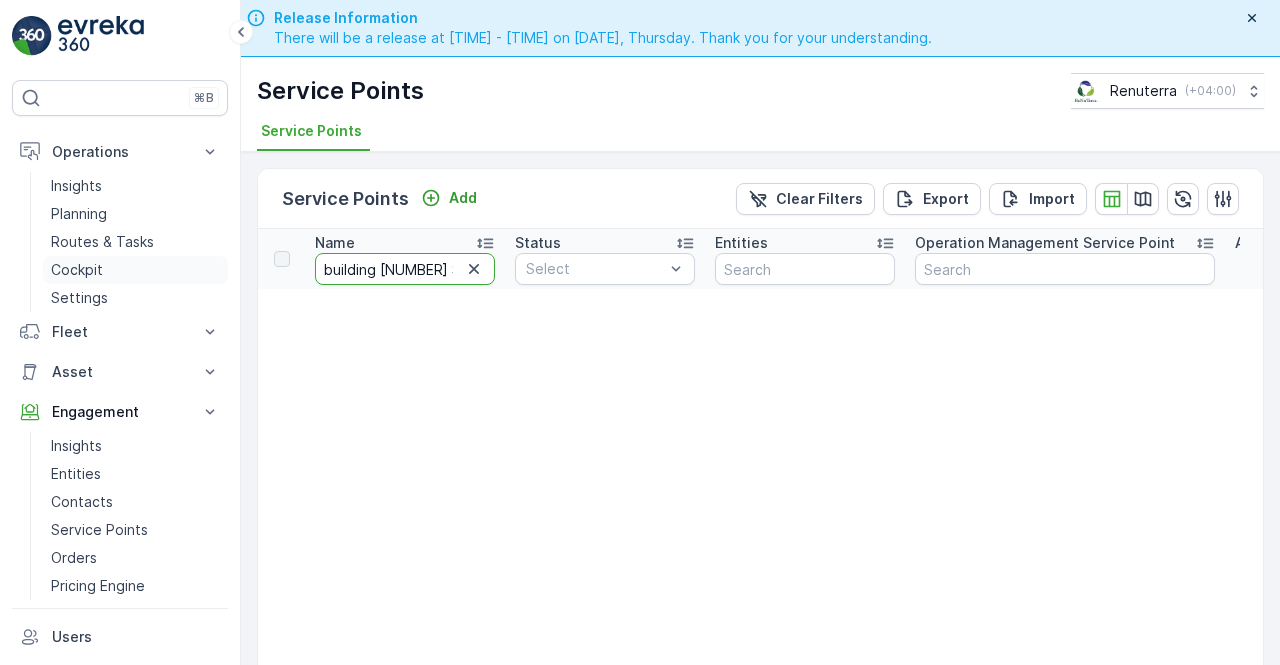 type on "building 361 Sona" 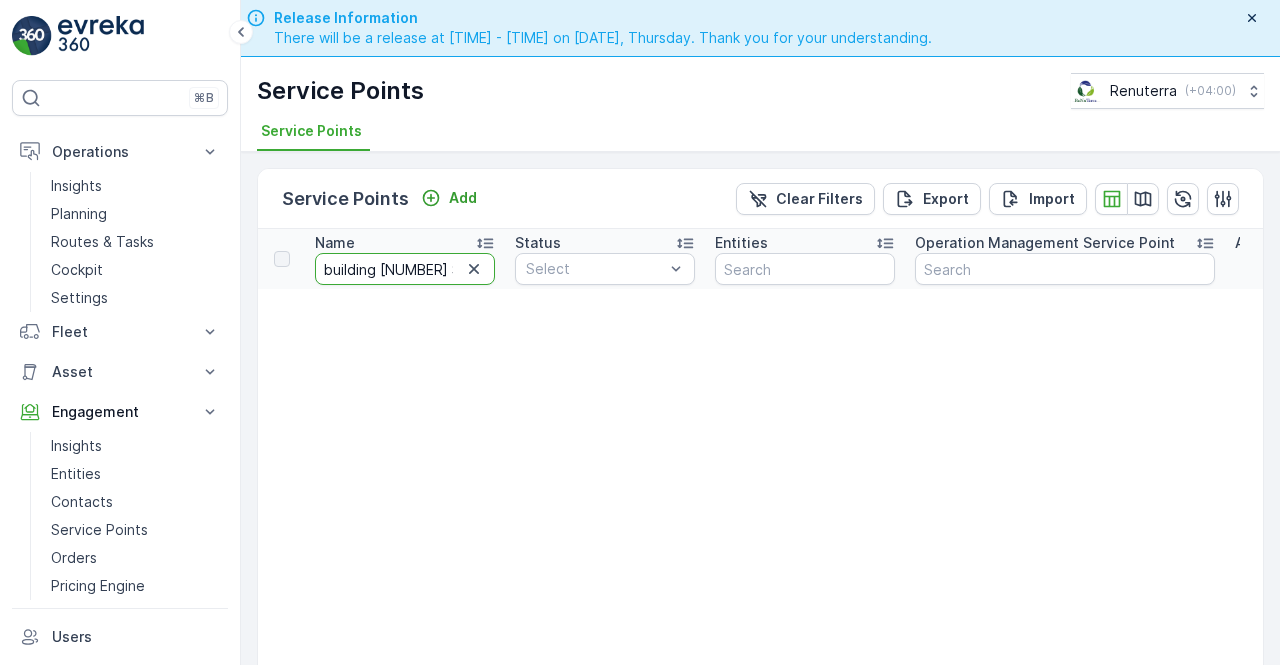 click on "building 361 Sona" at bounding box center [405, 269] 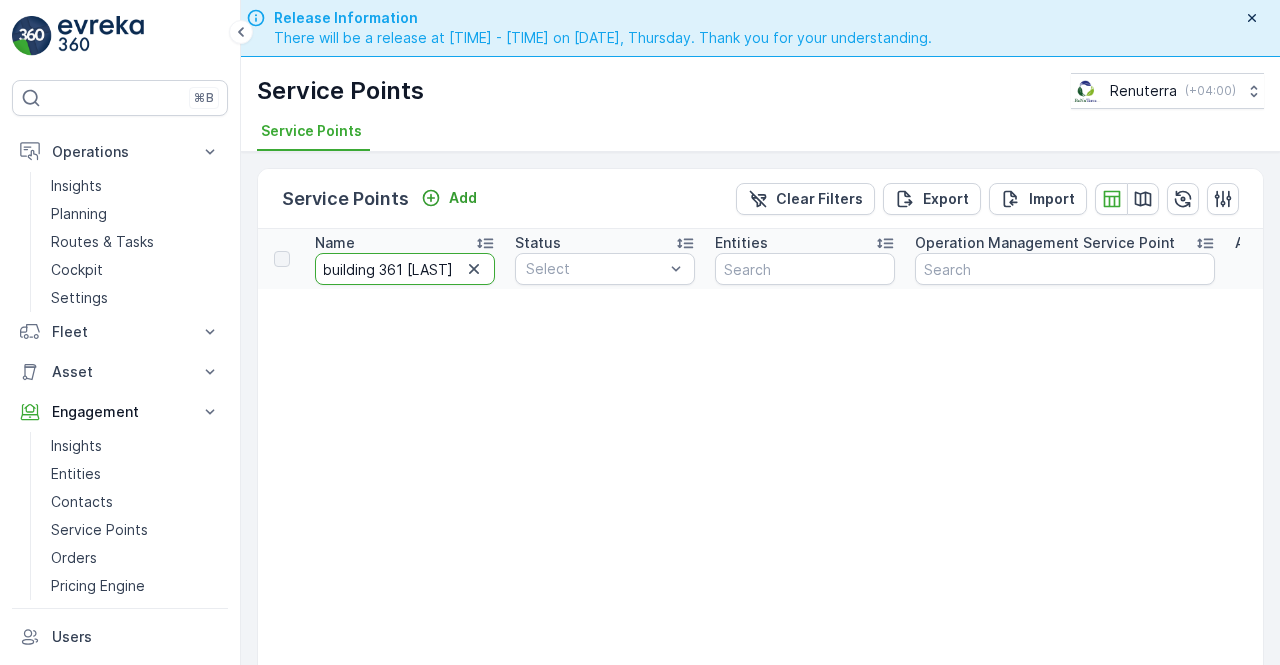 type on "building 361 Sonapur" 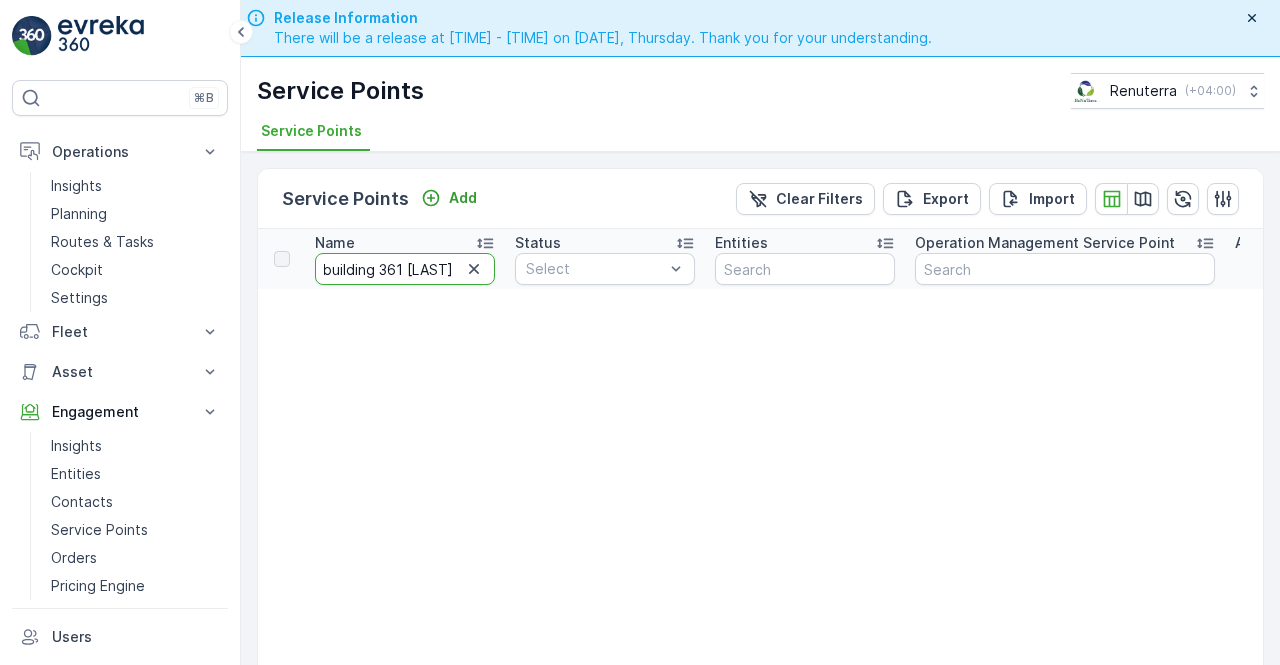 scroll, scrollTop: 0, scrollLeft: 9, axis: horizontal 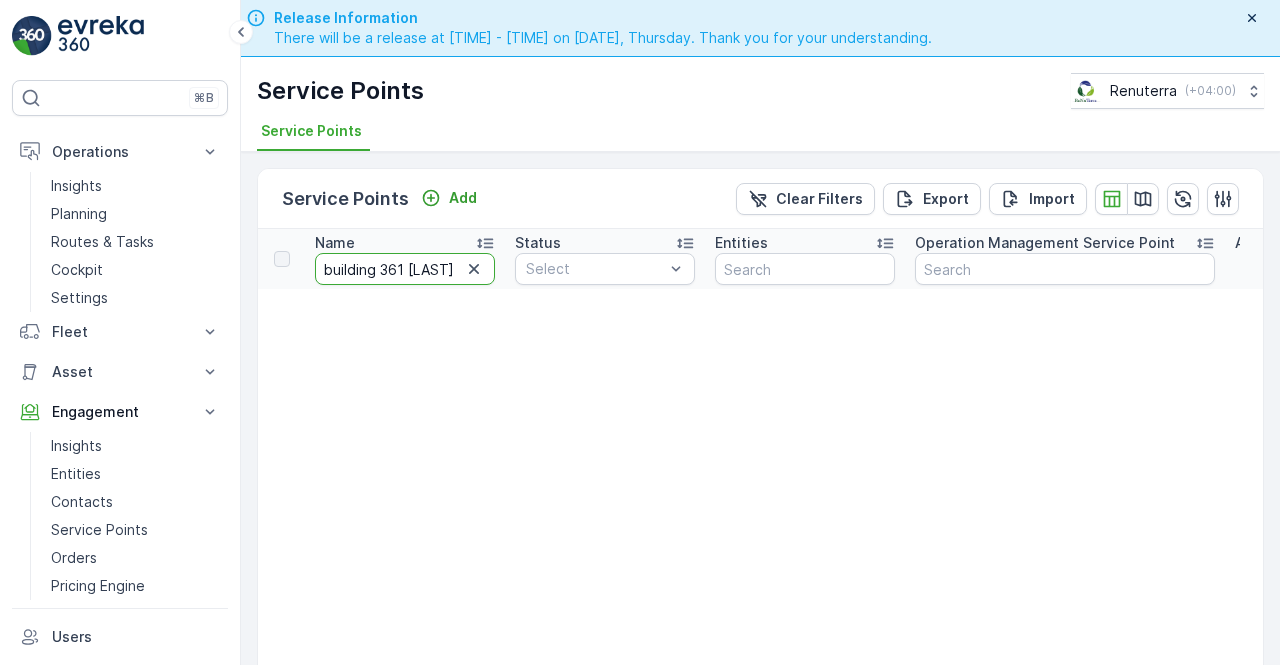 click on "building 361 Sonapur" at bounding box center [405, 269] 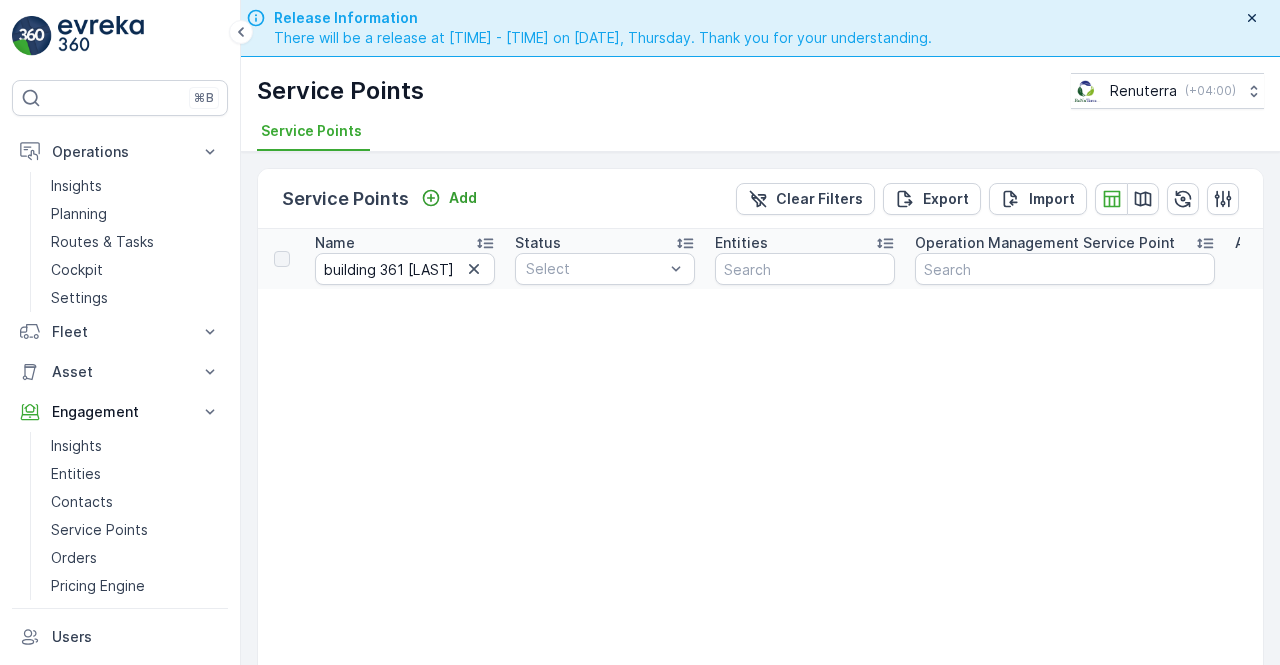 click on "There are no service points" at bounding box center [841, 1332] 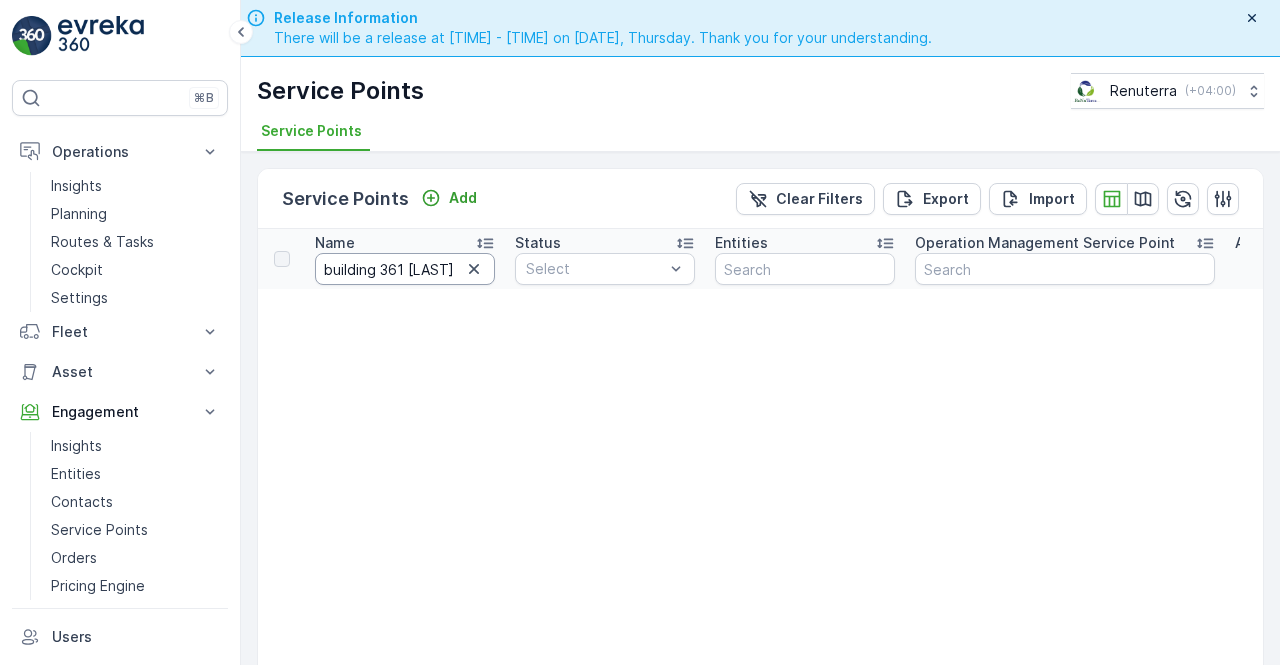 drag, startPoint x: 445, startPoint y: 279, endPoint x: 432, endPoint y: 279, distance: 13 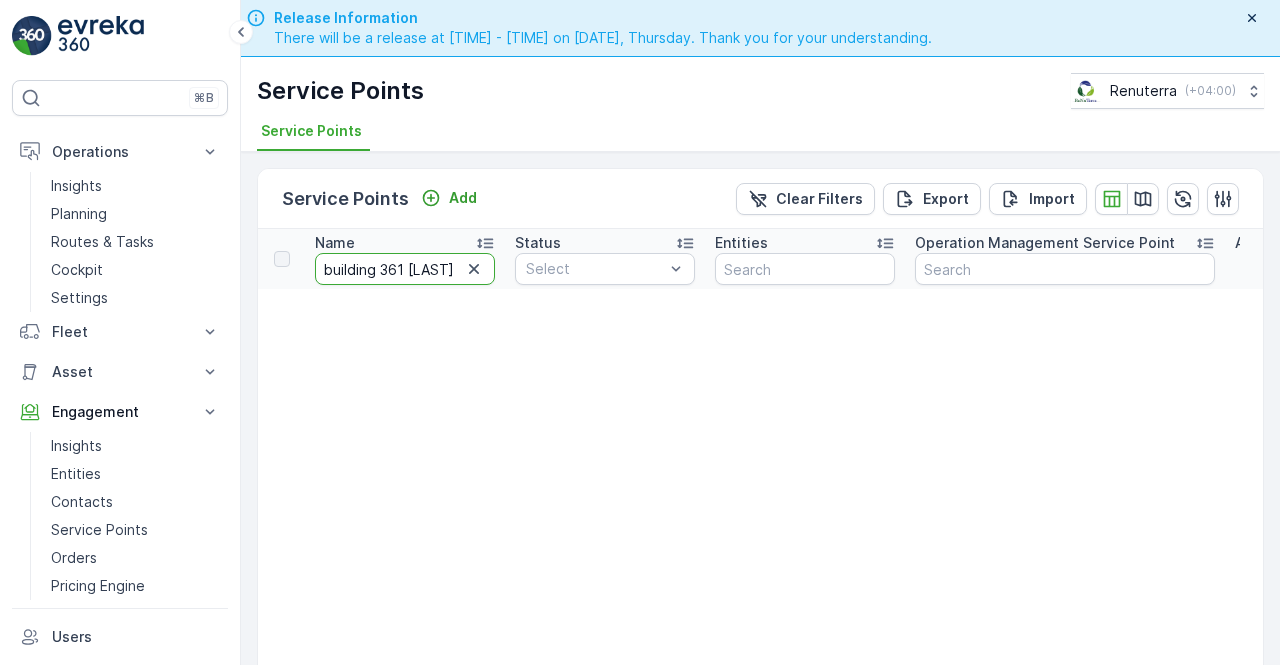drag, startPoint x: 450, startPoint y: 267, endPoint x: 458, endPoint y: 282, distance: 17 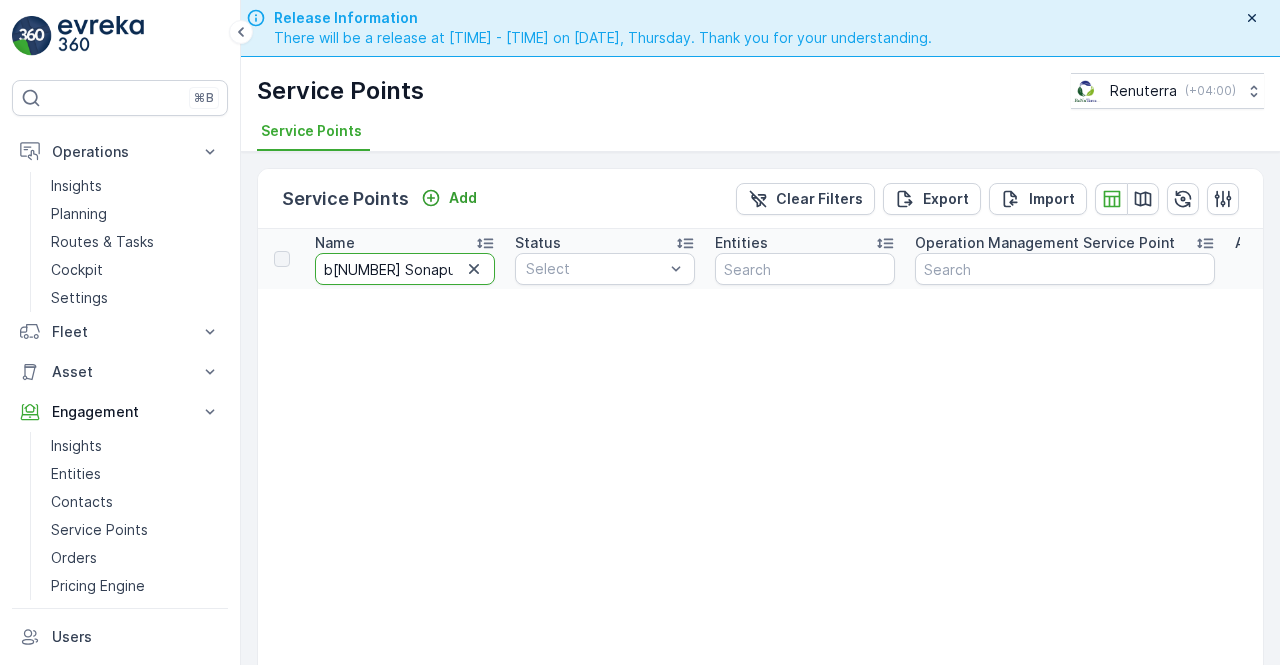 type on "361 Sonapur" 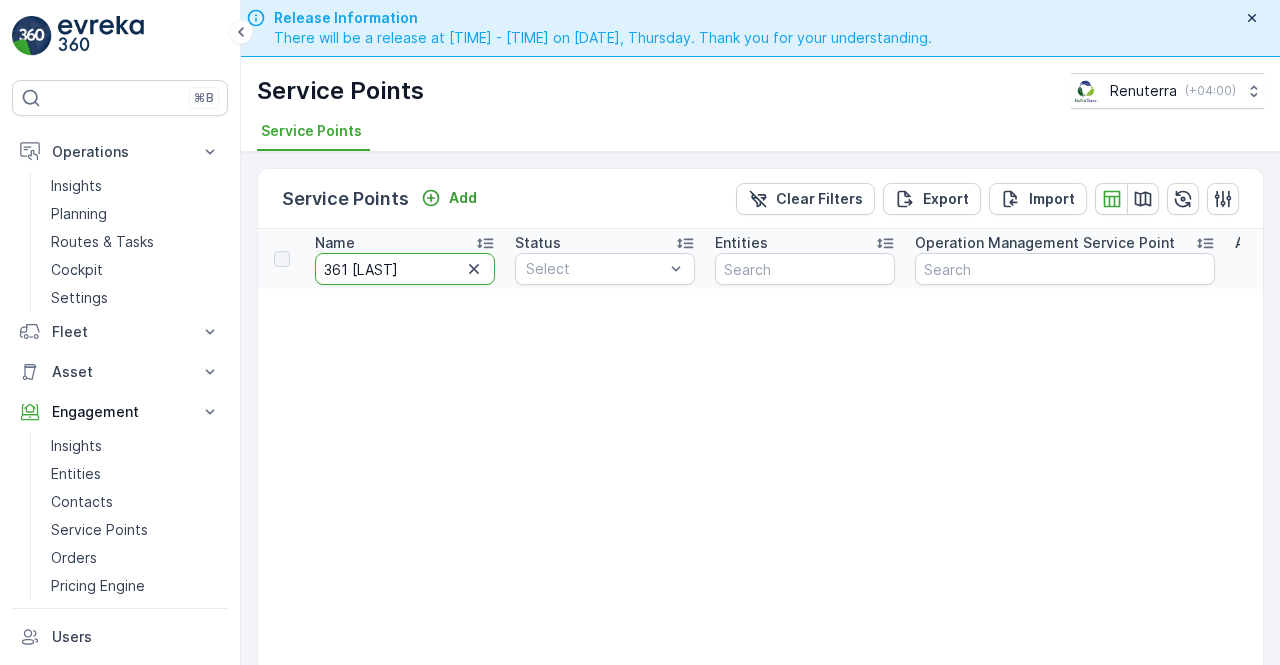 click on "361 Sonapur" at bounding box center [405, 269] 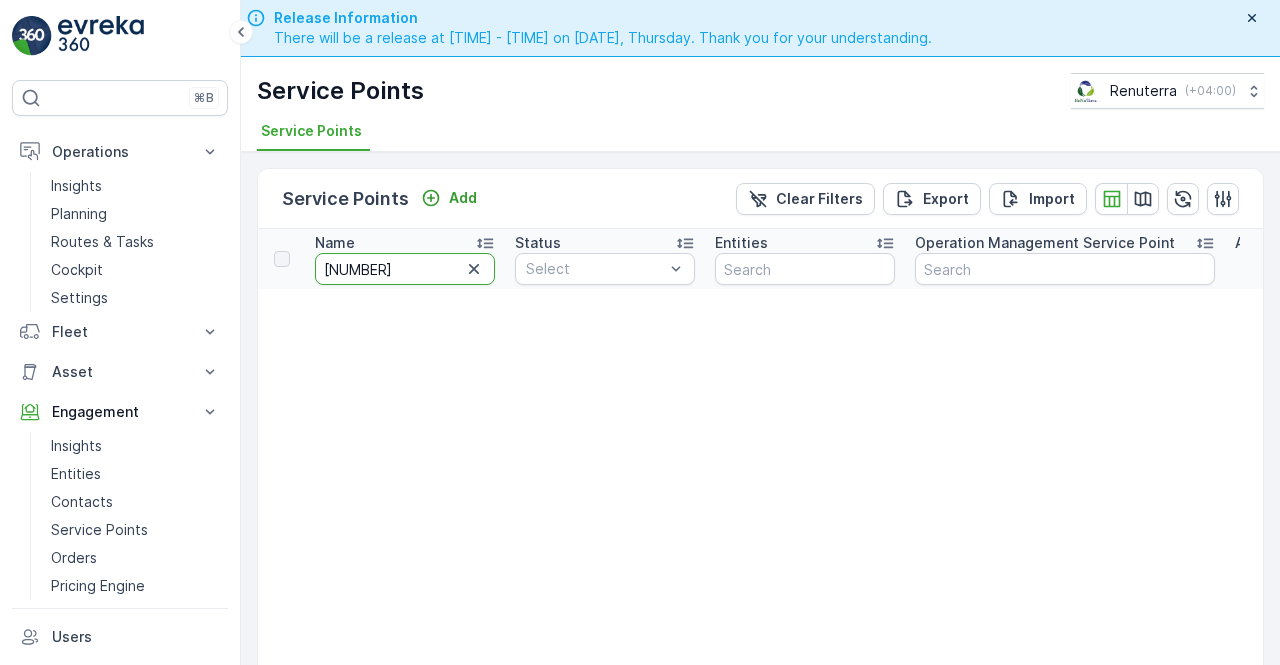 type on "361" 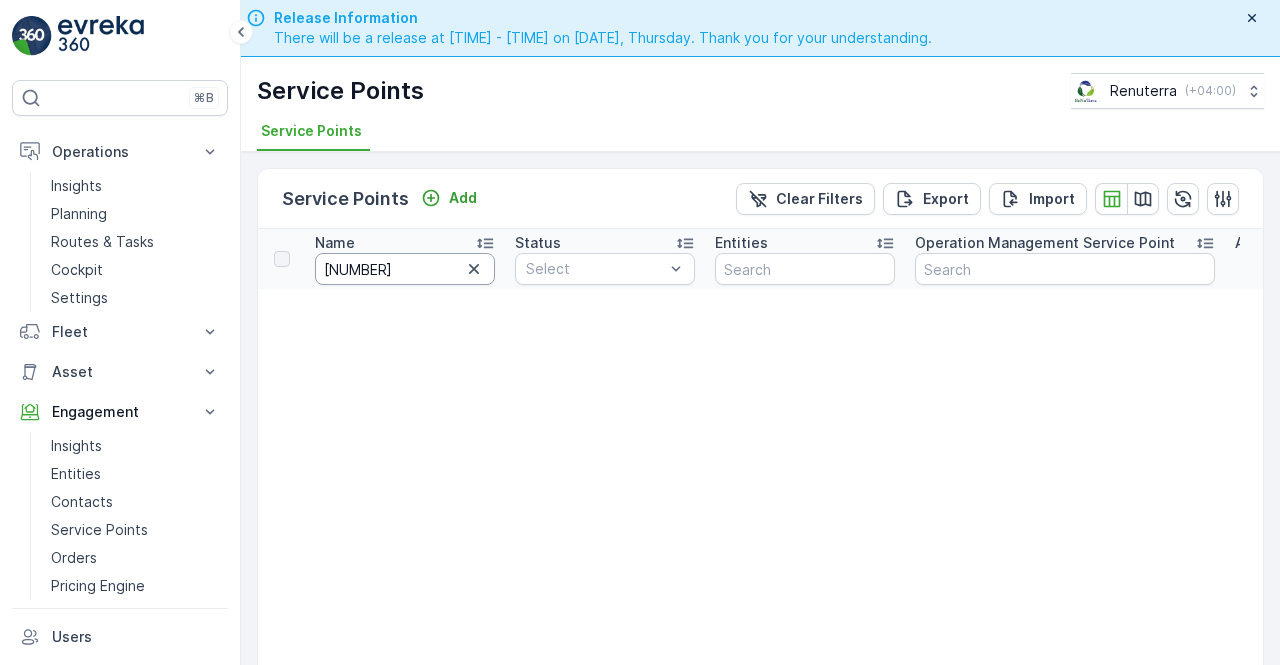 click on "361" at bounding box center [405, 269] 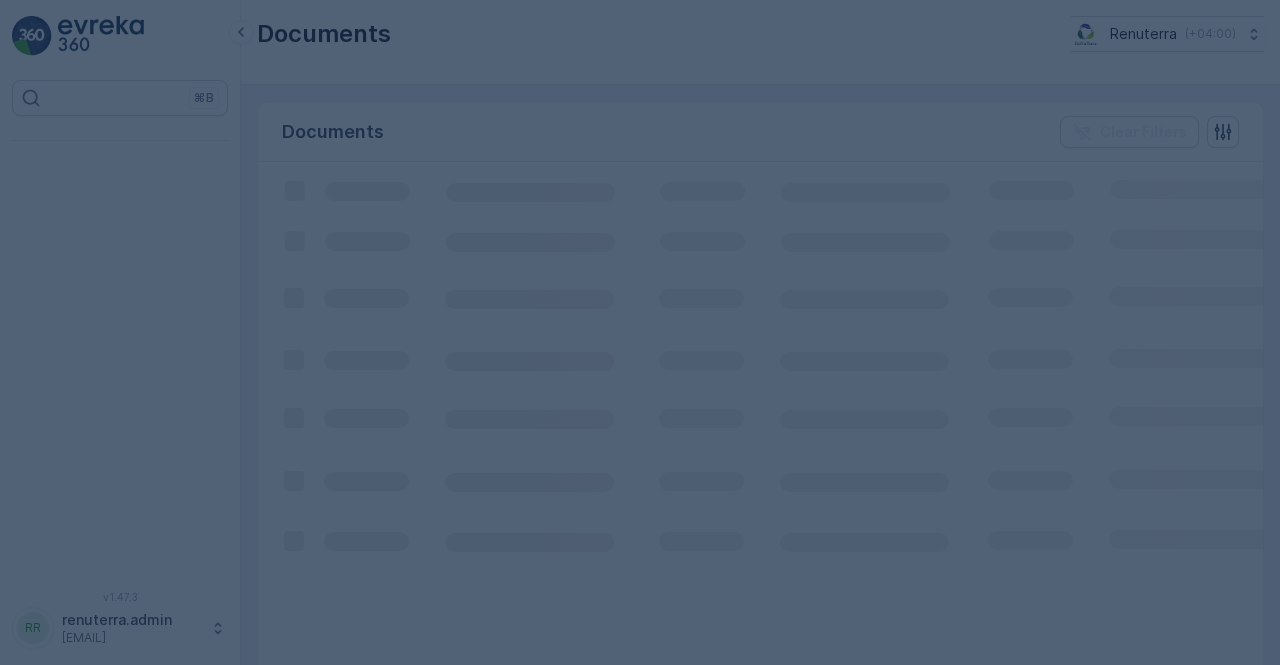 scroll, scrollTop: 0, scrollLeft: 0, axis: both 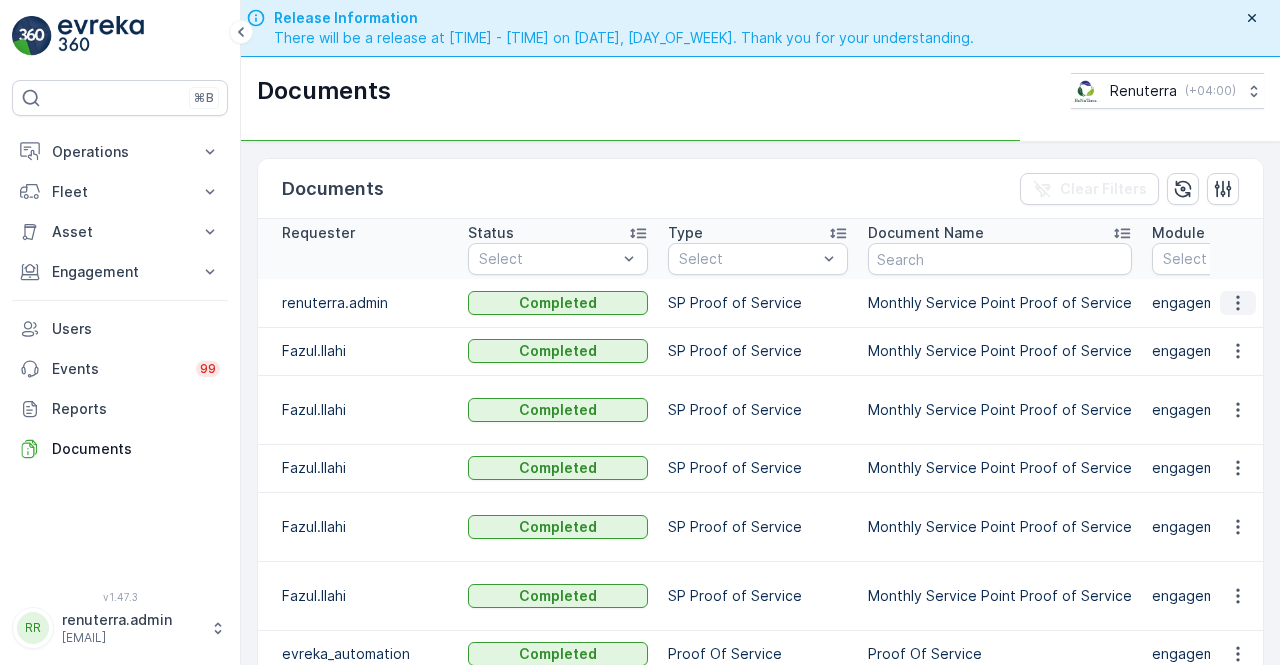 click 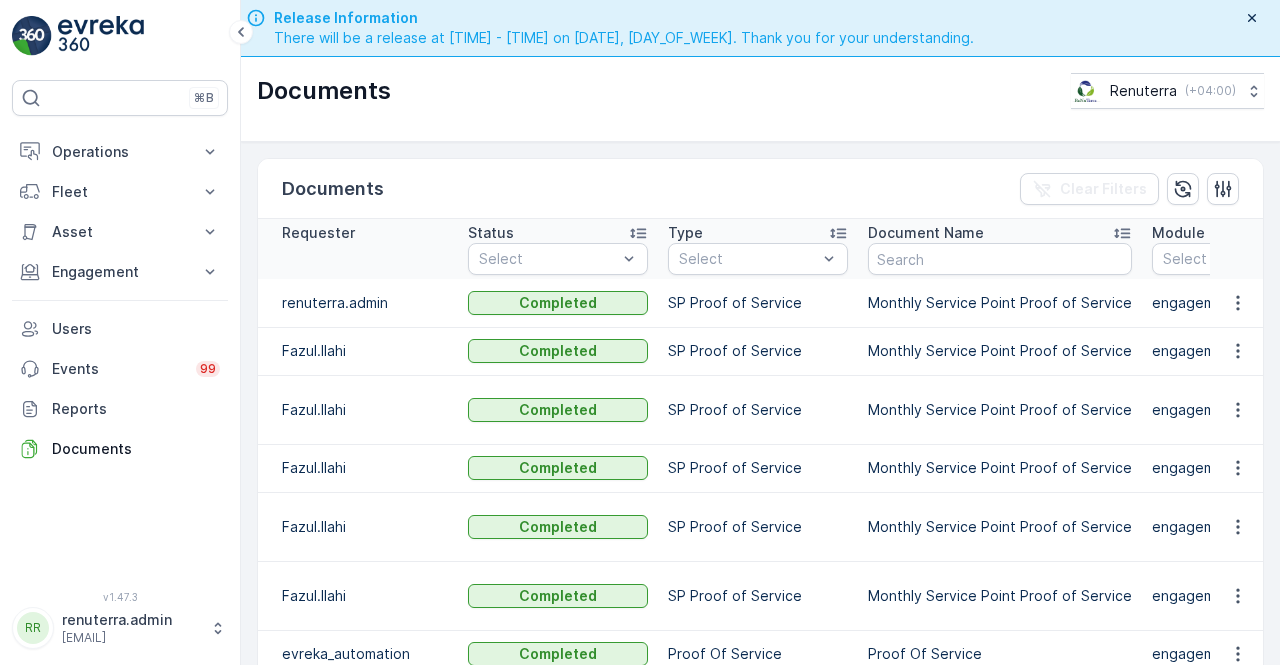 click at bounding box center [1237, 351] 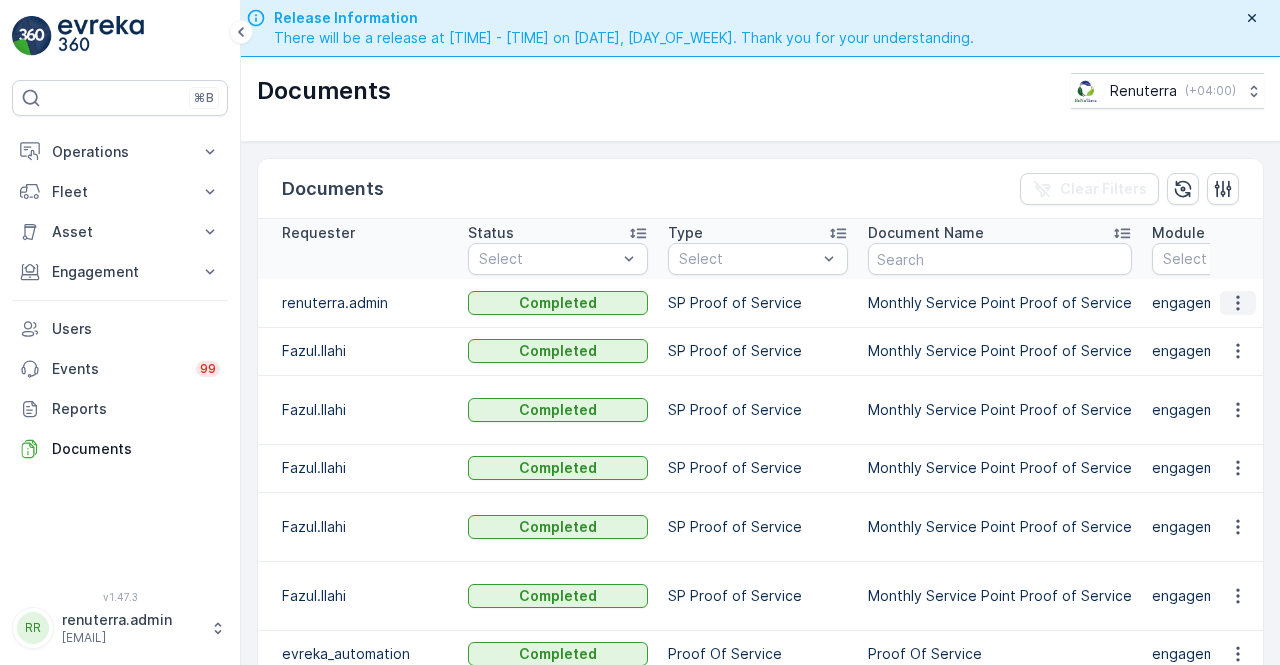 click 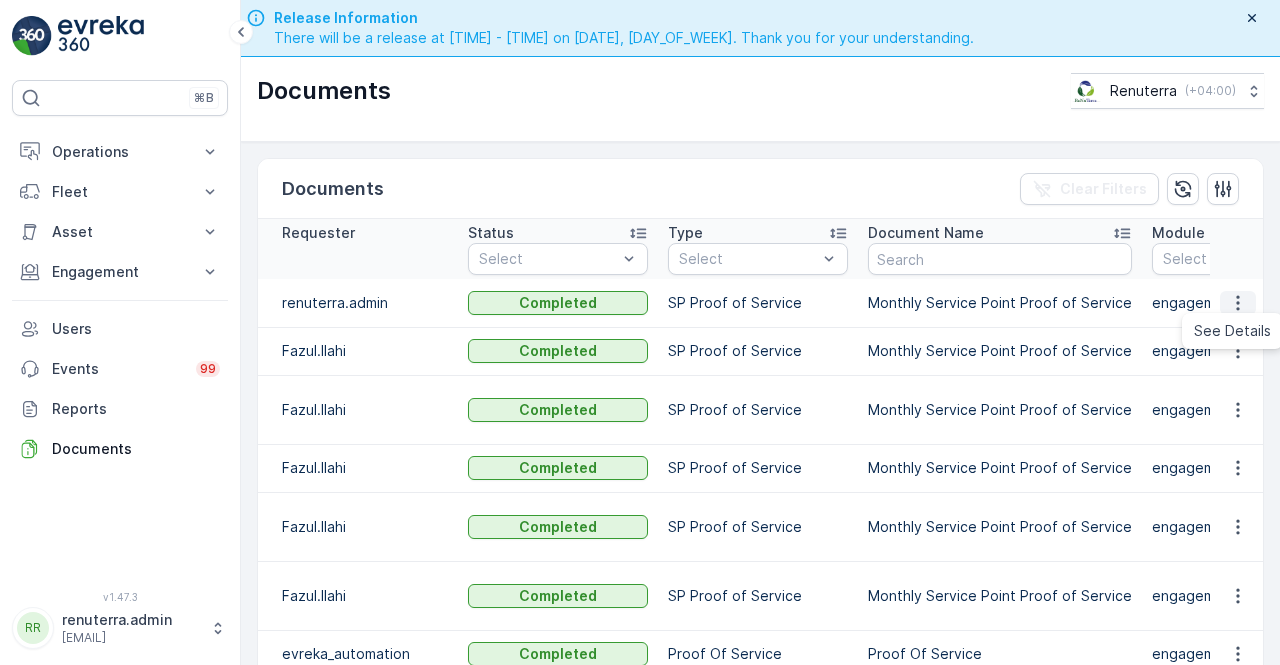 click on "See Details" at bounding box center (1232, 331) 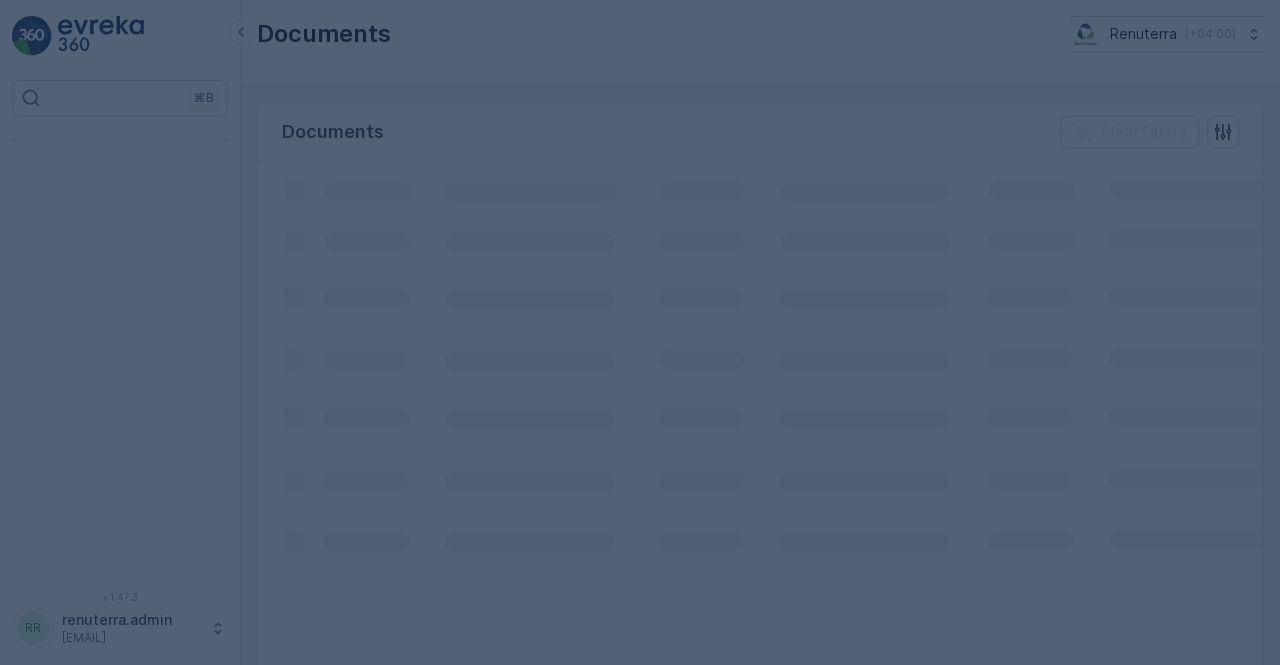 scroll, scrollTop: 0, scrollLeft: 0, axis: both 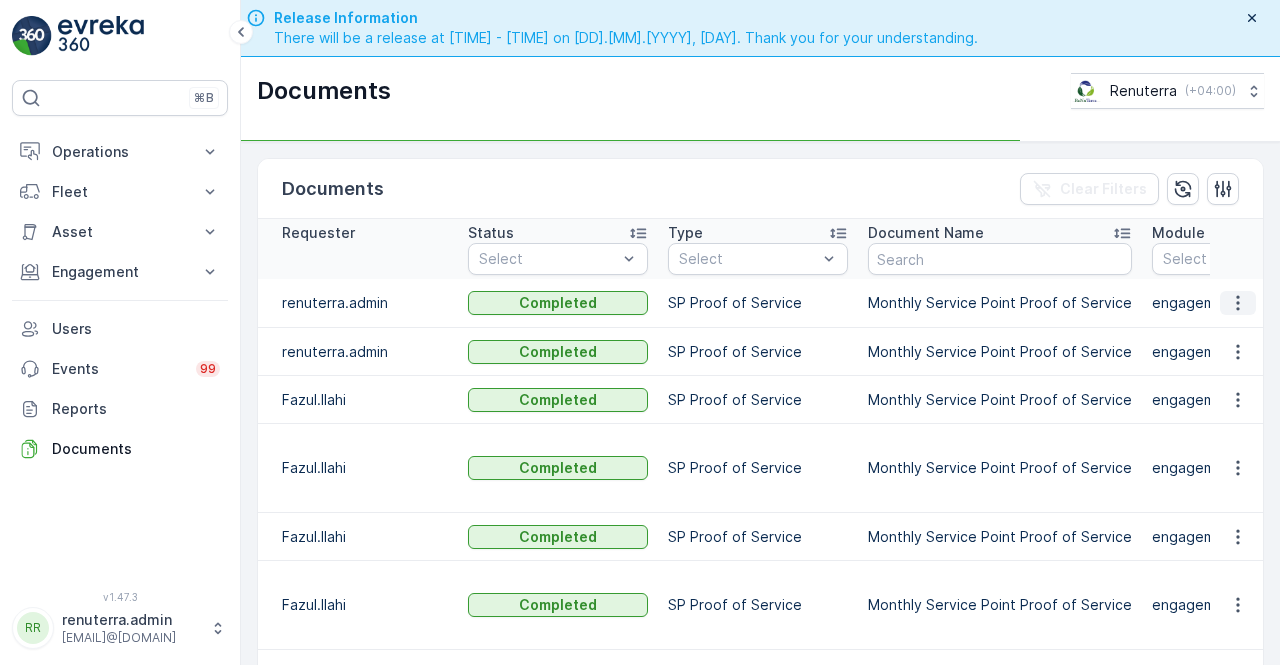 click 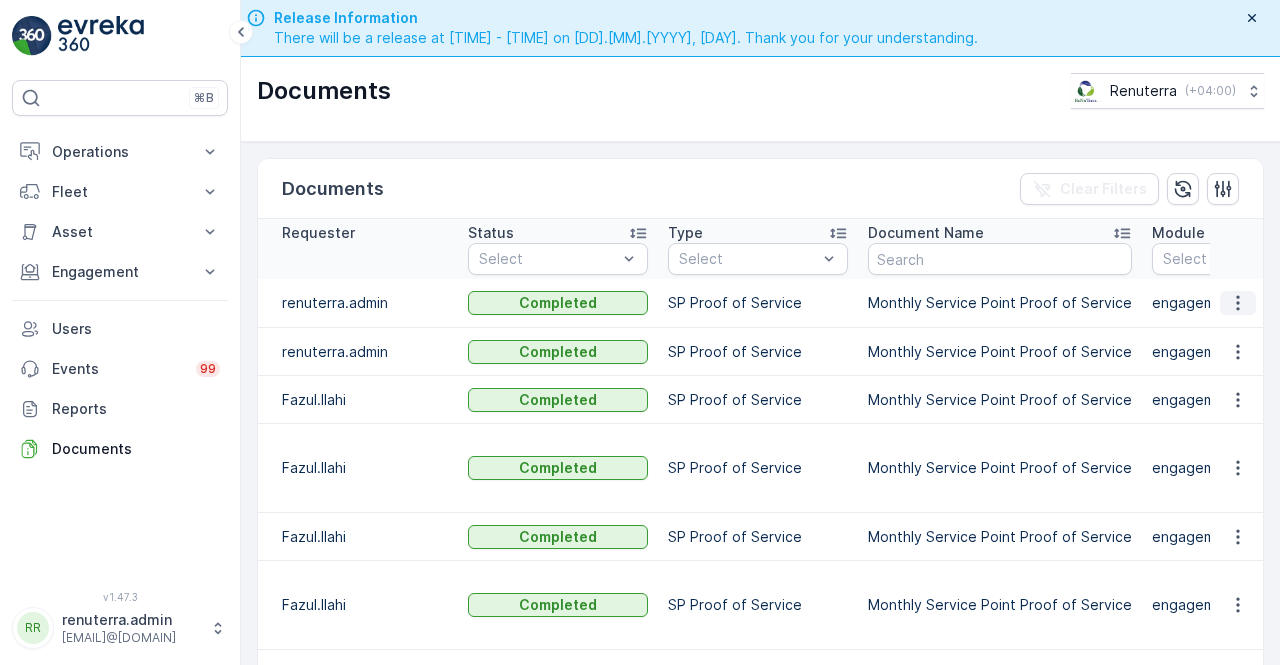 click 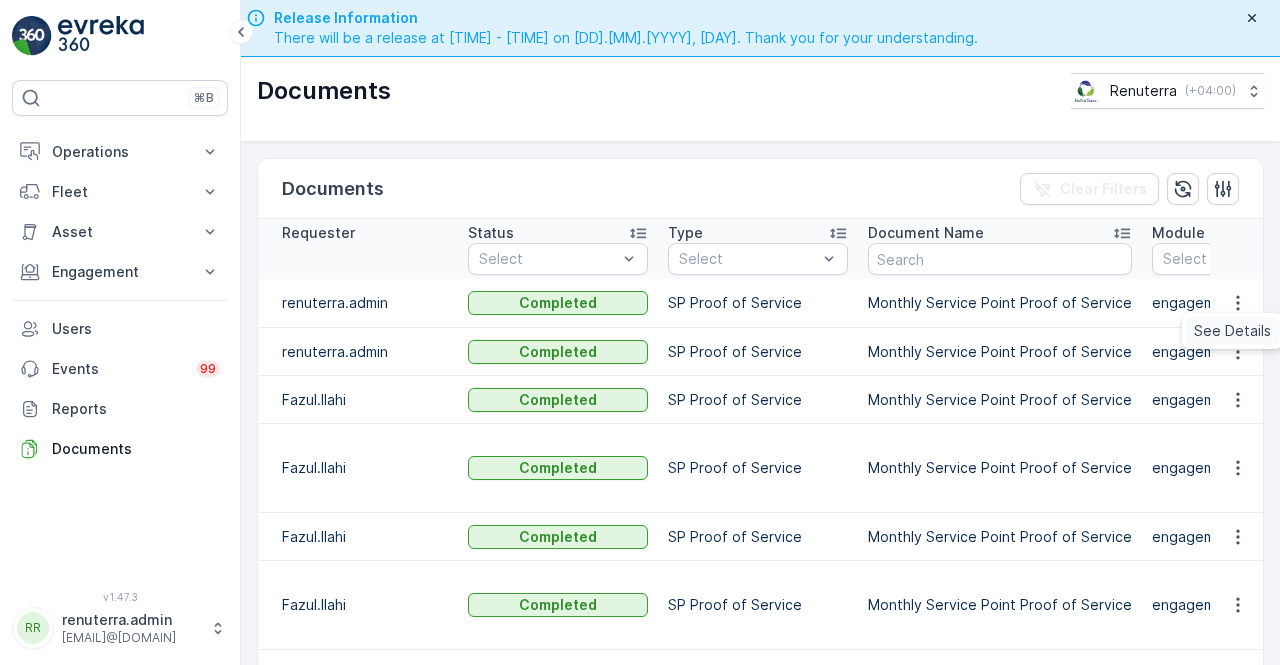 click on "See Details" at bounding box center (1232, 331) 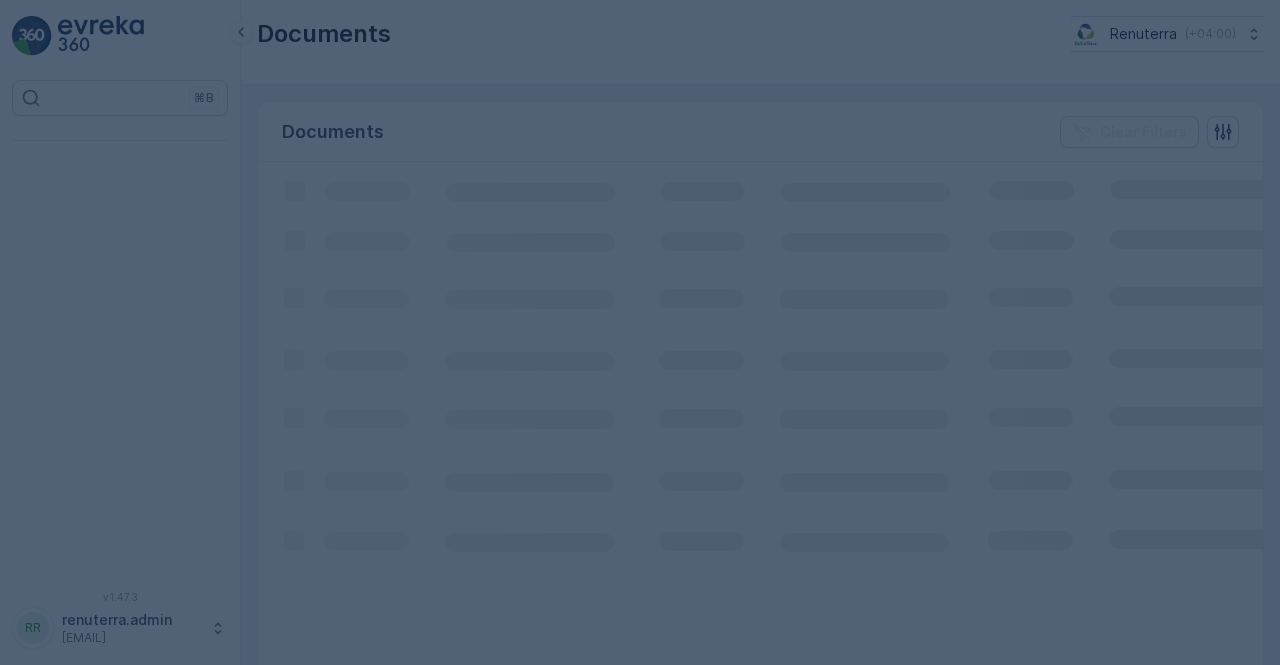 scroll, scrollTop: 0, scrollLeft: 0, axis: both 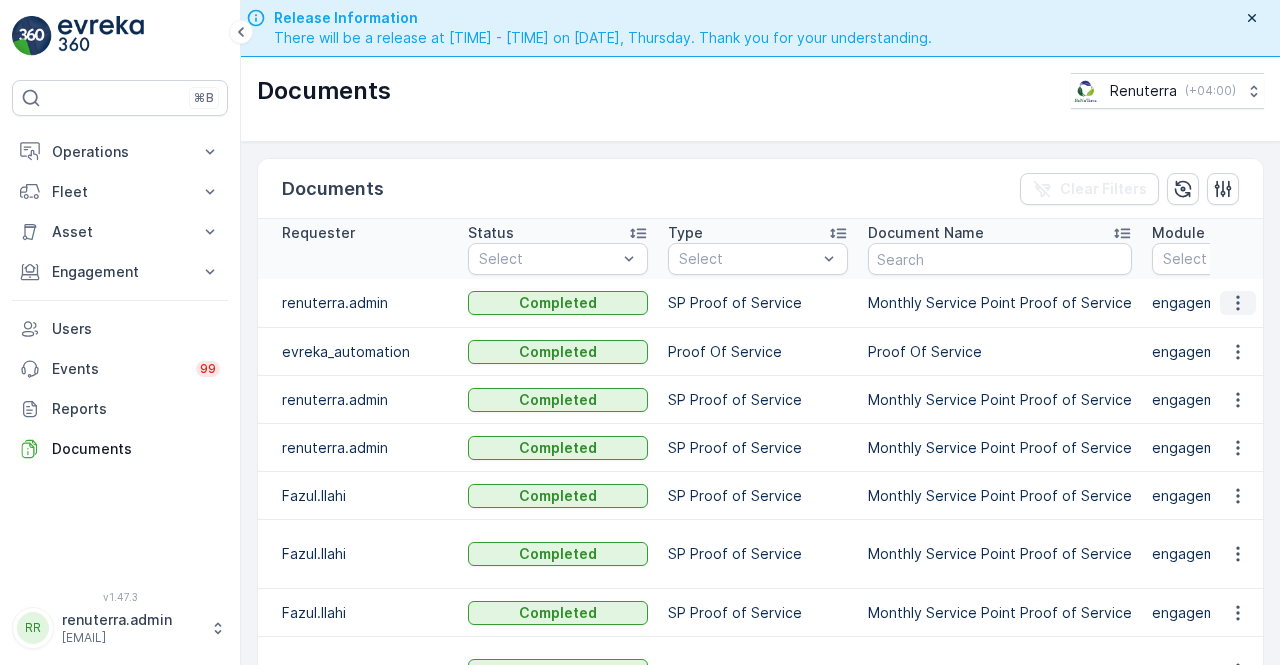 click 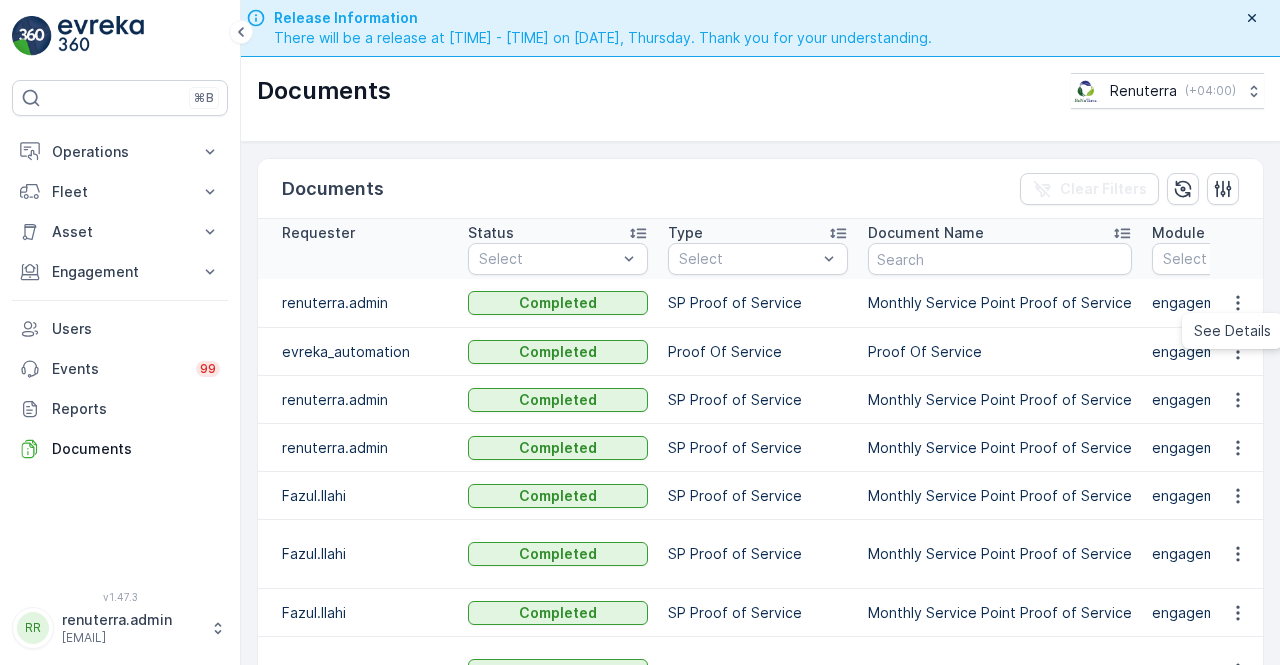 click on "See Details" at bounding box center (1232, 331) 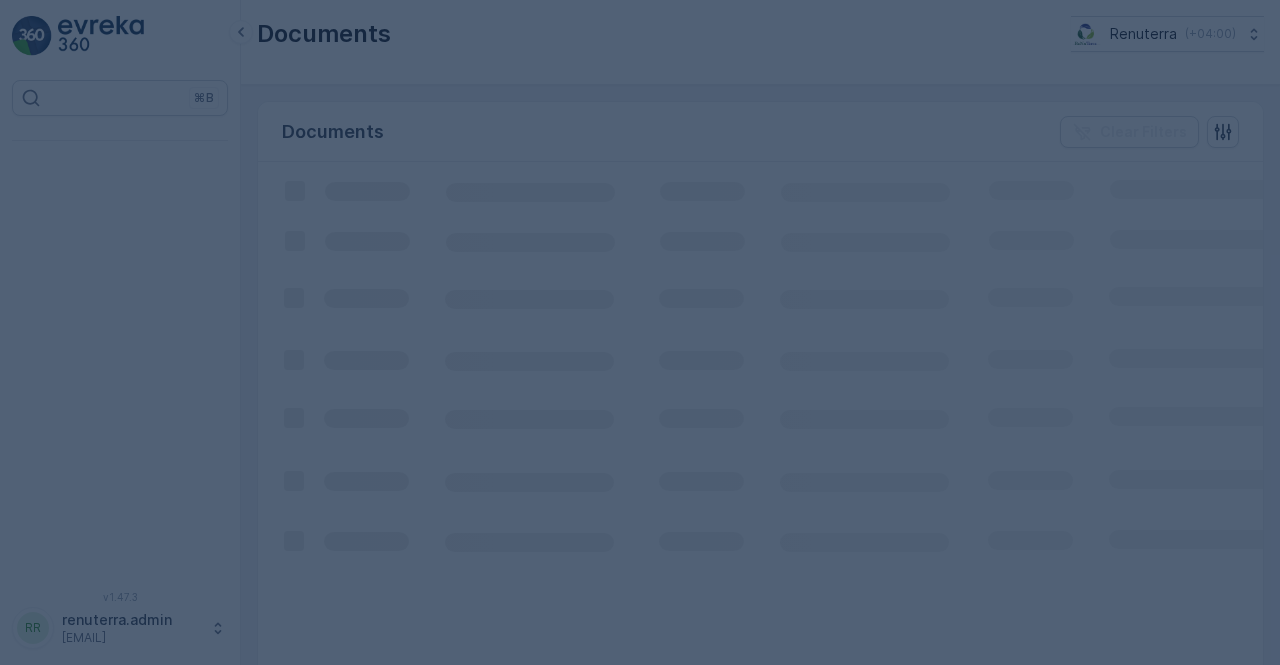 scroll, scrollTop: 0, scrollLeft: 0, axis: both 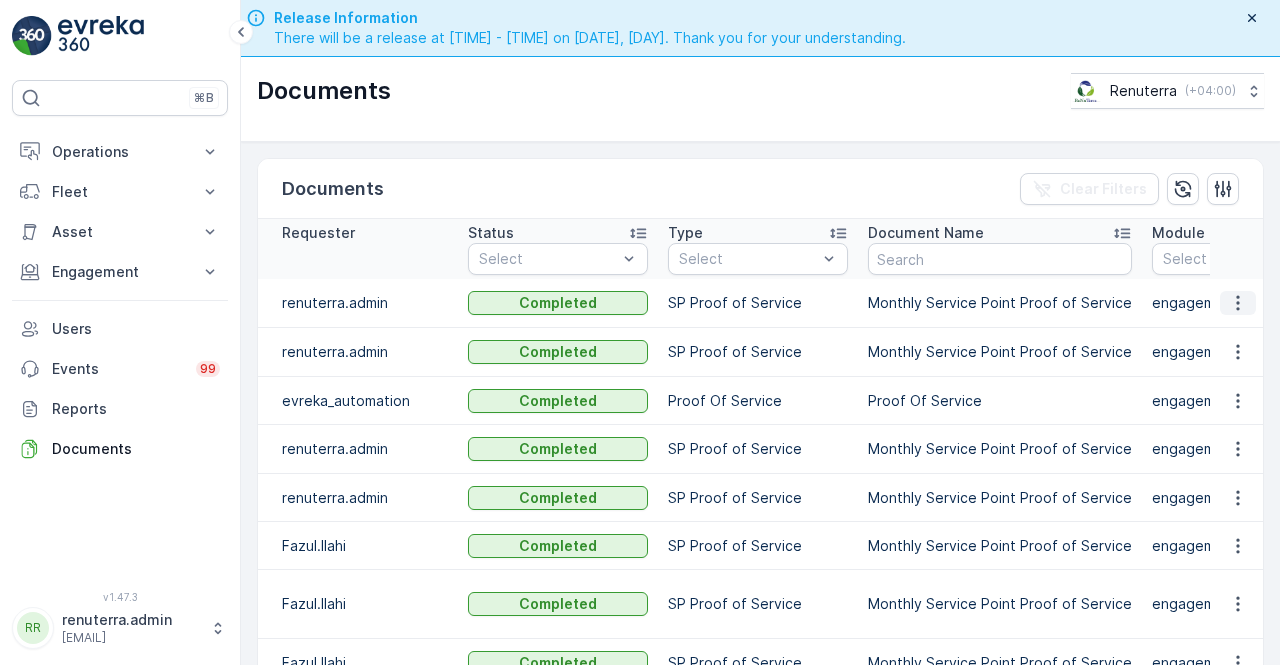 click at bounding box center [1238, 303] 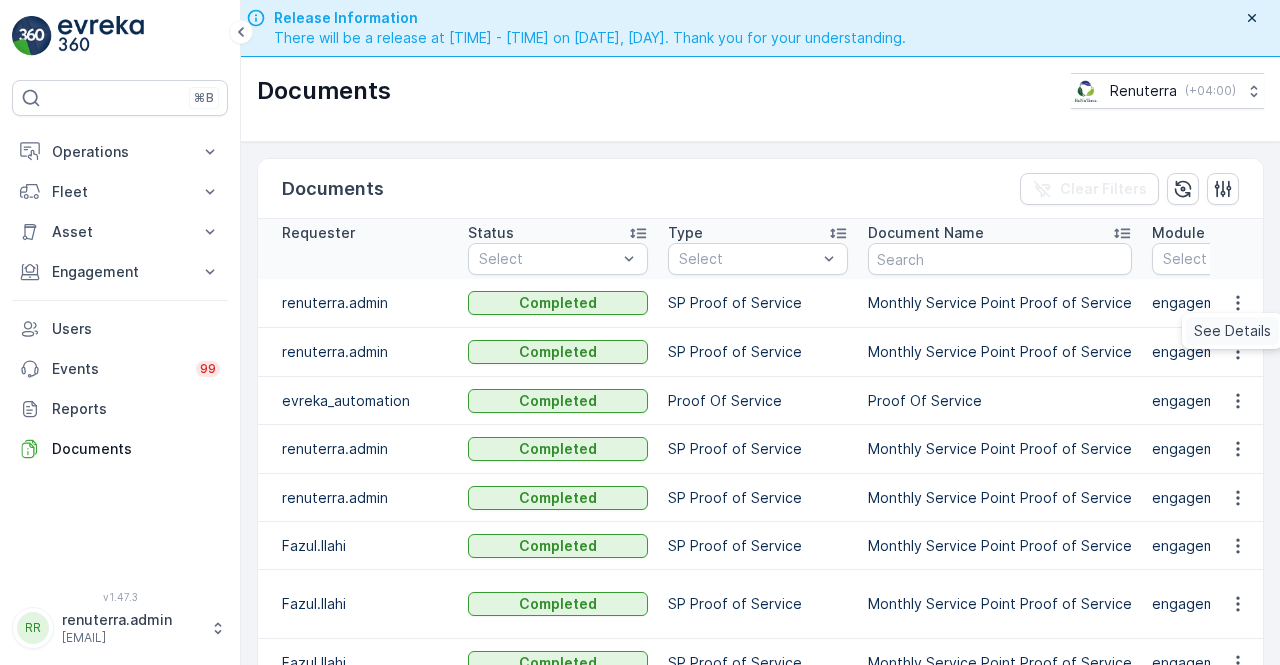 click on "See Details" at bounding box center [1232, 331] 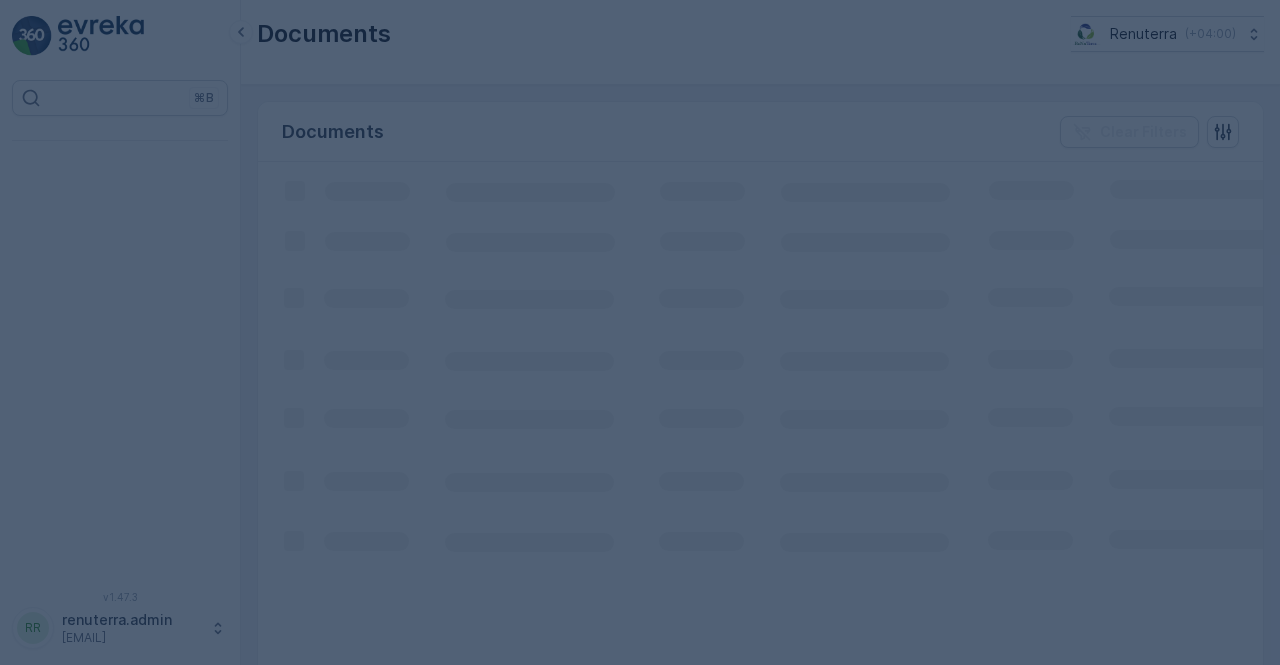 scroll, scrollTop: 0, scrollLeft: 0, axis: both 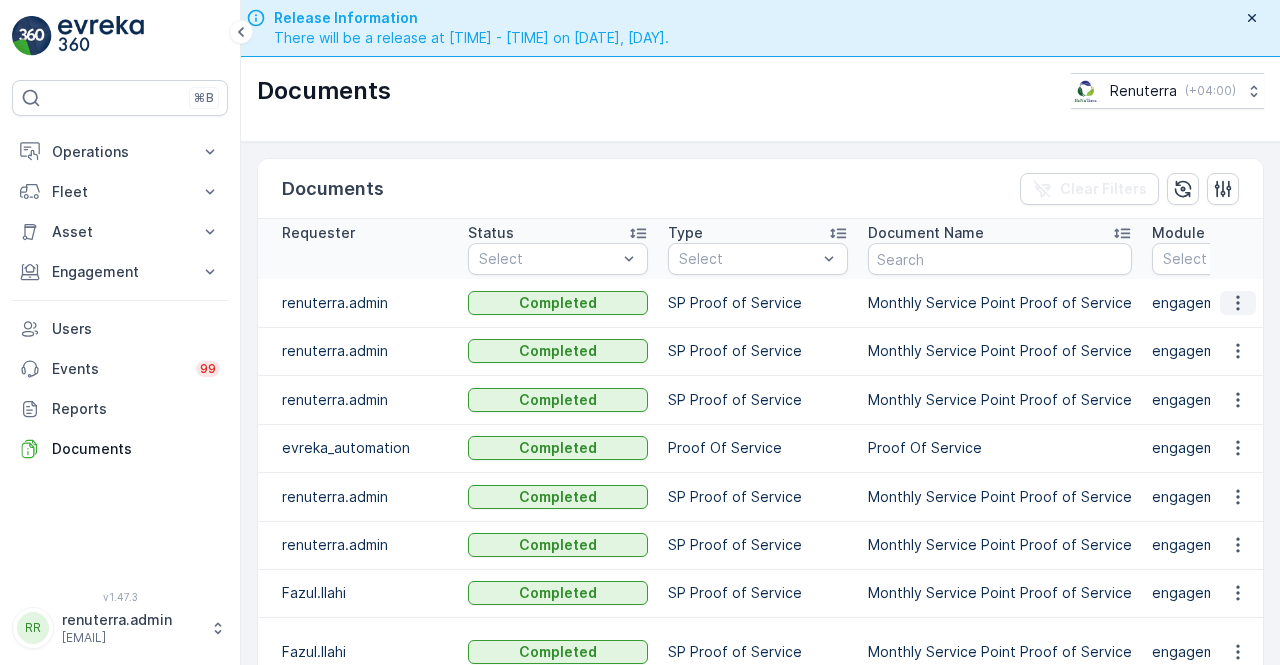 click 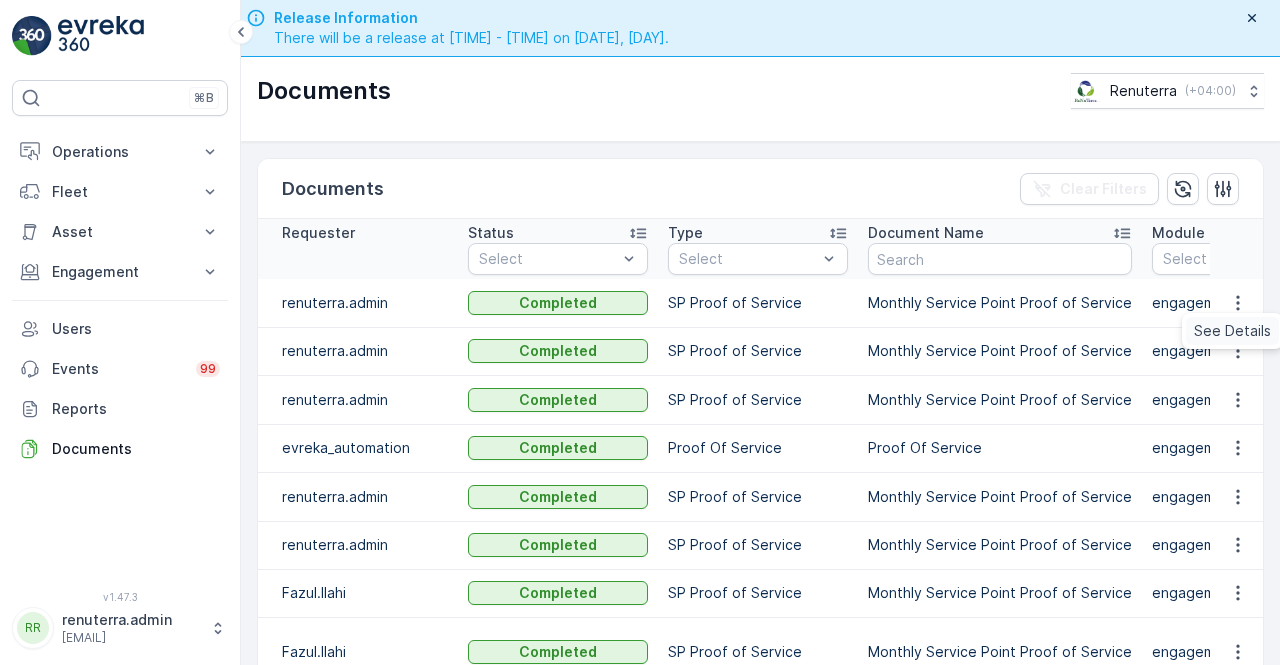 click on "See Details" at bounding box center (1232, 331) 